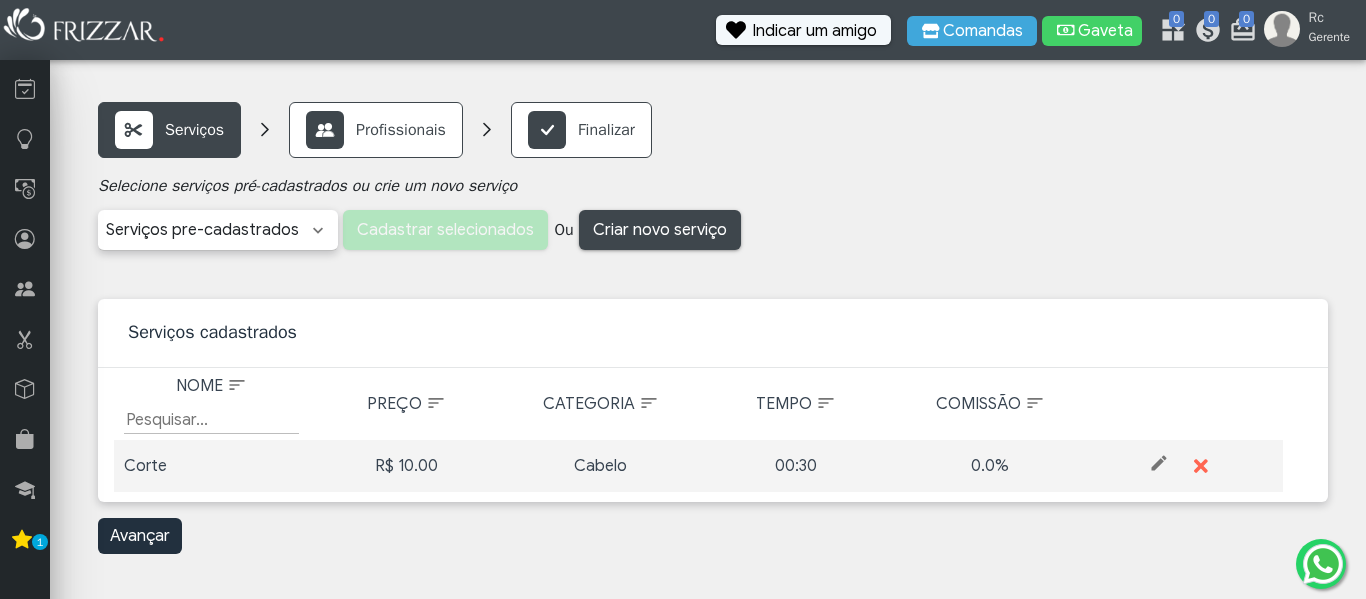scroll, scrollTop: 0, scrollLeft: 0, axis: both 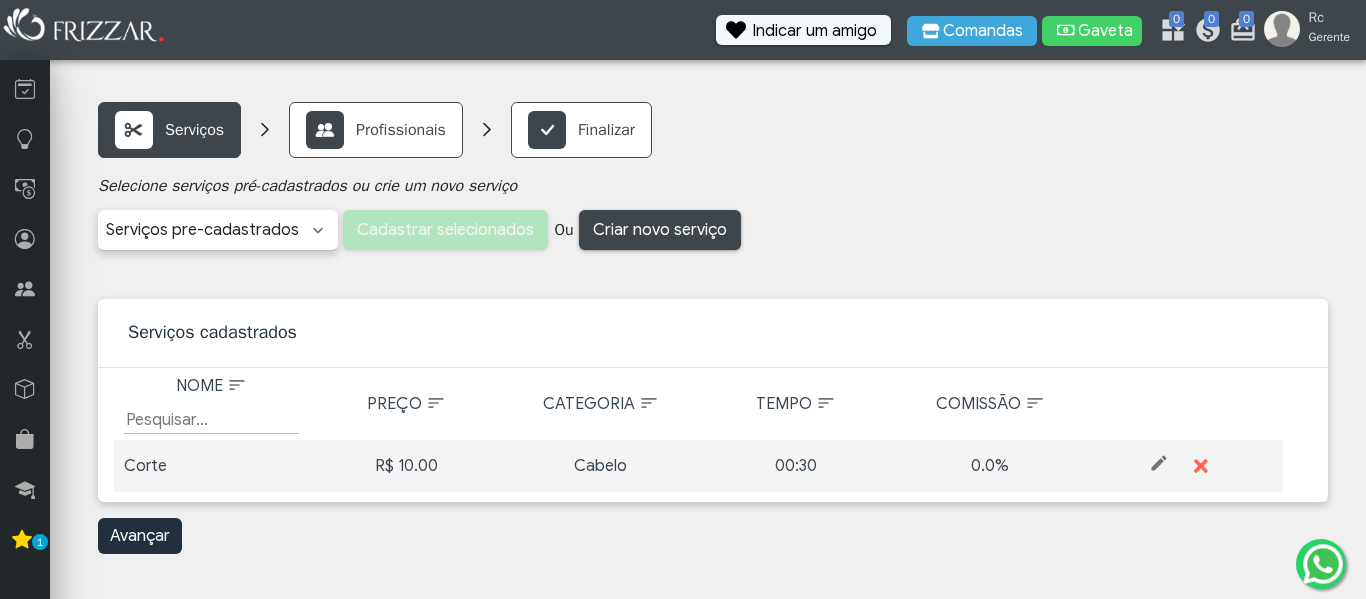 click on "Serviços cadastrados" at bounding box center [713, 333] 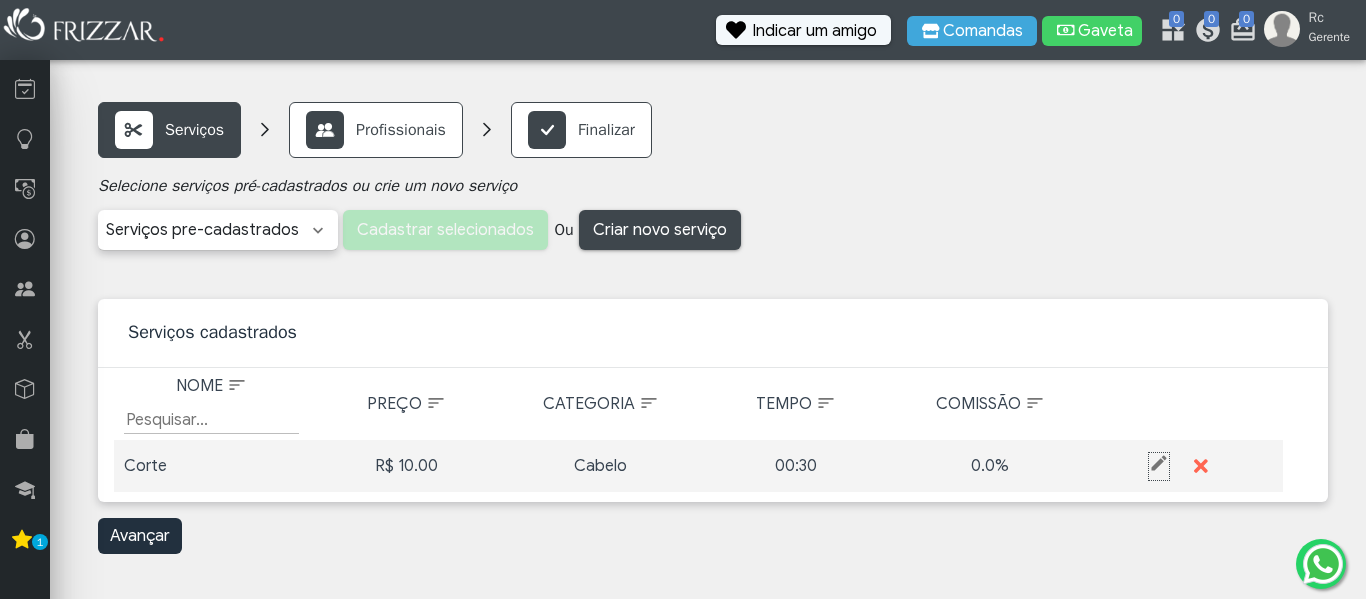 click at bounding box center [1159, 463] 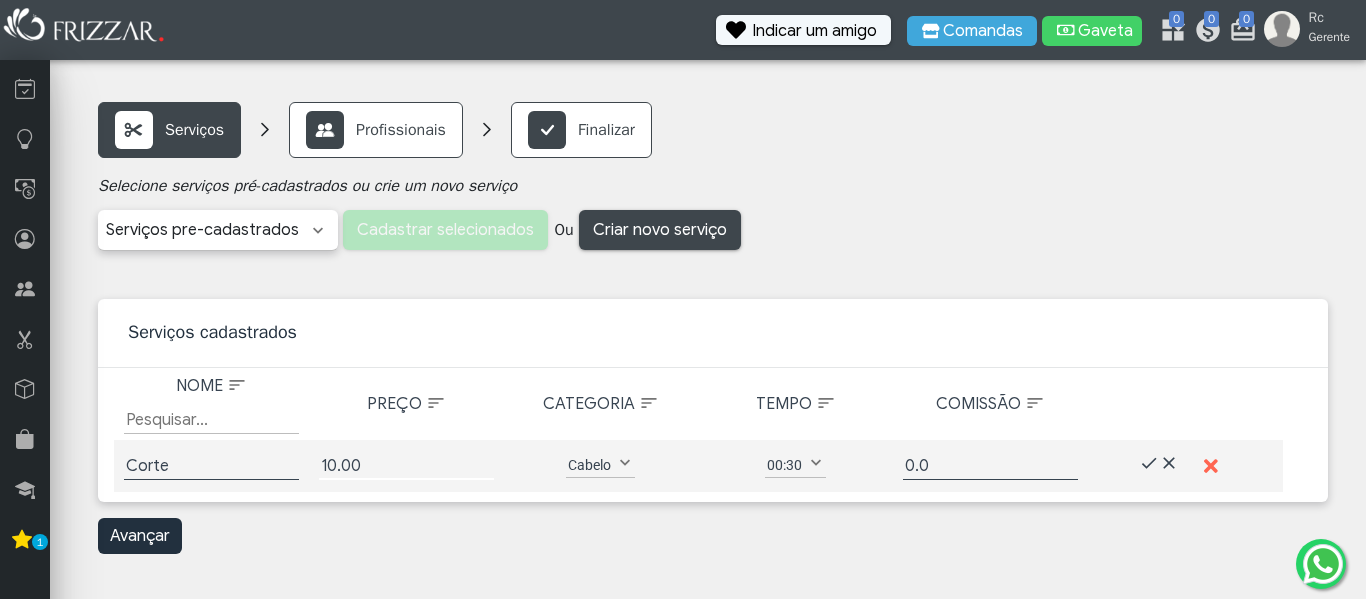 click on "10.00" at bounding box center [406, 466] 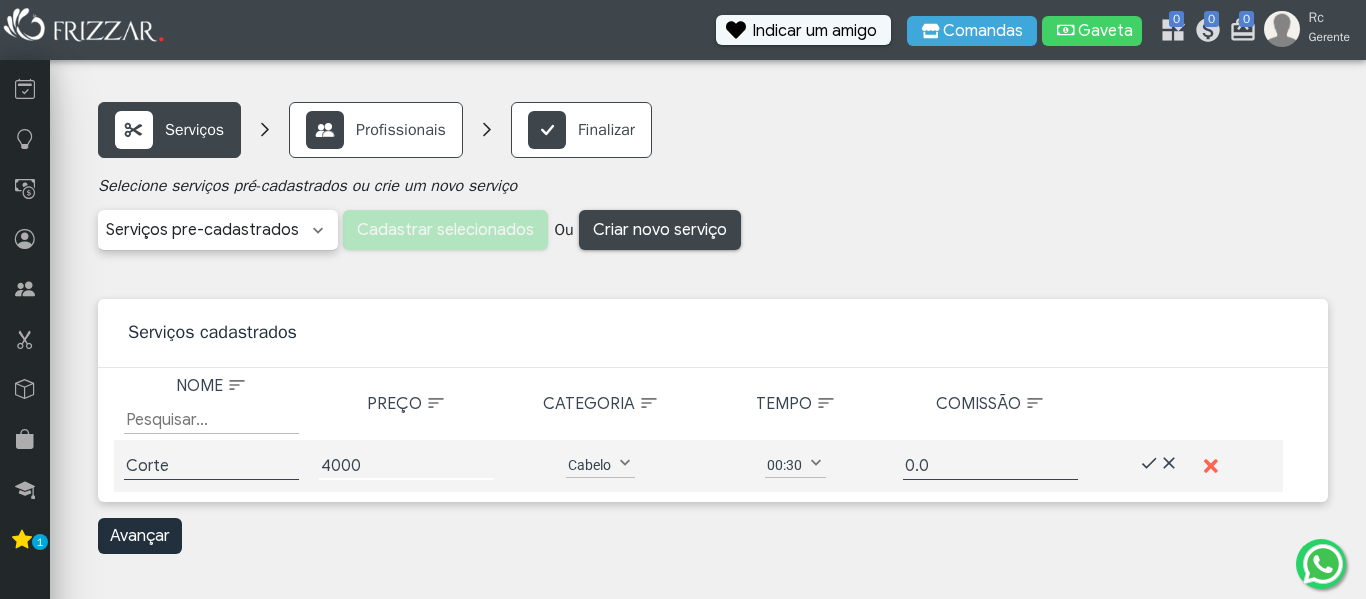 type on "4000" 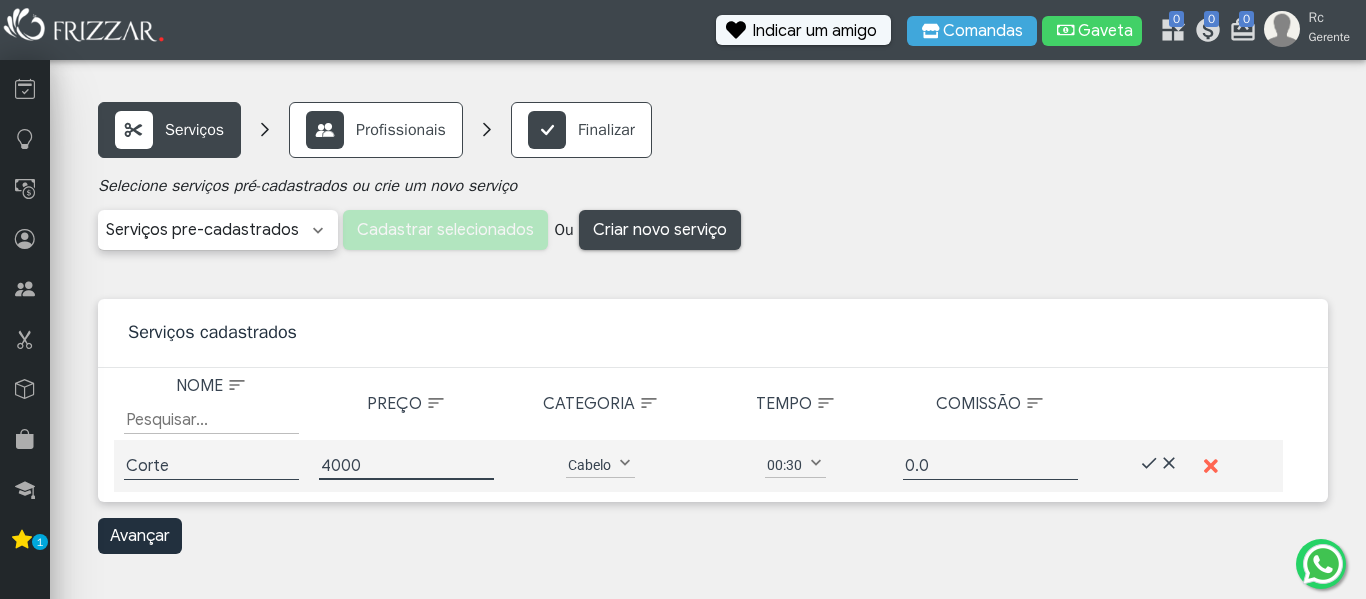 click at bounding box center (625, 463) 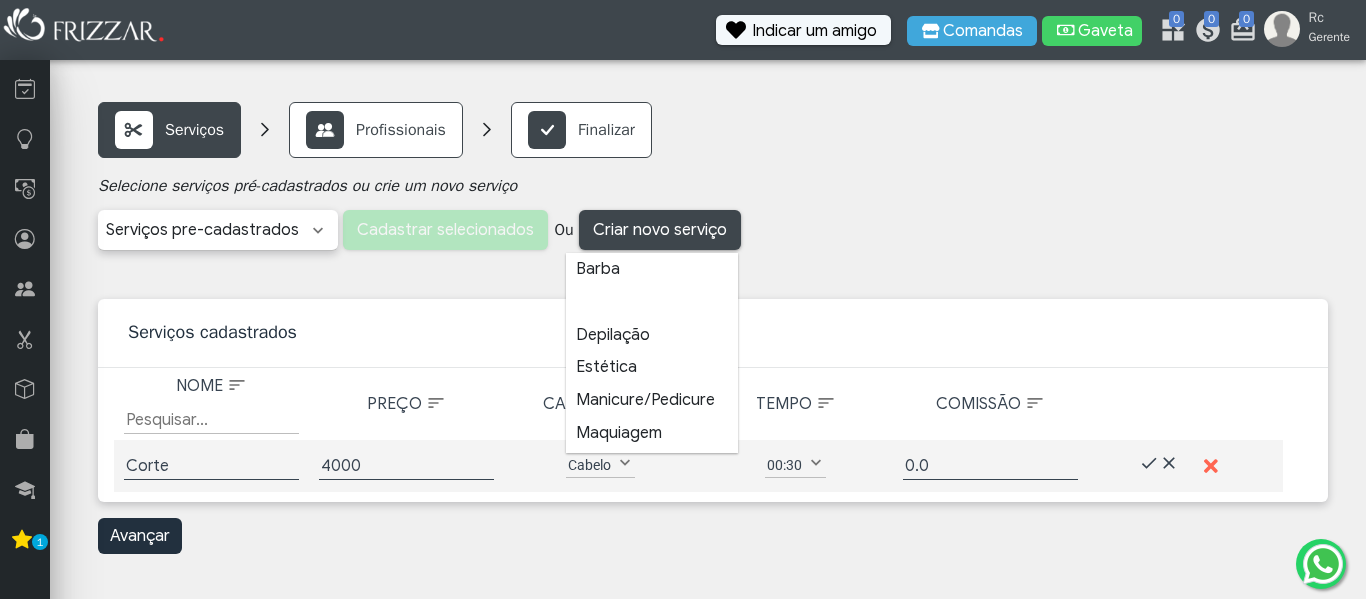 scroll, scrollTop: 14, scrollLeft: 93, axis: both 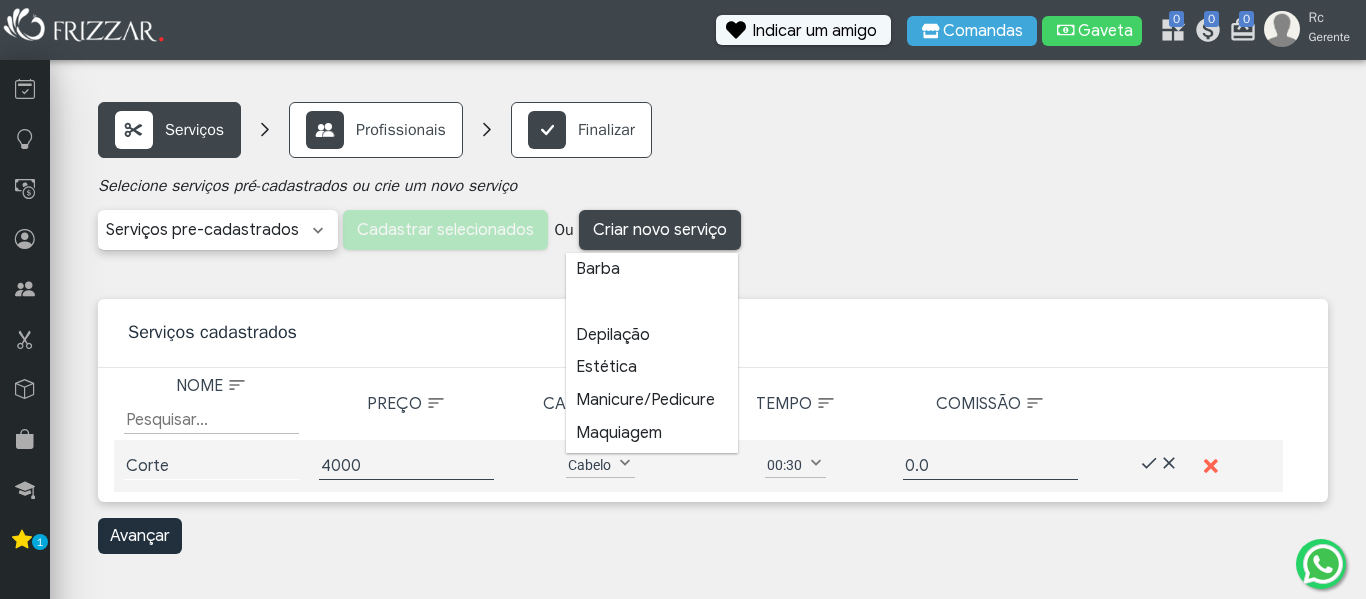 click on "Corte" at bounding box center (211, 466) 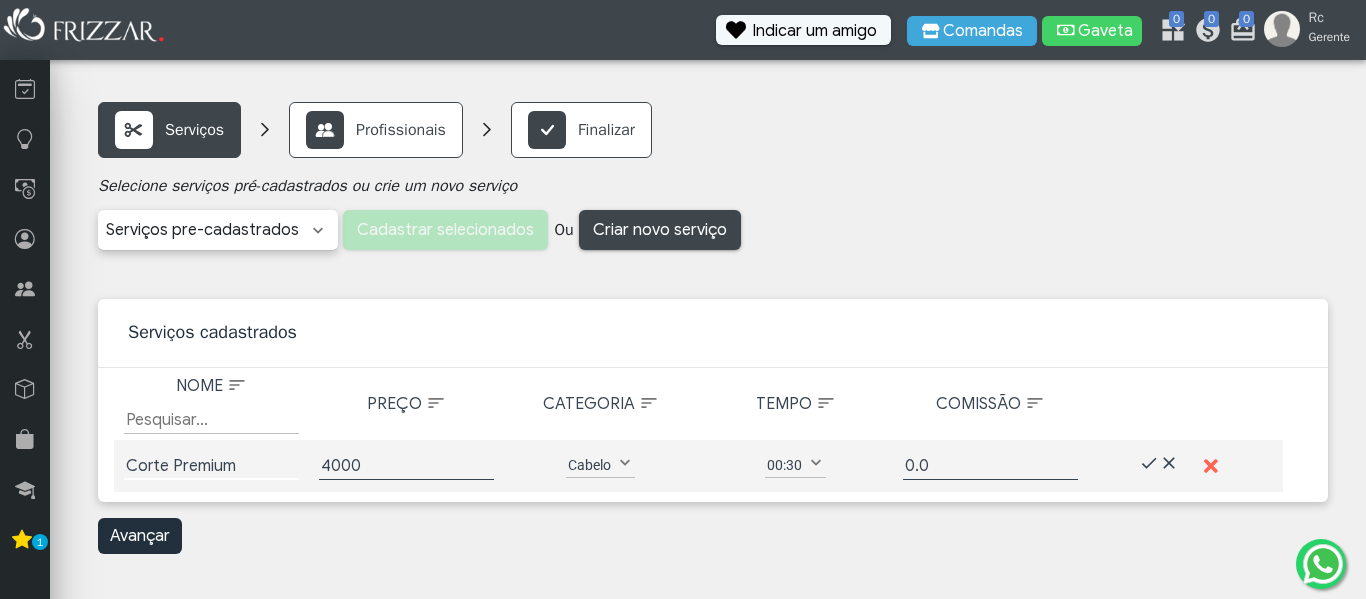 type on "Corte Premium" 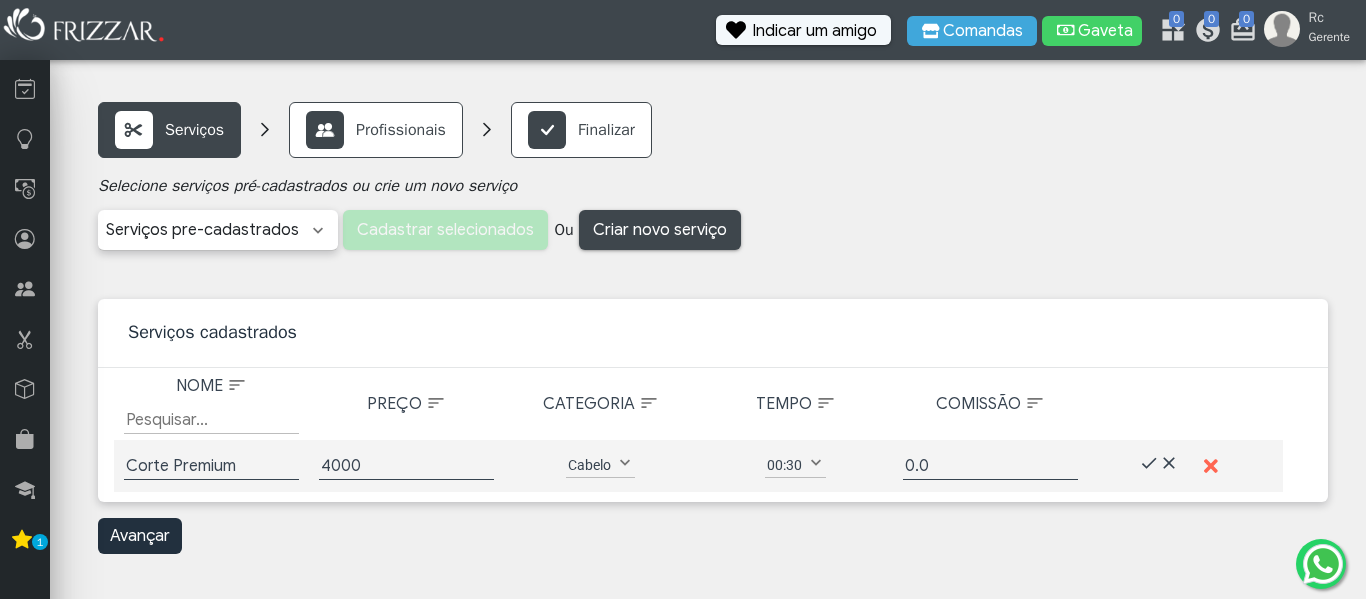 click on "00:30" at bounding box center [784, 465] 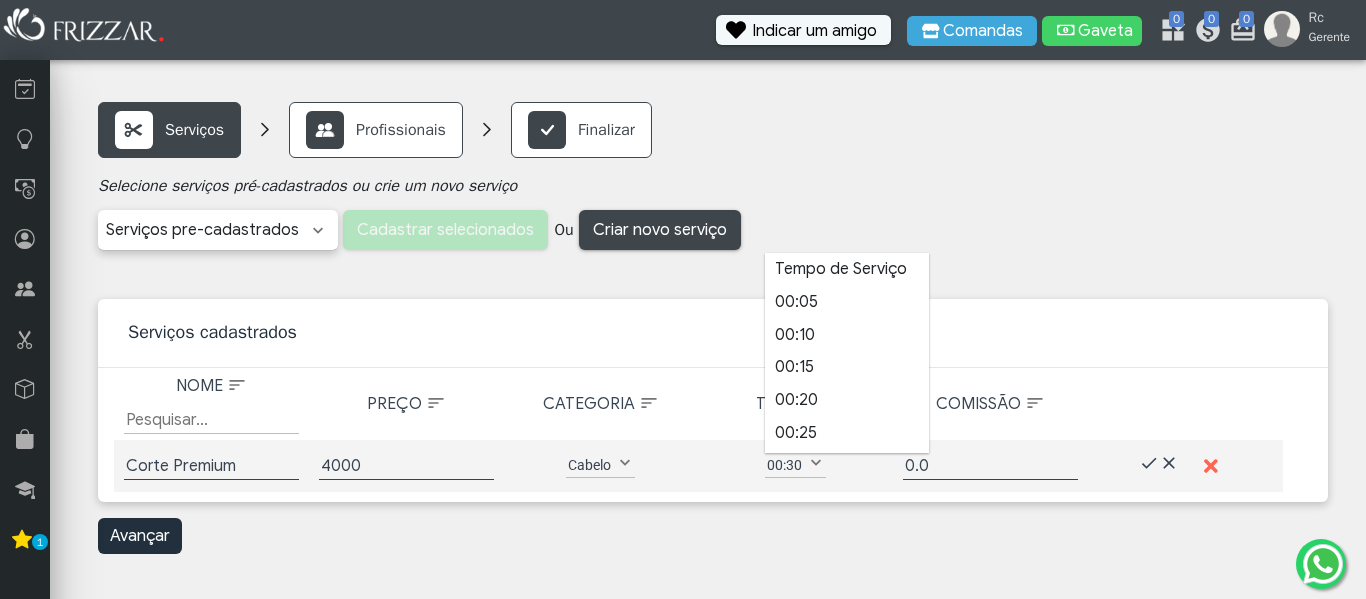 scroll, scrollTop: 14, scrollLeft: 93, axis: both 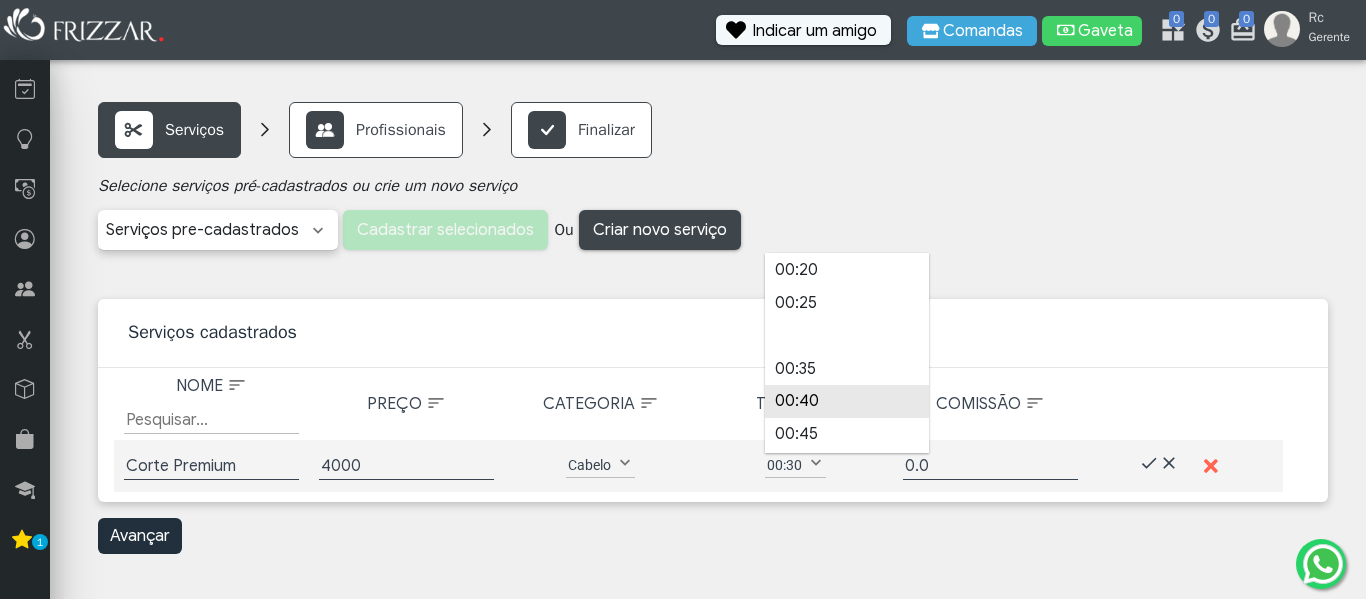 click on "00:40" at bounding box center (847, 401) 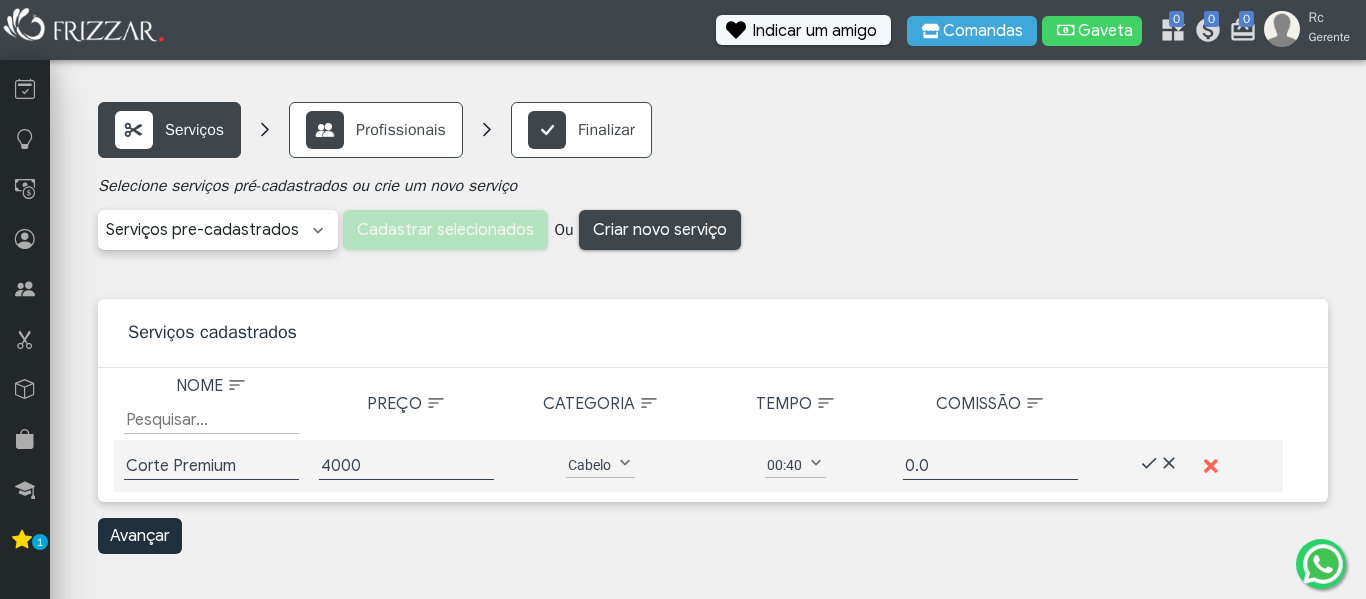 click on "Ordenar Nome Crescente Nome Decrescente Preço Crescente Preço Decrescente Categoria Crescente Categoria Decrescente Tempo Crescente Tempo Decrescente Comissão Crescente Comissão Decrescente Nome Filtrar por Nome Preço Categoria Tempo Comissão Nome Corte Corte Premium Preço R$ 10.00 4000 Categoria Cabelo Barba Cabelo Depilação Estética Manicure/Pedicure Maquiagem Massagem Outros Química Tintura Cabelo Tempo 00:30 Tempo de Serviço 00:05 00:10 00:15 00:20 00:25 00:30 00:35 00:40 00:45 00:50 00:55 01:00 01:05 01:10 01:15 01:20 01:25 01:30 01:35 01:40 01:45 01:50 01:55 02:00 02:15 02:30 02:45 03:00 03:15 03:30 03:45 04:00 04:30 05:00 05:30 06:00 06:30 07:00 07:30 08:00 00:40 Comissão 0.0% 0.0 ui-button" at bounding box center [713, 435] 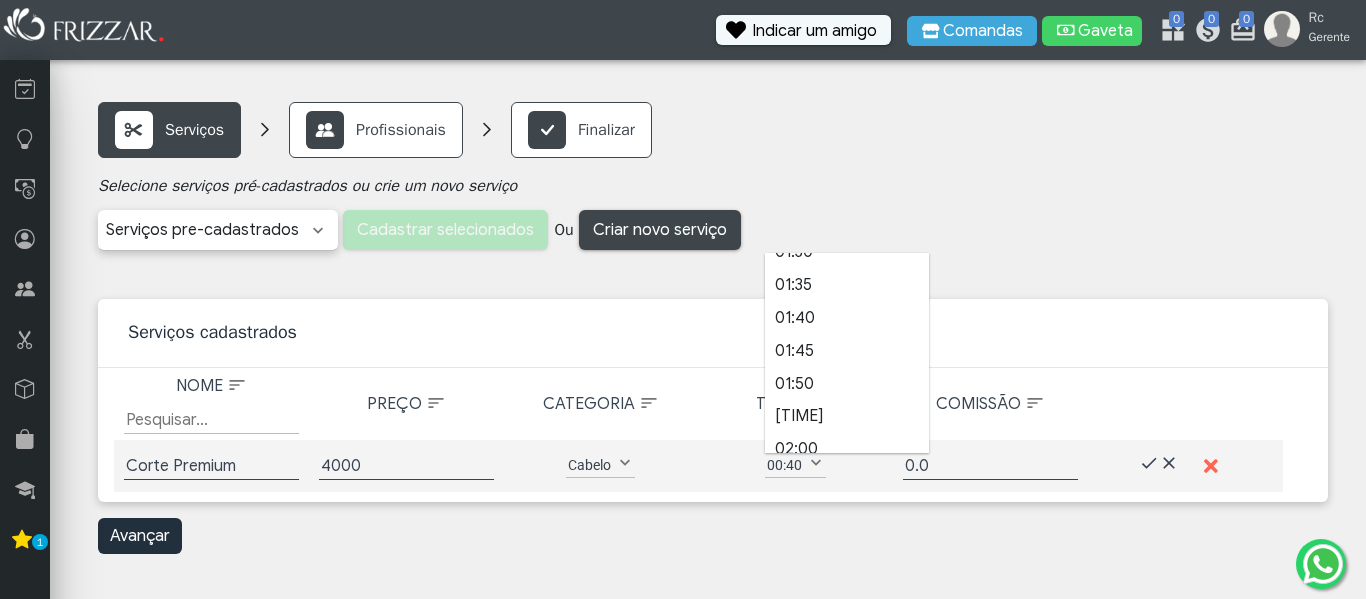 scroll, scrollTop: 730, scrollLeft: 0, axis: vertical 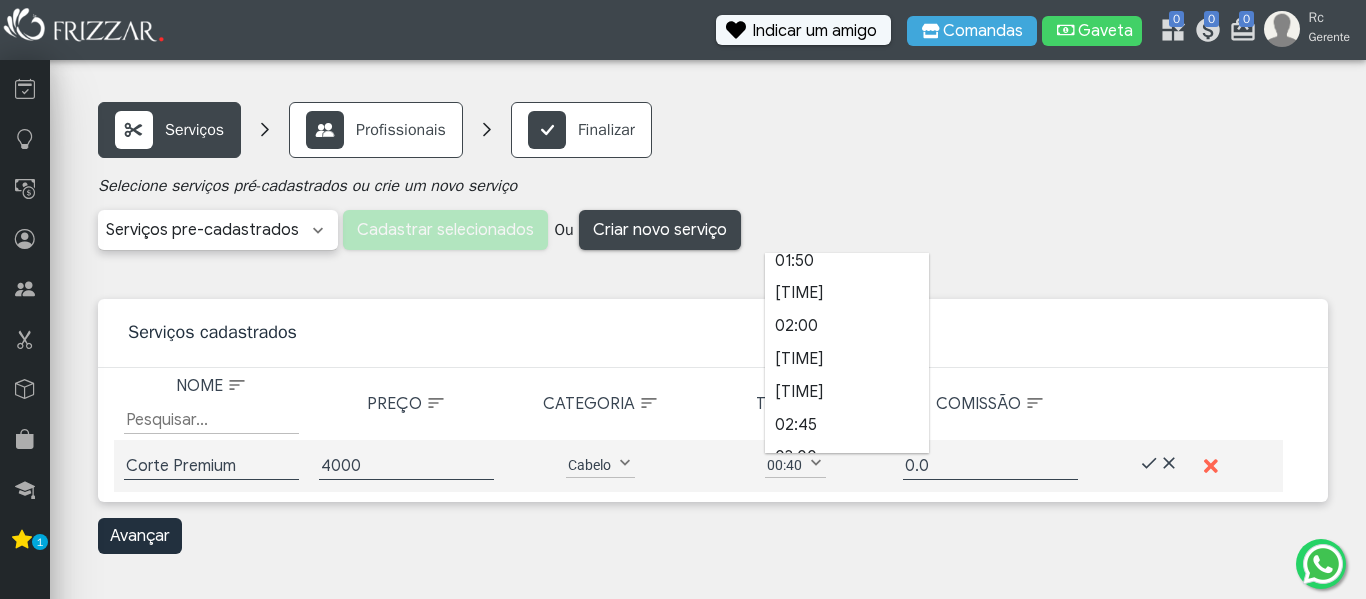 drag, startPoint x: 800, startPoint y: 503, endPoint x: 797, endPoint y: 490, distance: 13.341664 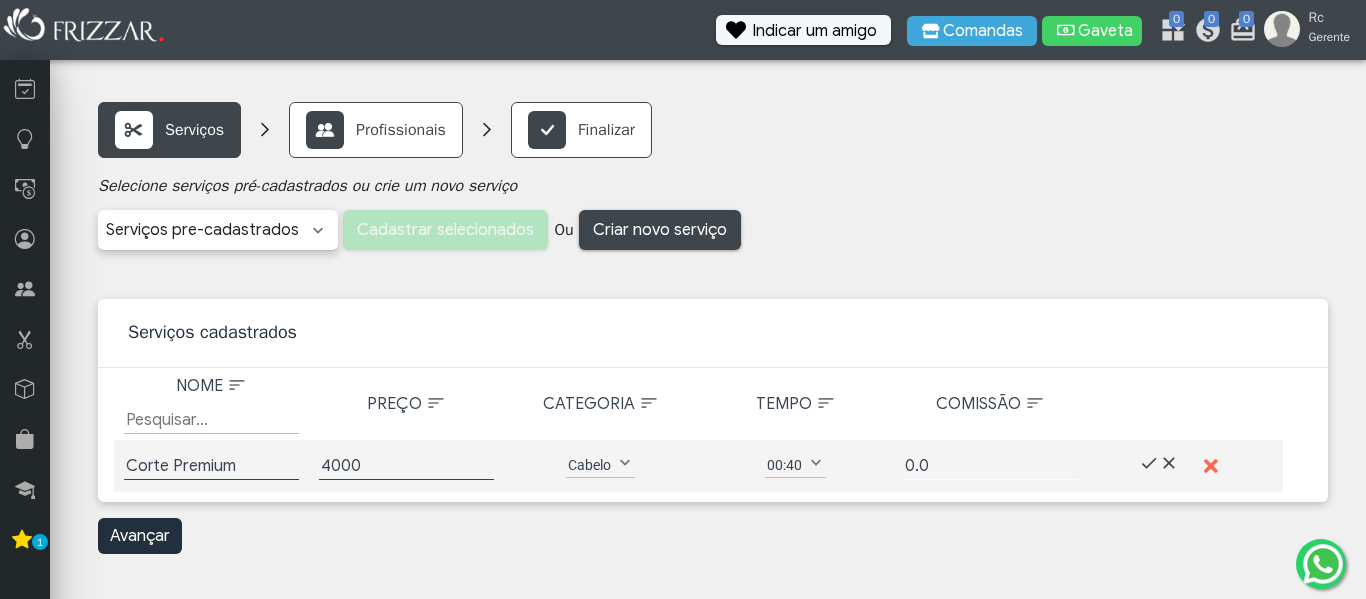 click on "0.0" at bounding box center (990, 466) 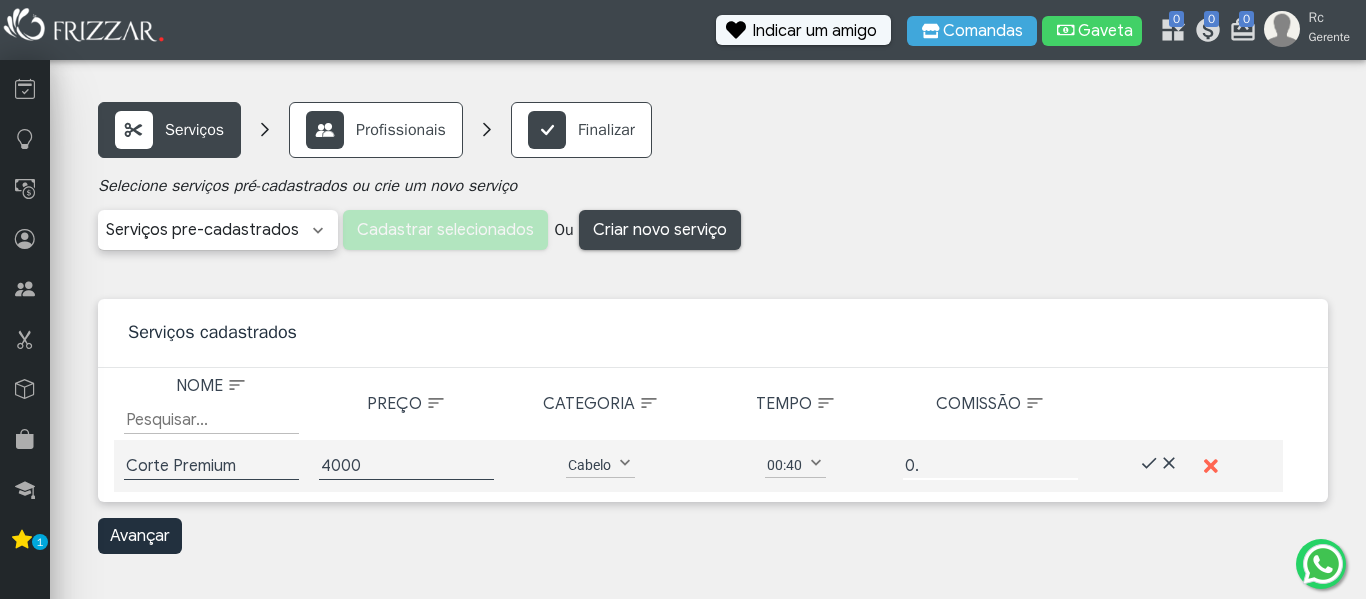 type on "0" 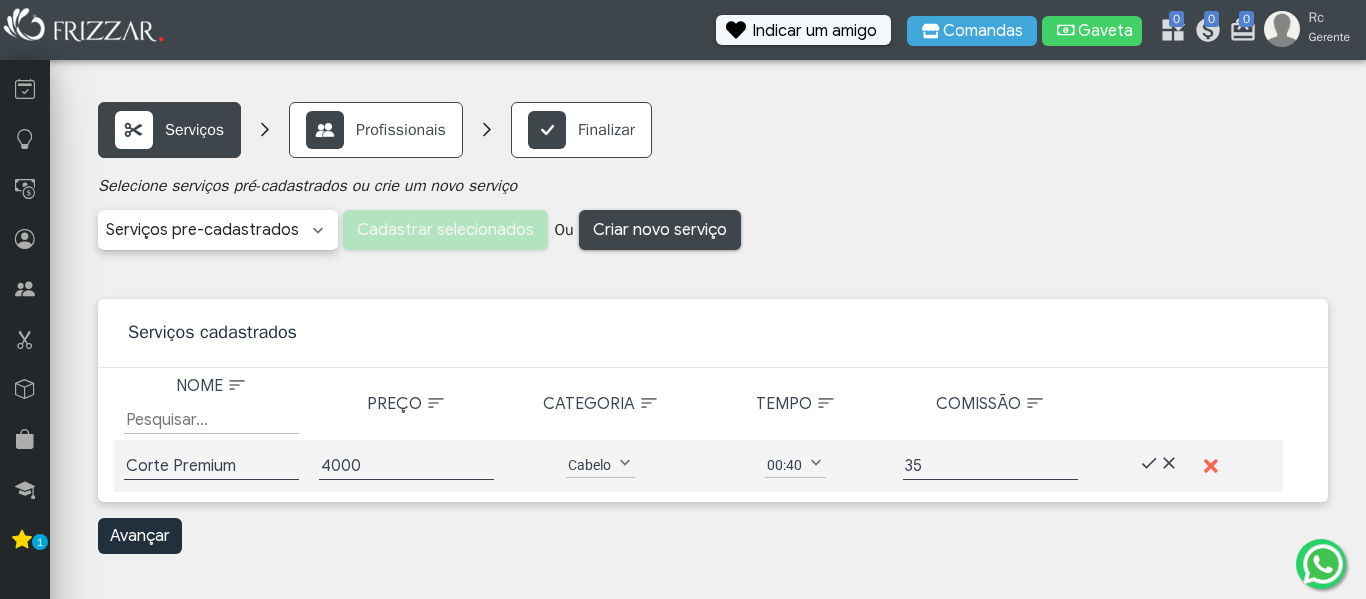click on "Ordenar Nome Crescente Nome Decrescente Preço Crescente Preço Decrescente Categoria Crescente Categoria Decrescente Tempo Crescente Tempo Decrescente Comissão Crescente Comissão Decrescente Nome Filtrar por Nome Preço Categoria Tempo Comissão Nome Corte Corte Premium Preço R$ 10.00 4000 Categoria Cabelo Barba Cabelo Depilação Estética Manicure/Pedicure Maquiagem Massagem Outros Química Tintura Cabelo Tempo 00:30 Tempo de Serviço 00:05 00:10 00:15 00:20 00:25 00:30 00:35 00:40 00:45 00:50 00:55 01:00 01:05 01:10 01:15 01:20 01:25 01:30 01:35 01:40 01:45 01:50 01:55 02:00 02:15 02:30 02:45 03:00 03:15 03:30 03:45 04:00 04:30 05:00 05:30 06:00 06:30 07:00 07:30 08:00 00:40 Comissão 0.0% 35 ui-button" at bounding box center (713, 435) 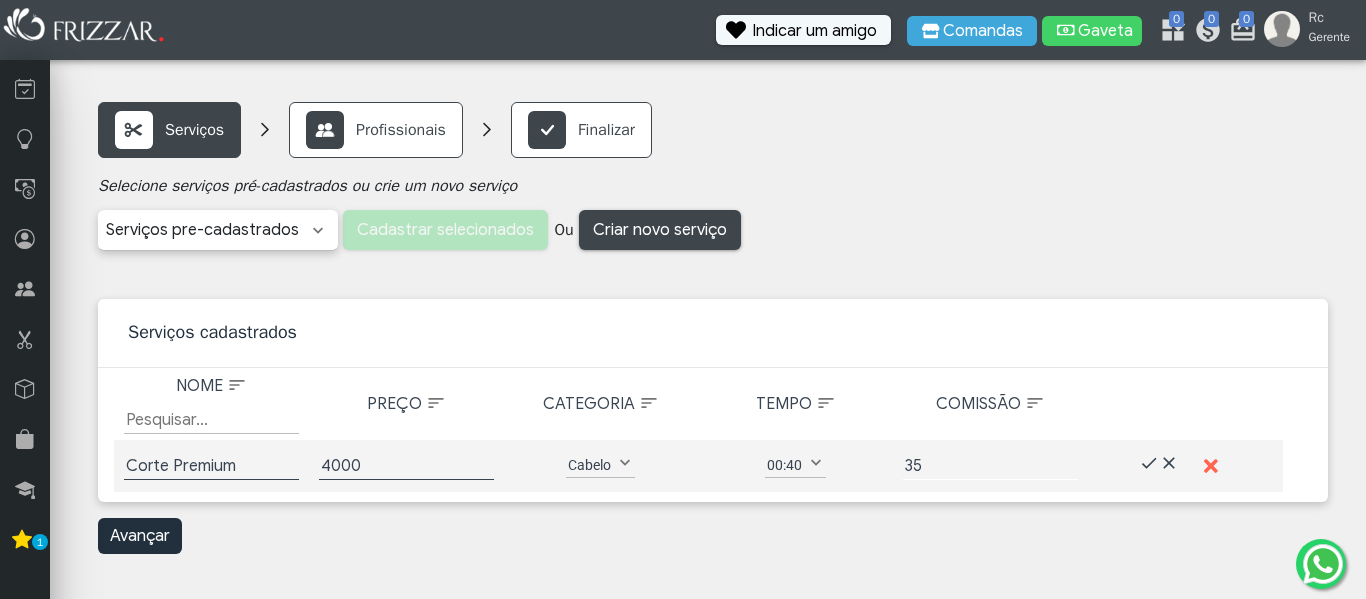 click on "35" at bounding box center [990, 466] 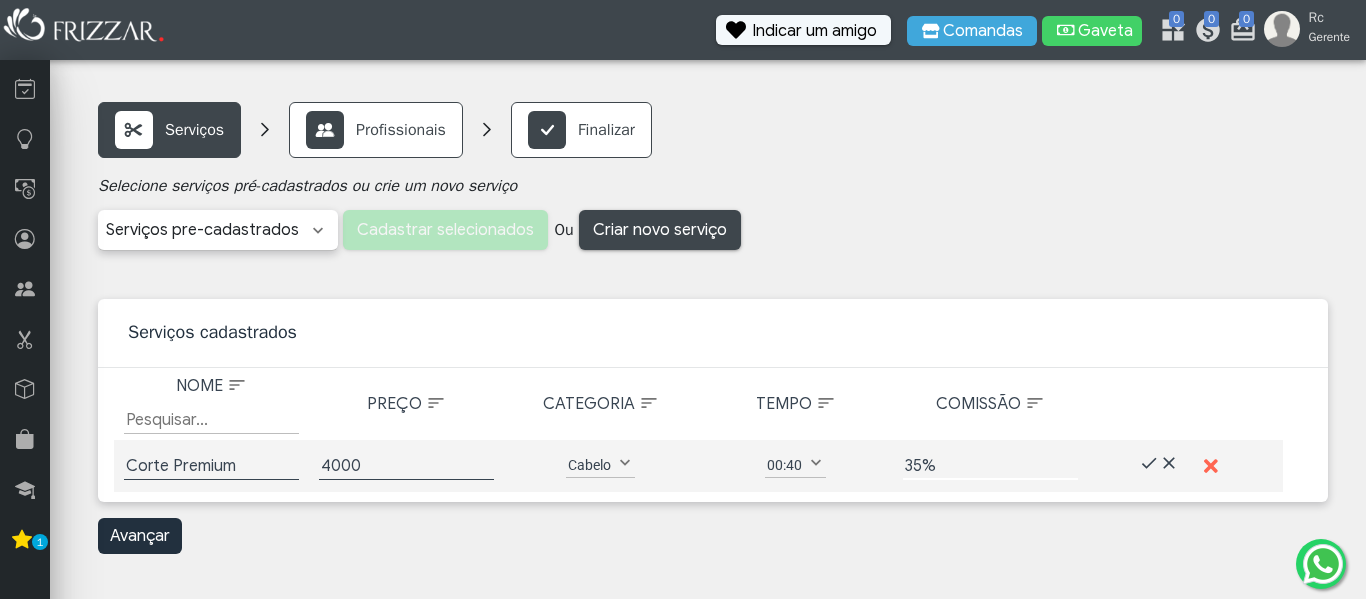 type on "35%" 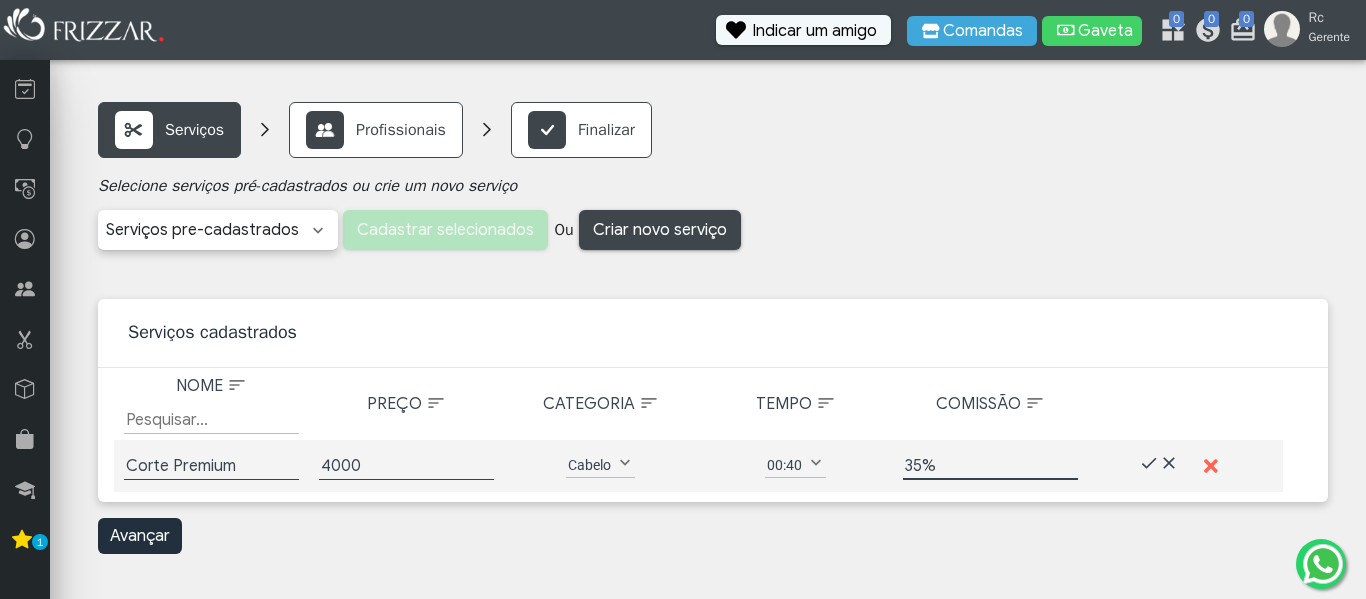 click on "Comissão 0.0% 35%" at bounding box center [990, 466] 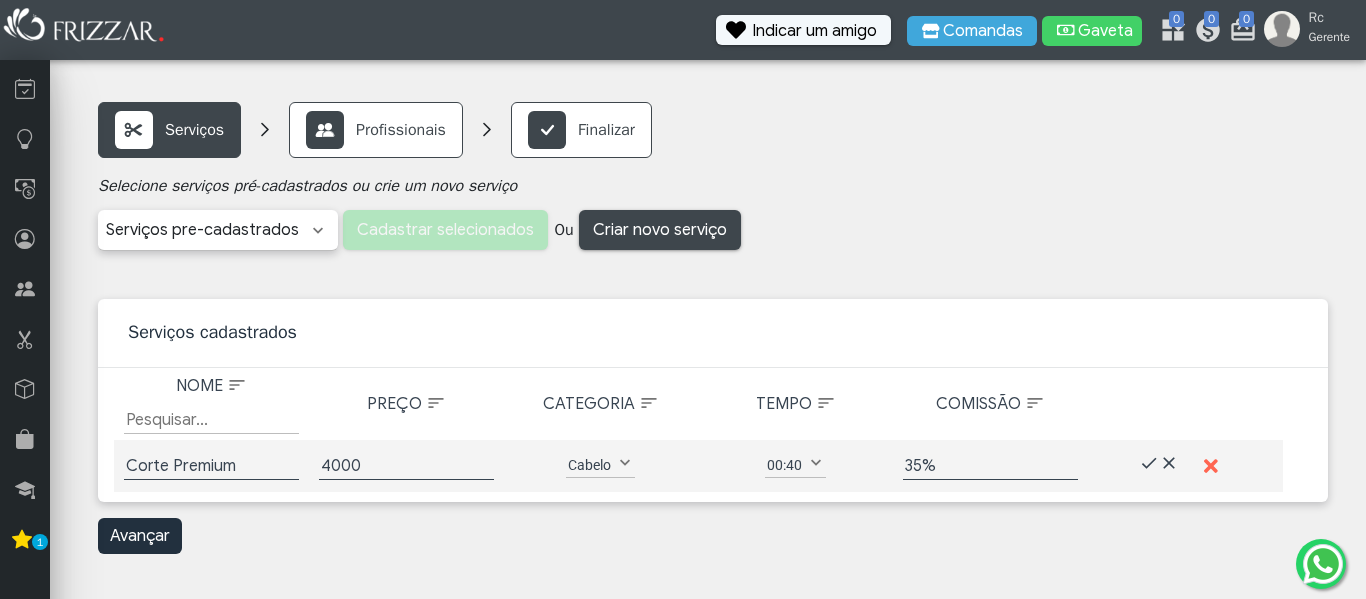 click at bounding box center [816, 463] 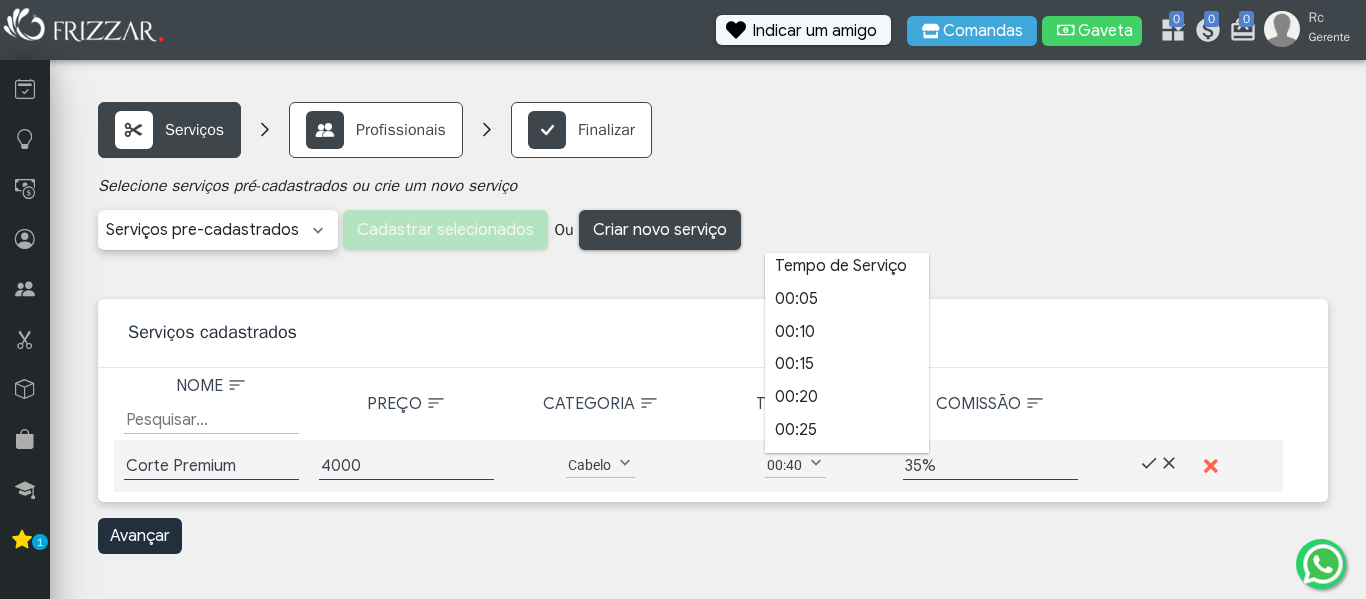 scroll, scrollTop: 0, scrollLeft: 0, axis: both 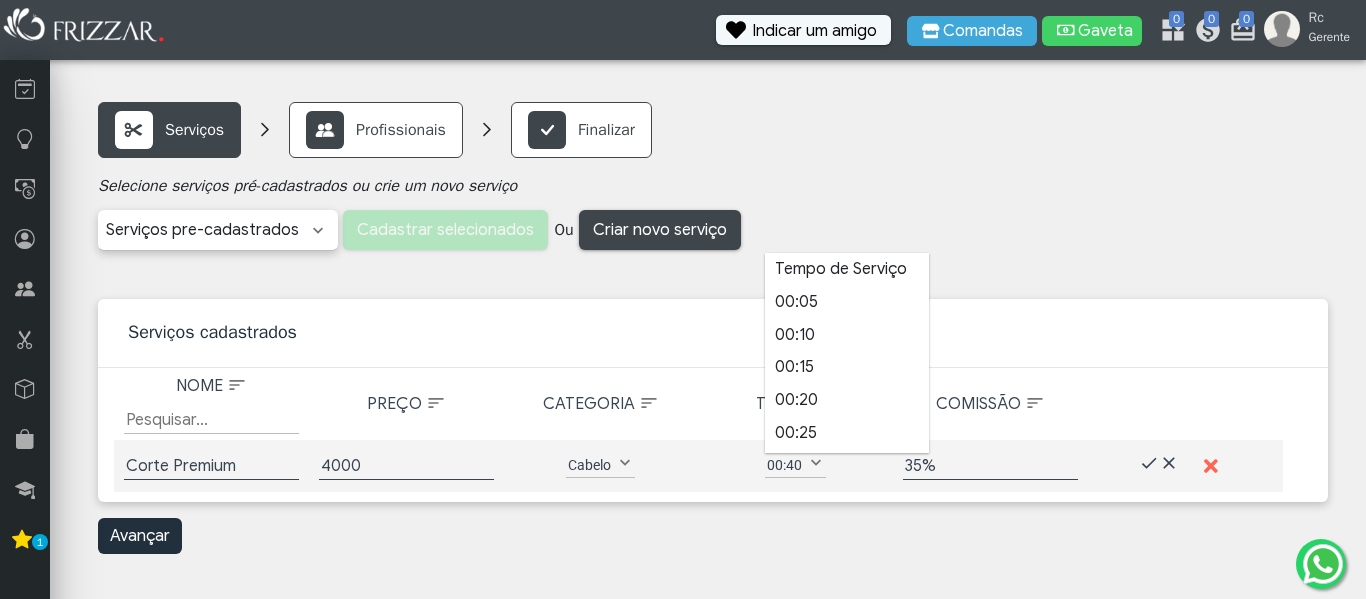 click on "Selecionar categorias Barba Cabelo Depilação Estética Manicure/Pedicure Maquiagem Massagem Outros Química Tintura Categorias
Selecione serviços pré-cadastrados ou crie um novo serviço
Barba Barba + Sobrancelha Barboterapia Bigode Pigmentação Barba Pigmentação de Barba Acabamento Alisamento Botox Botox Capilar Cauterização Coloração Corte Cronograma Capilar Escova Escova Curto Freestyle Hidratação Lavagem Luzes Matização Mechas Morena Iluminada Corte Navalhado Nutrição Penteado Pezinho Pigmentação Pigmentação Cabelo Progressiva Pézinho Reconstrução Relaxamento Selagem Tintura Tonalização Terapia capilar Axila Buço Depilação Nariz Depilação Nasal Depilação Orelha Depilação axila Depilação meia perna Meia Perna Brow Lamination Design de Sobrancelha Drenagem Linfática Lash Lifting Limpeza de Pele Sobrancelha Navalha Sobrancelha na Pinça Pé" at bounding box center (713, 364) 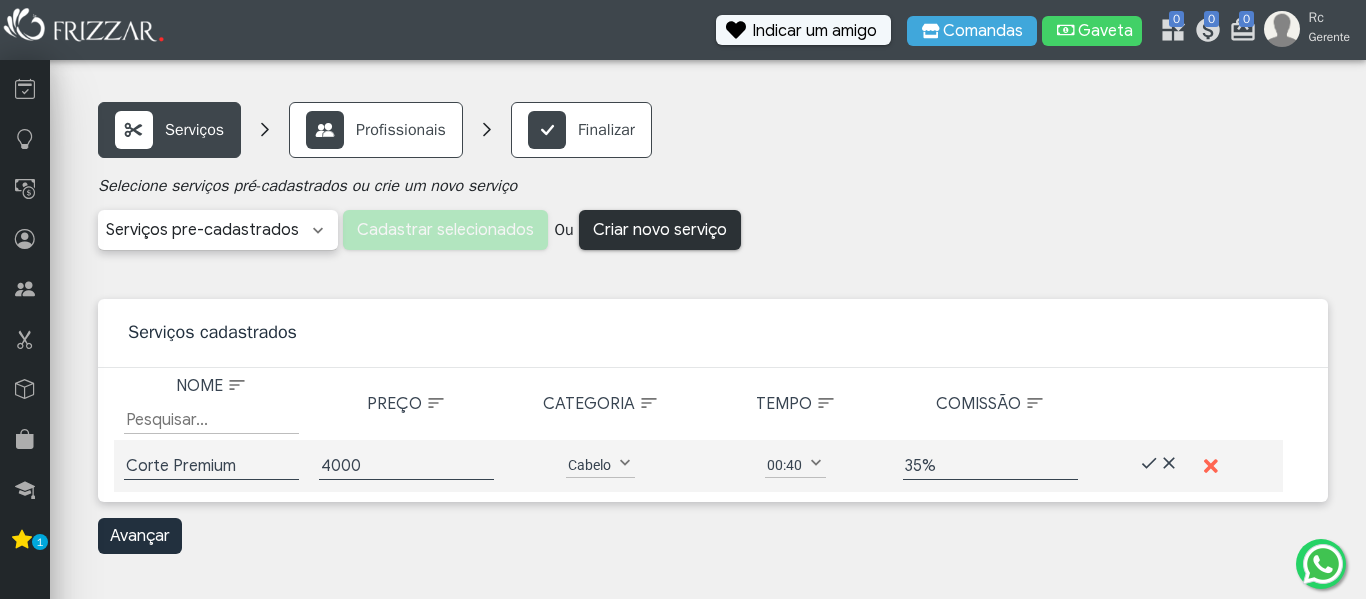 click on "Criar novo serviço" at bounding box center [660, 230] 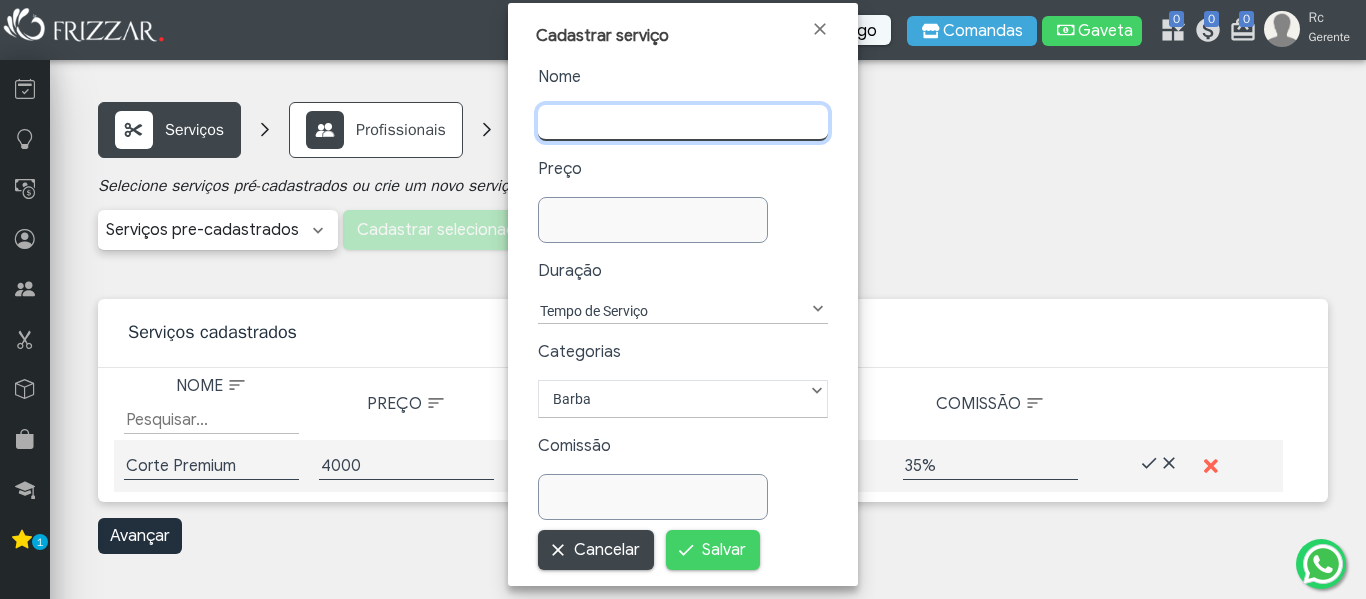 click at bounding box center (683, 123) 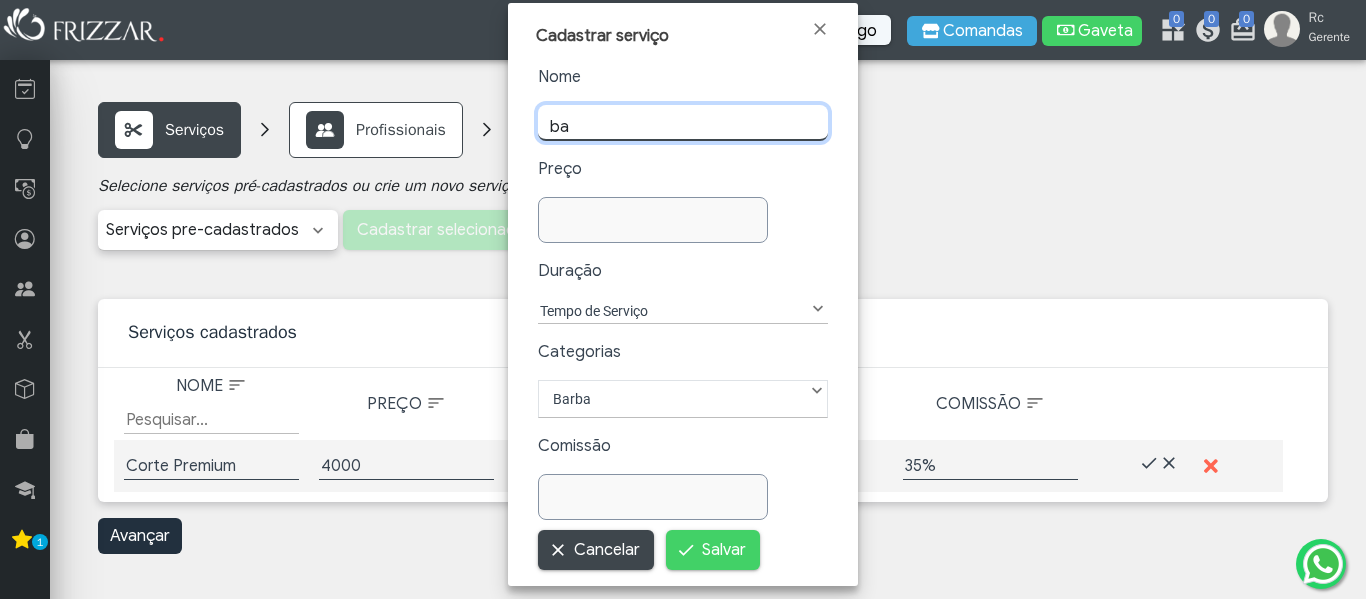 type on "b" 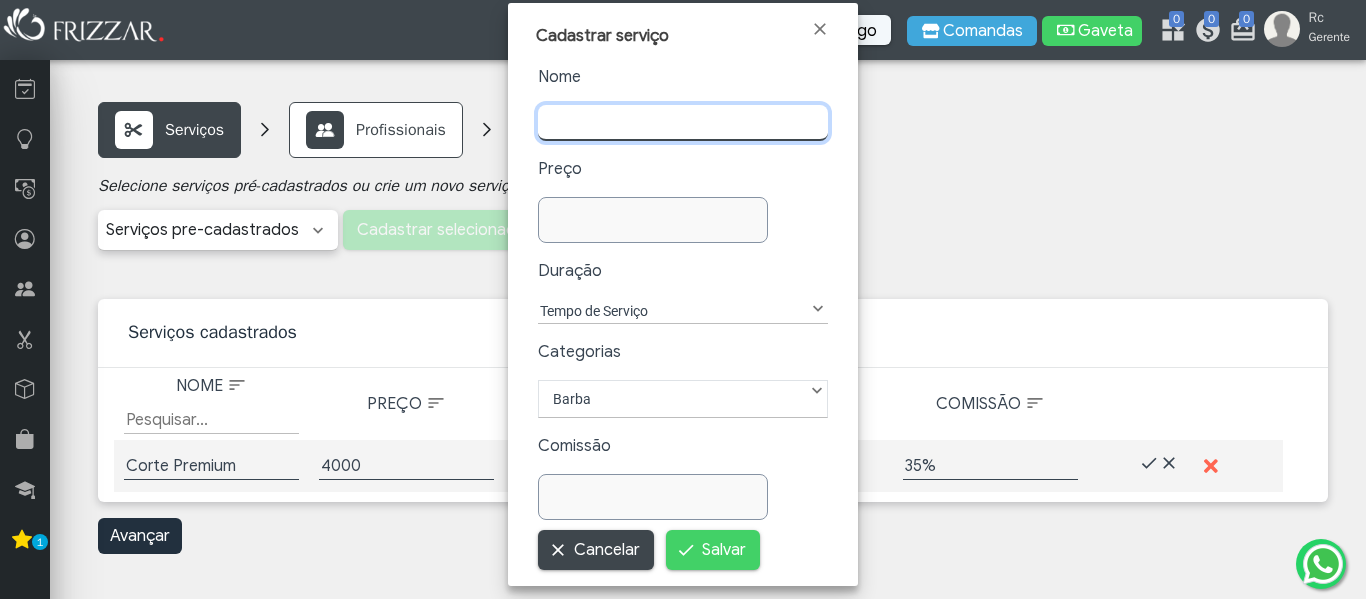 type on "b" 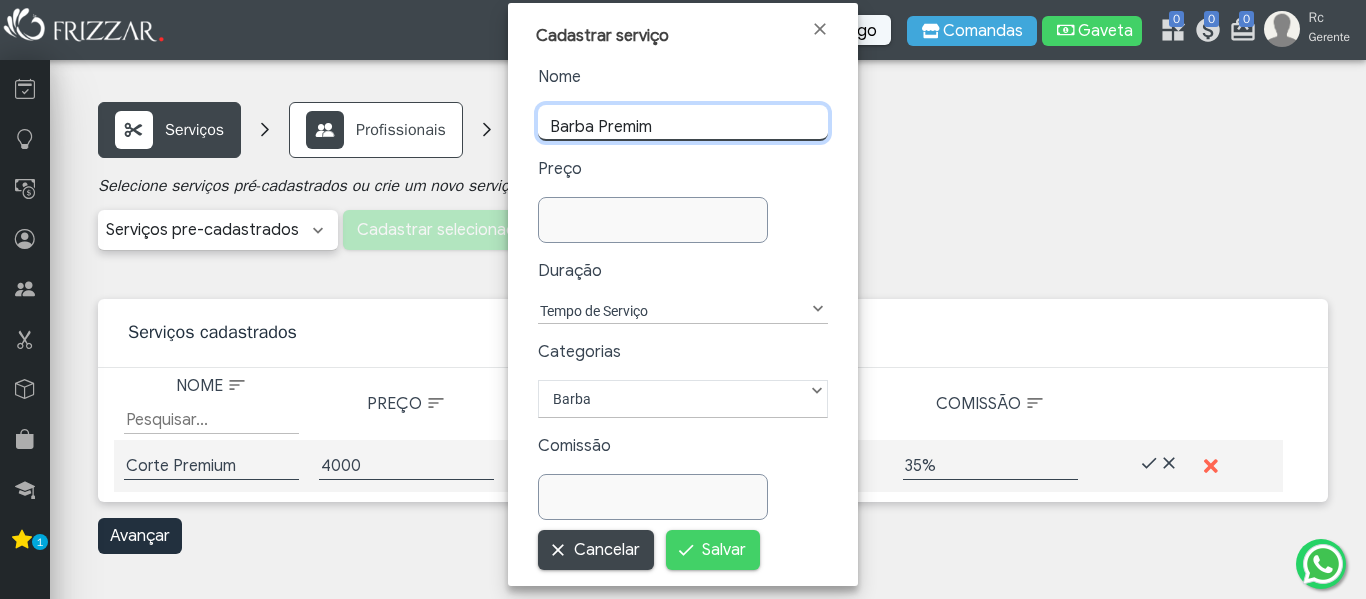 click on "Barba Premim" at bounding box center [683, 123] 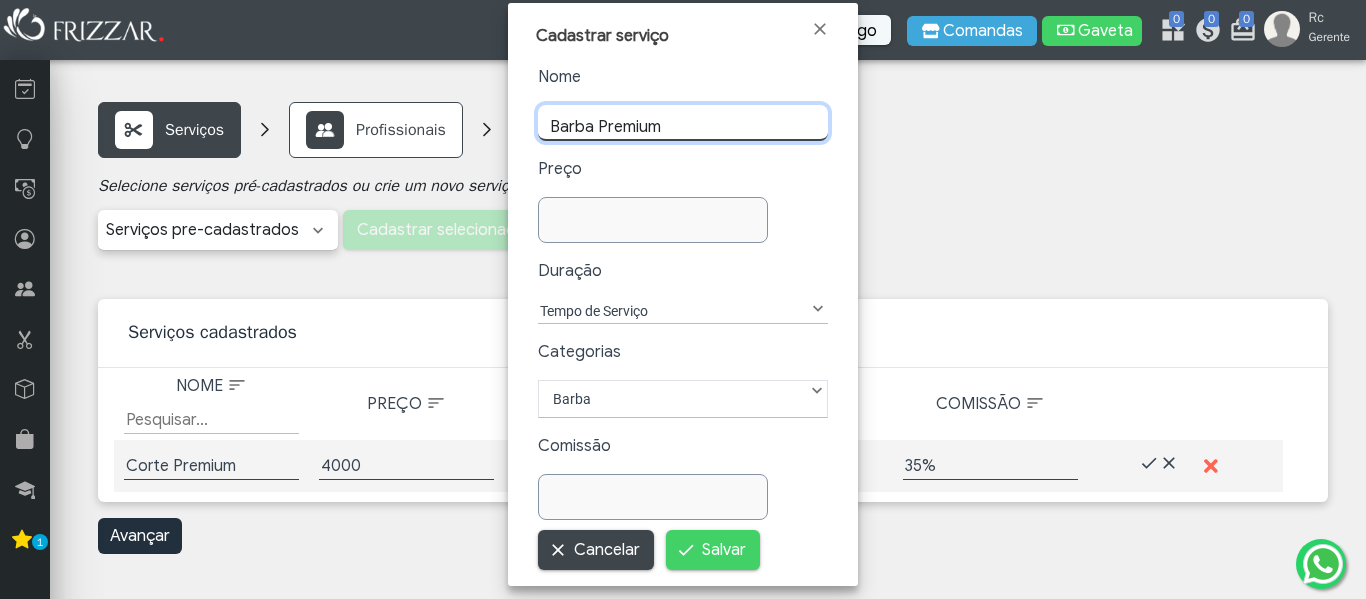 type on "Barba Premium" 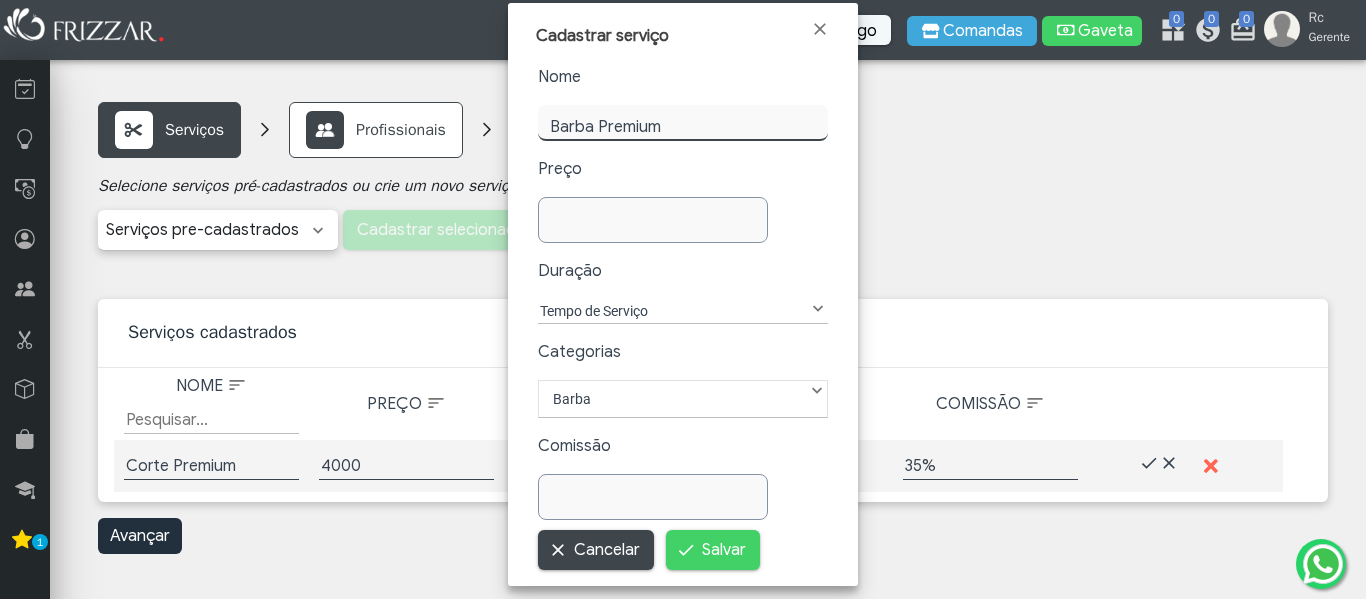 click at bounding box center (653, 220) 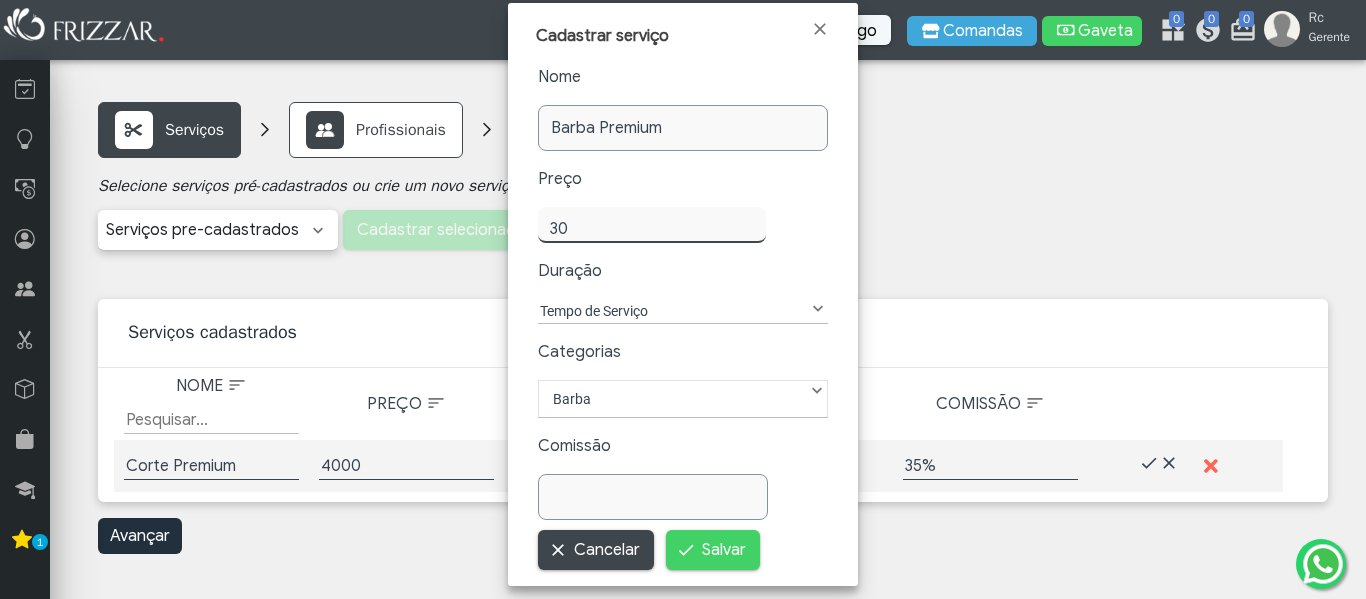 type on "30,00" 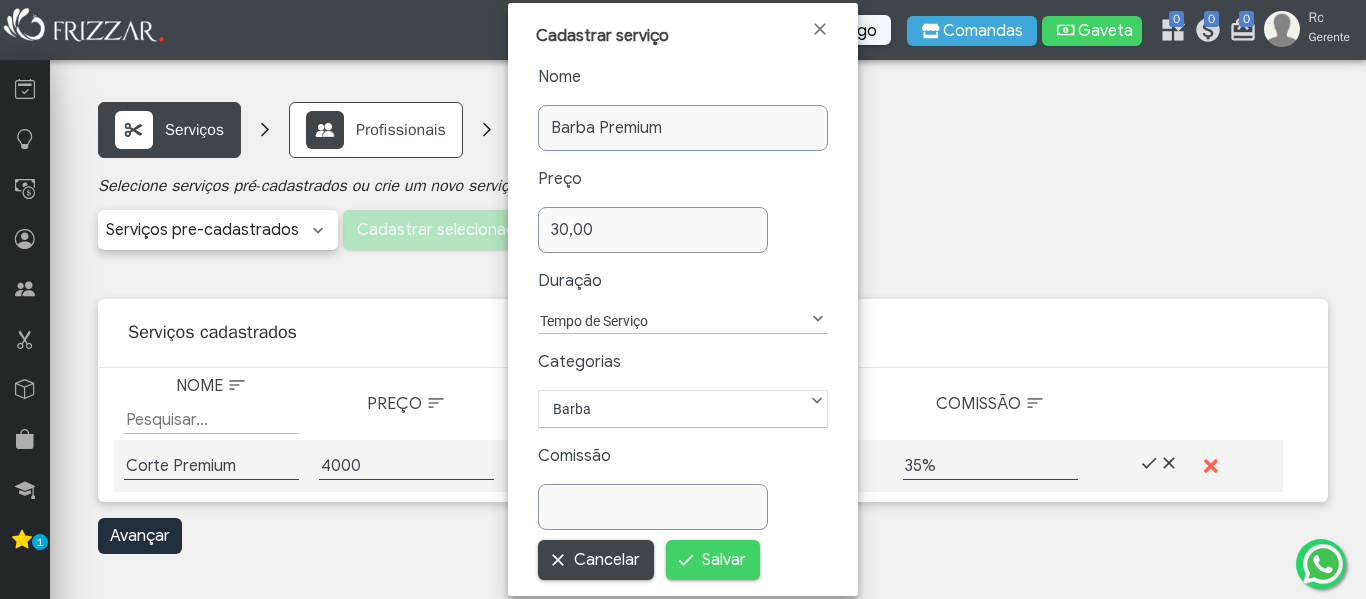 click on "Tempo de Serviço" at bounding box center [672, 321] 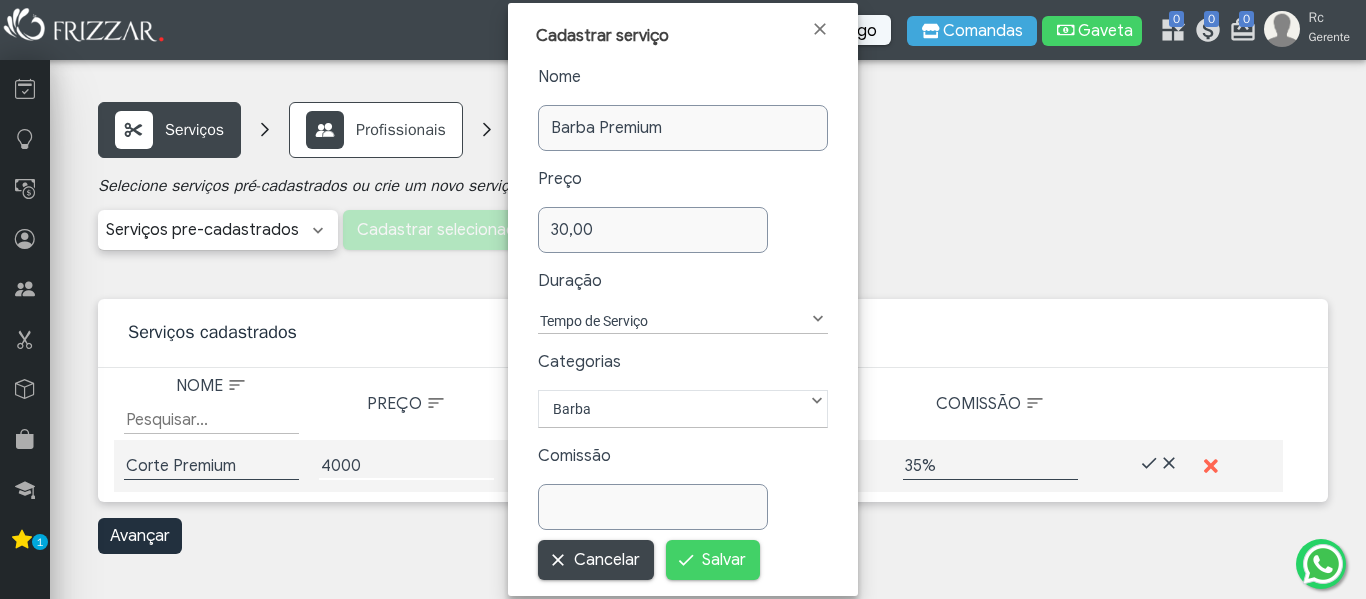 click on "4000" at bounding box center [406, 466] 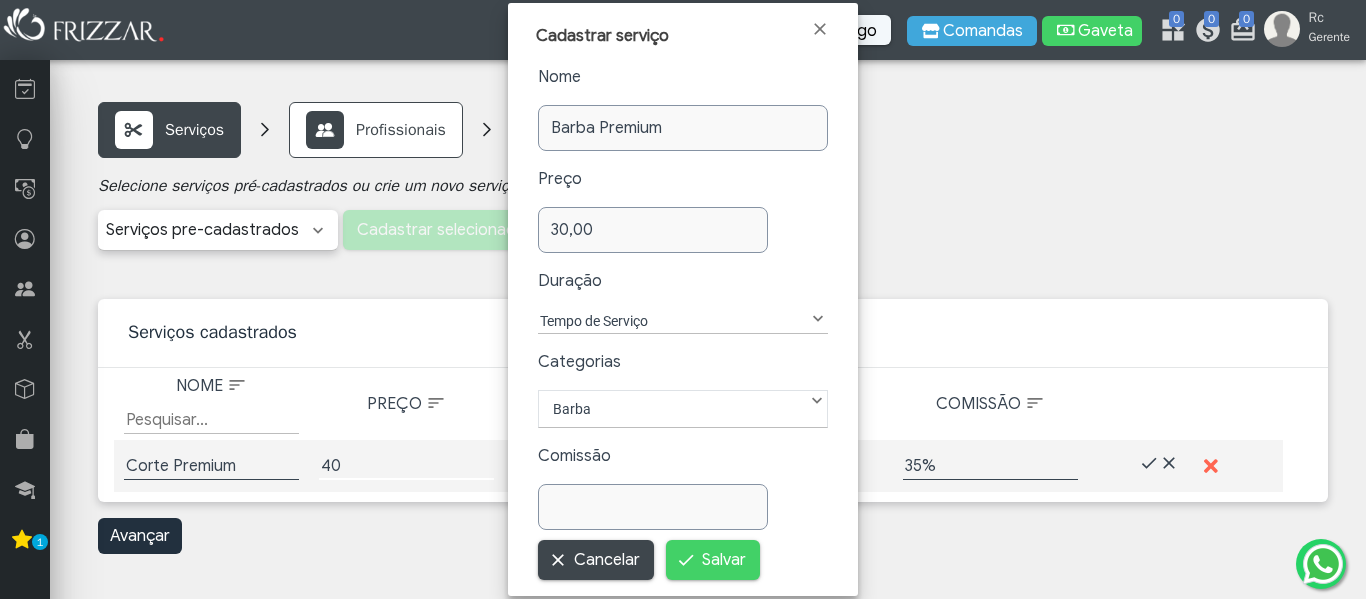 type on "40" 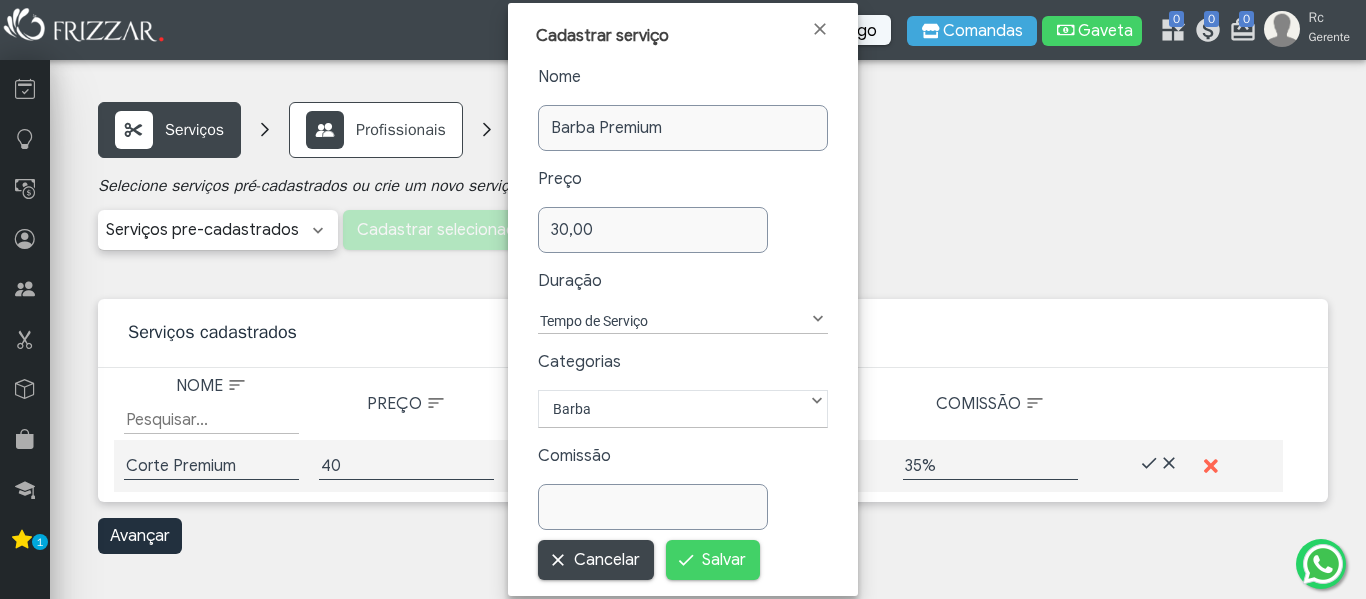 click on "Duração" at bounding box center (683, 281) 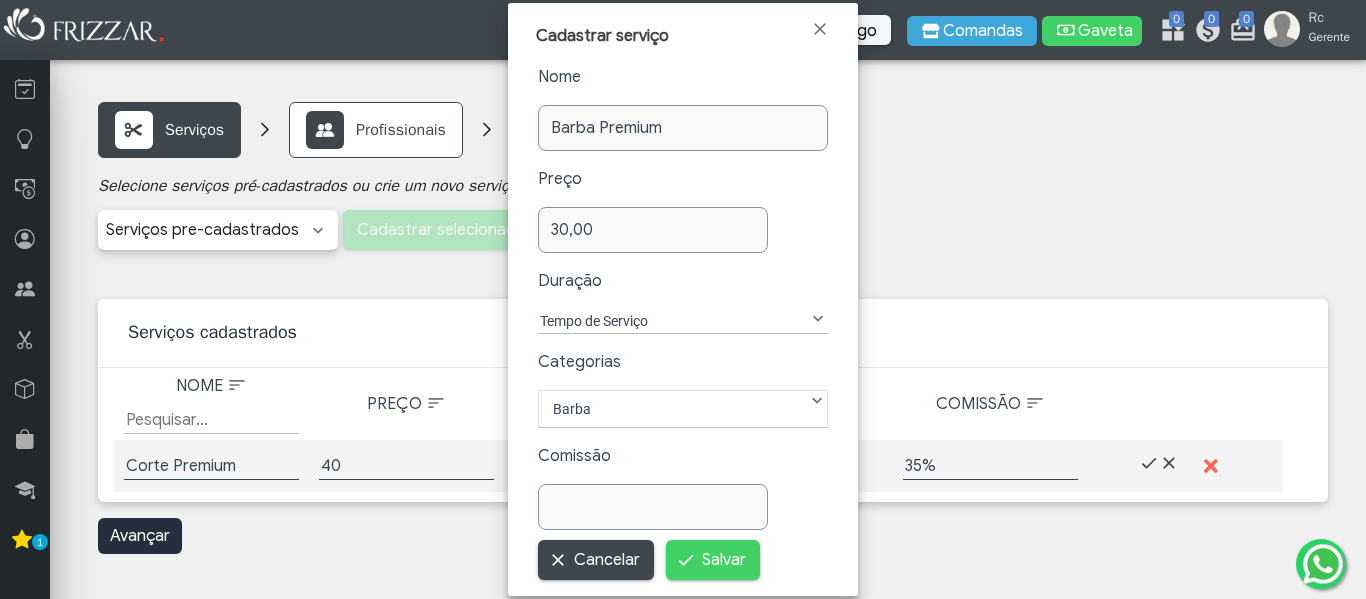 click on "Tempo de Serviço" at bounding box center (672, 321) 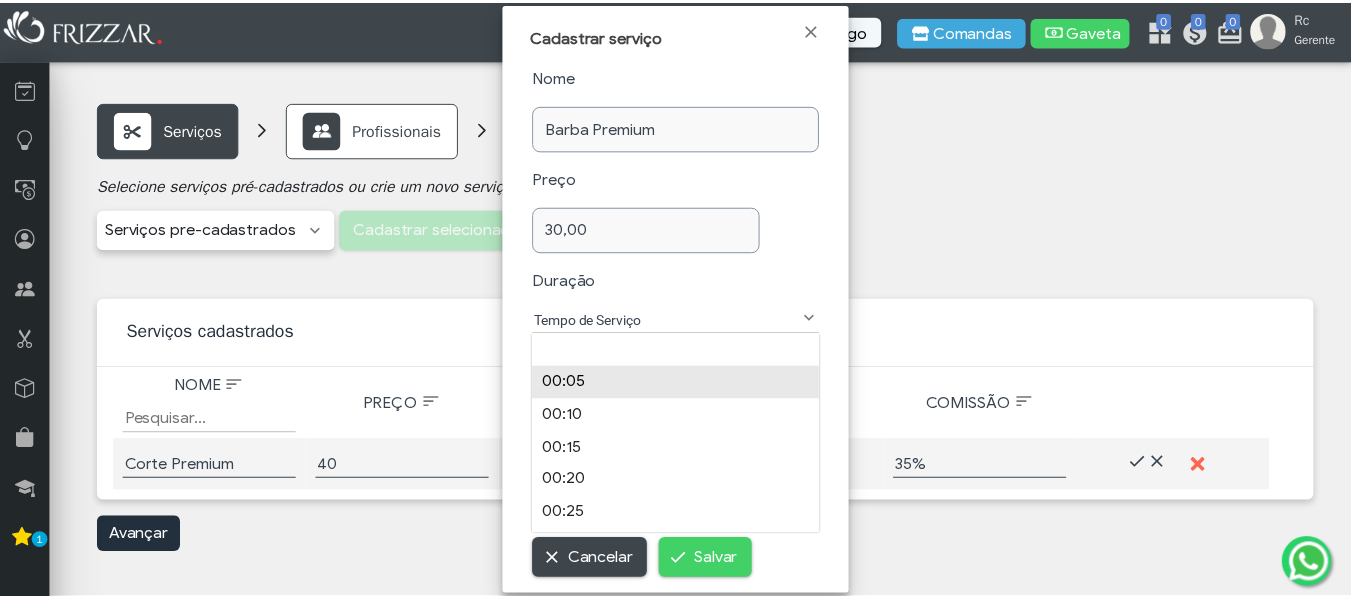 scroll, scrollTop: 100, scrollLeft: 0, axis: vertical 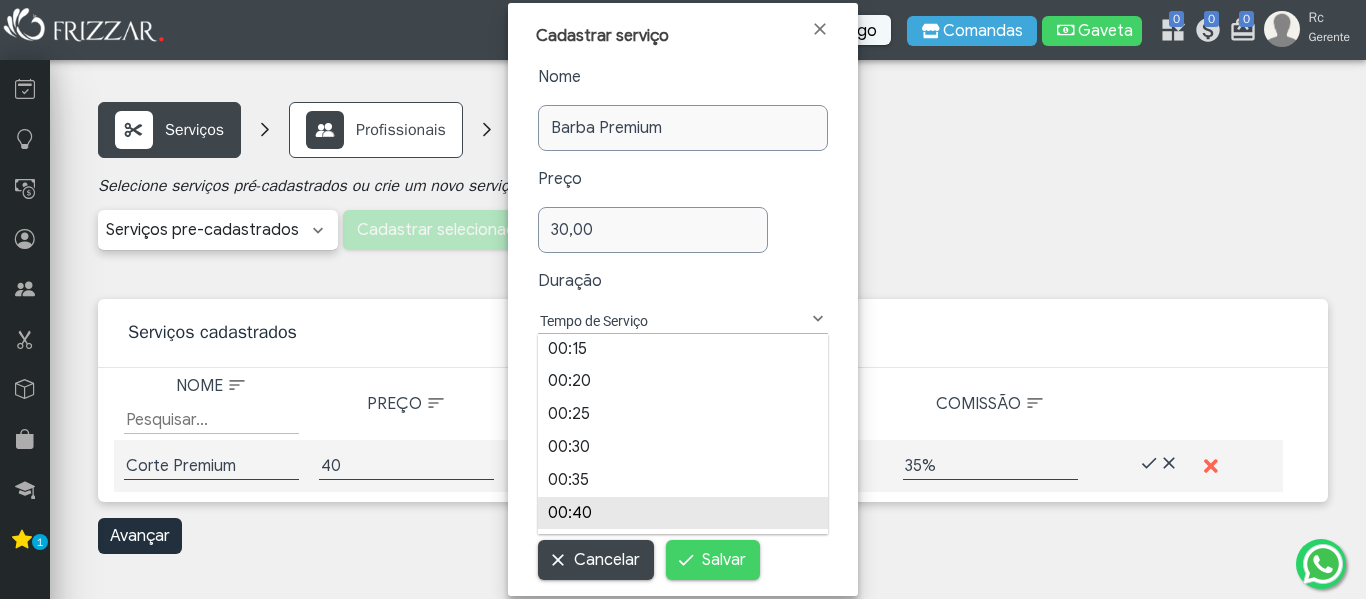click on "00:40" at bounding box center (683, 513) 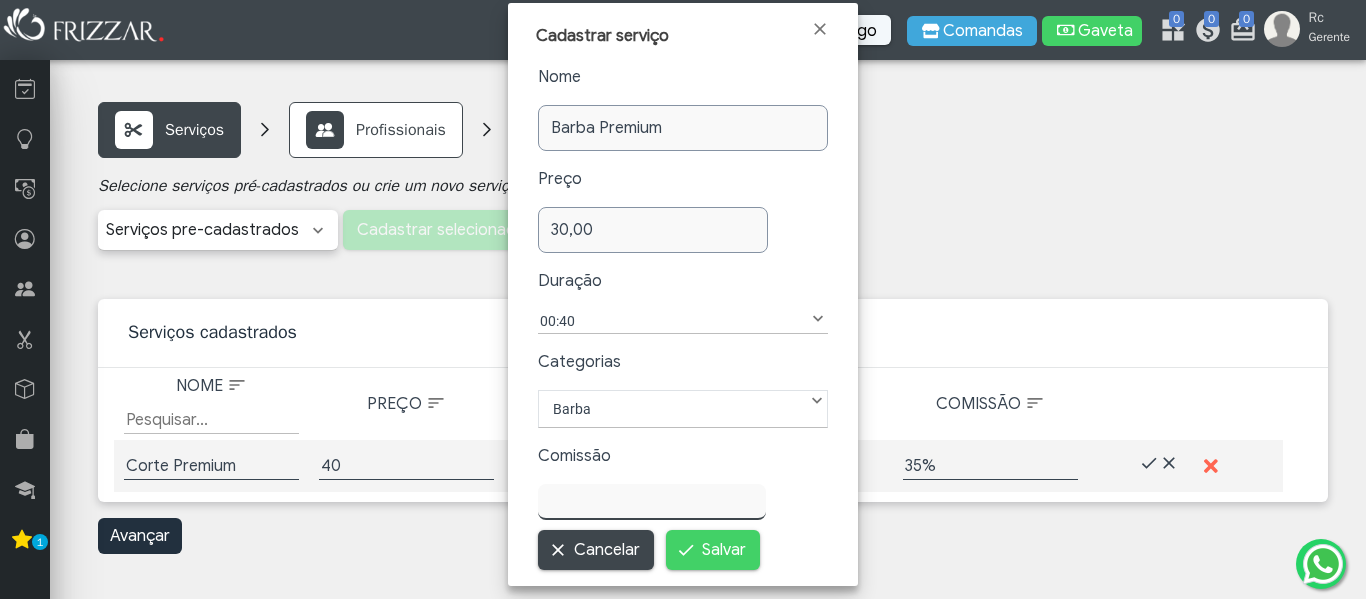 click at bounding box center (652, 502) 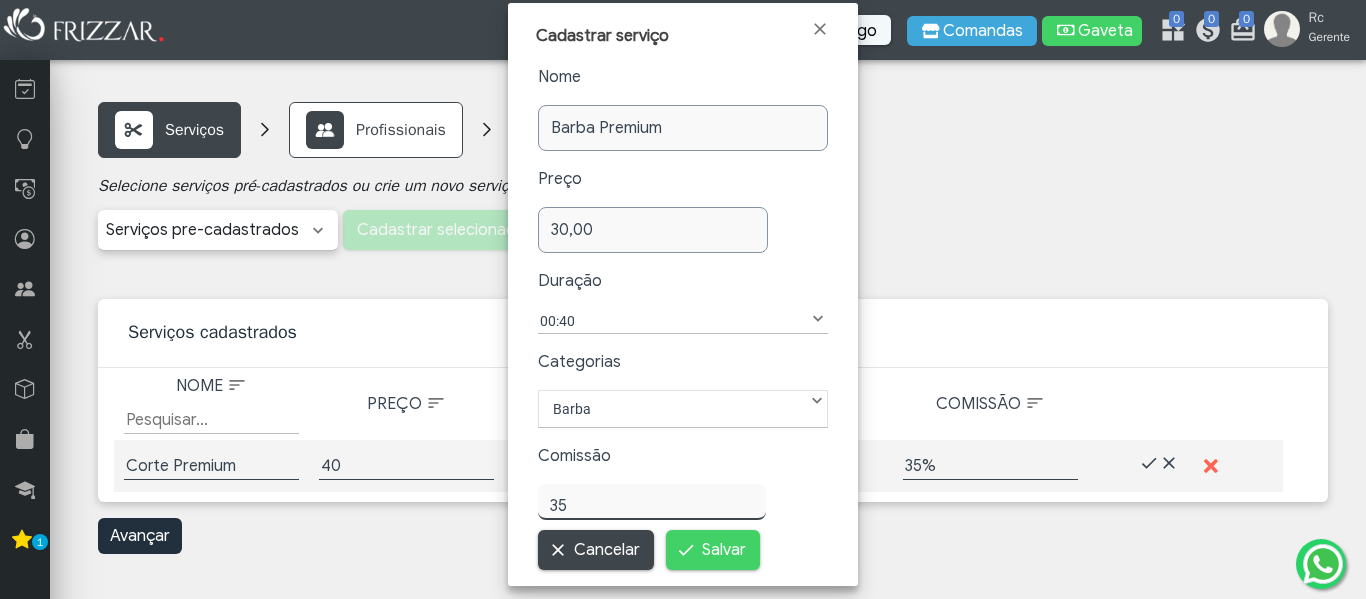 type on "[PRICE]" 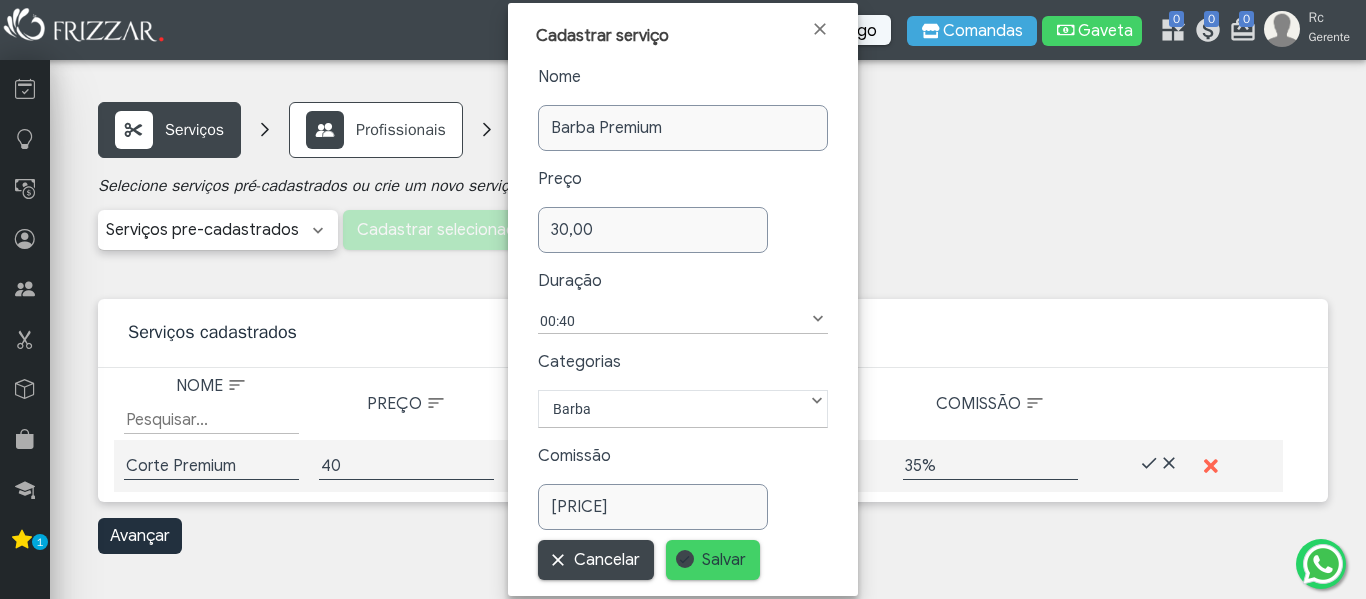 click on "Salvar" at bounding box center (724, 560) 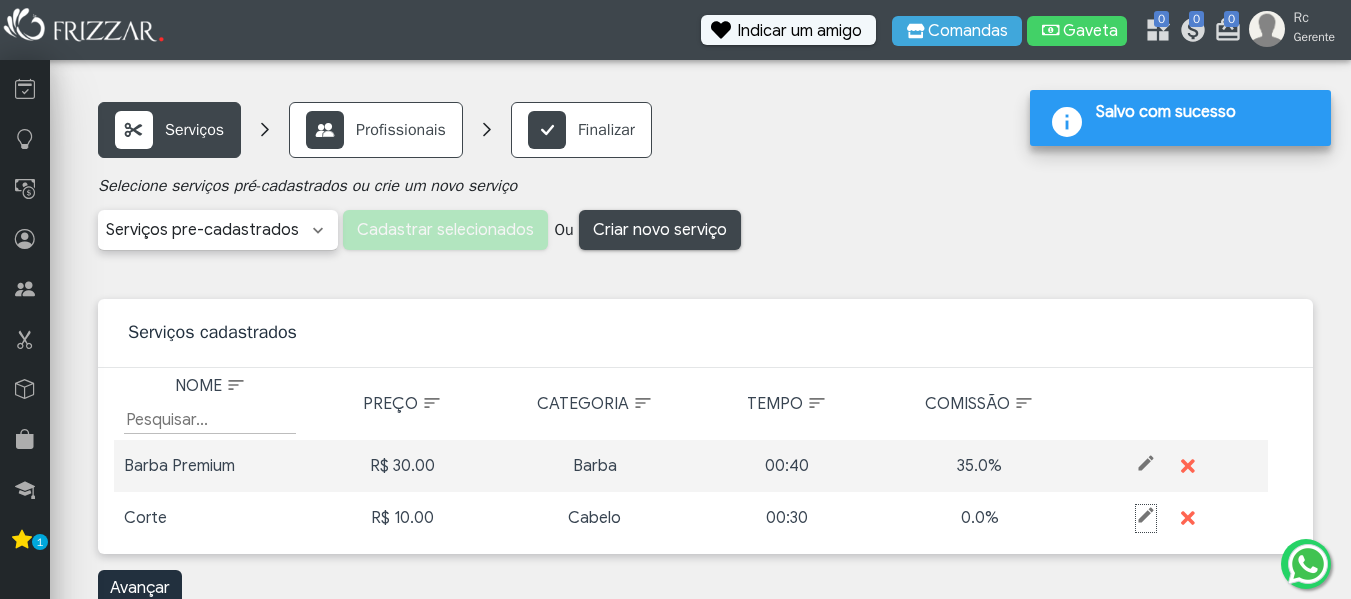 click at bounding box center (1146, 515) 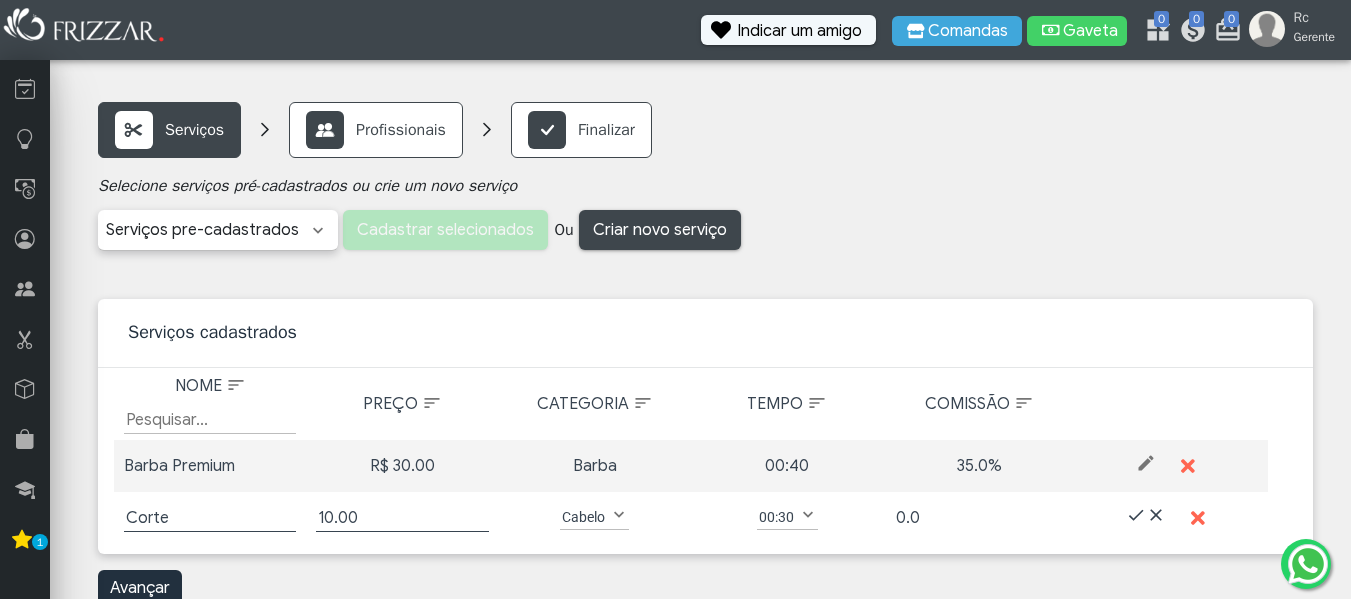drag, startPoint x: 930, startPoint y: 521, endPoint x: 919, endPoint y: 523, distance: 11.18034 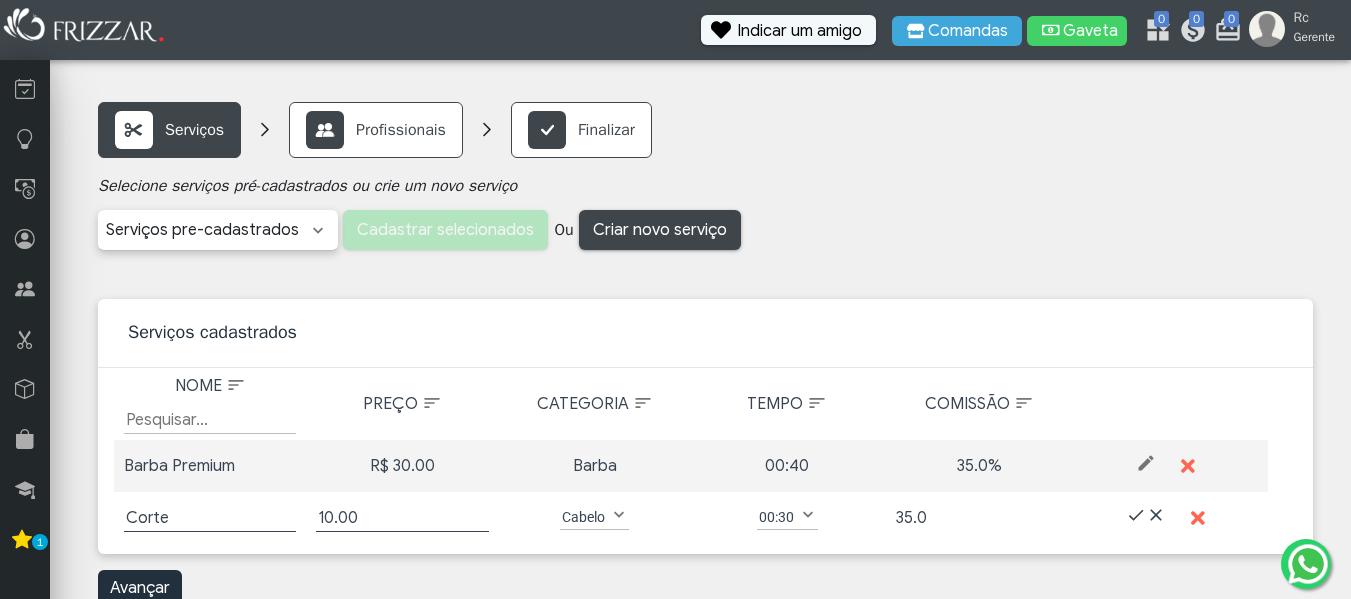 type on "35.0" 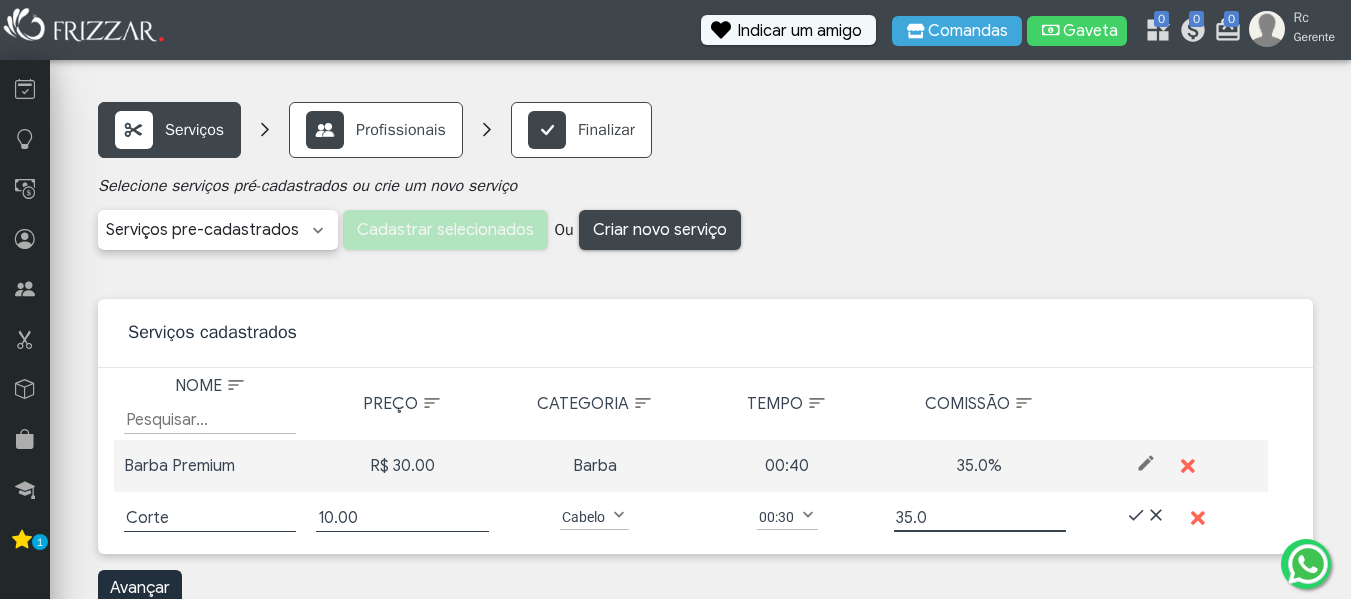 click on "Ordenar Tempo Crescente Tempo Decrescente Comissão Crescente Comissão Decrescente Preço Crescente Preço Decrescente Categoria Crescente Categoria Decrescente Nome Crescente Nome Decrescente Nome Filtrar por Nome Preço Categoria Tempo Comissão Nome Barba Premium Barba Premium Preço R$ 30.00 30.00 Categoria Barba Barba Cabelo Depilação Estética Manicure/Pedicure Maquiagem Massagem Outros Química Tintura Barba Tempo 00:40 Tempo de Serviço 00:05 00:10 00:15 00:20 00:25 00:30 00:35 00:40 00:45 00:50 00:55 01:00 01:05 01:10 01:15 01:20 01:25 01:30 01:35 01:40 01:45 01:50 01:55 02:00 02:15 02:30 02:45 03:00 03:15 03:30 03:45 04:00 04:30 05:00 05:30 06:00 06:30 07:00 07:30 08:00 00:40 Comissão 35.0% 35.0 ui-button Nome Corte Corte Preço R$ 10.00 10.00 Categoria Cabelo Barba Cabelo Depilação Estética Manicure/Pedicure Maquiagem Massagem Outros Química Tintura Cabelo Tempo 00:30 Tempo de Serviço 00:05 00:10 00:15 00:20 00:25 00:30 00:35 00:40 00:45 00:50 00:55 01:00 01:05 01:10 01:15 01:20 01:25 0.0%" at bounding box center [705, 461] 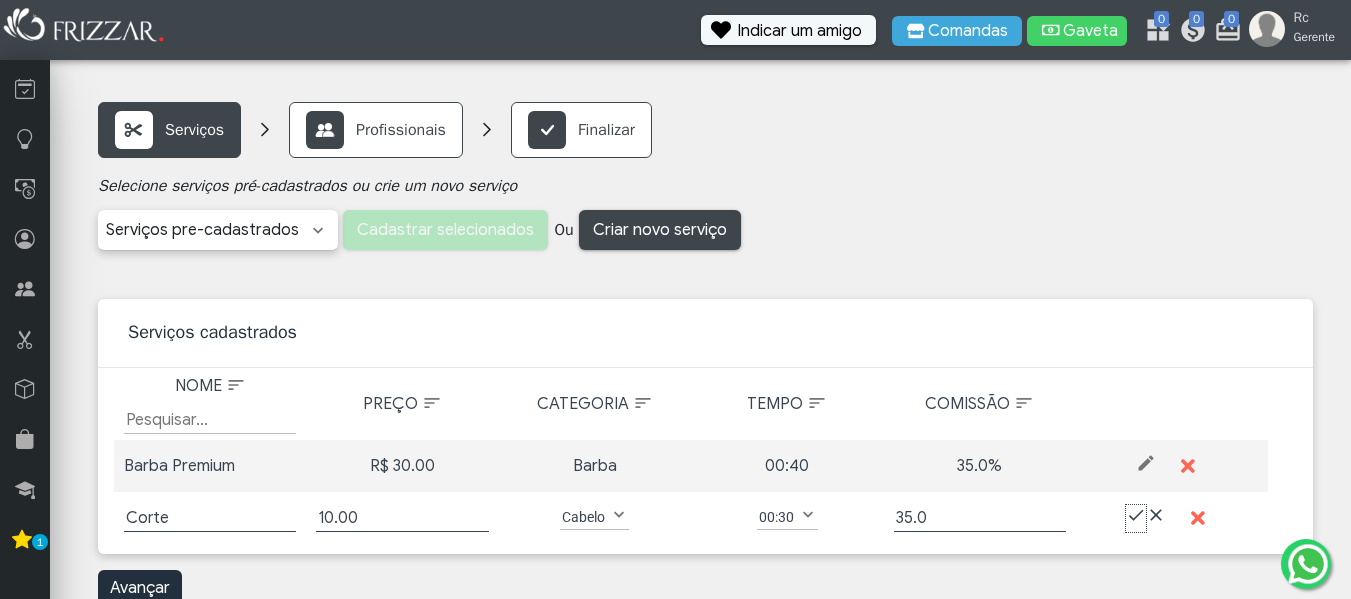click at bounding box center (1136, 515) 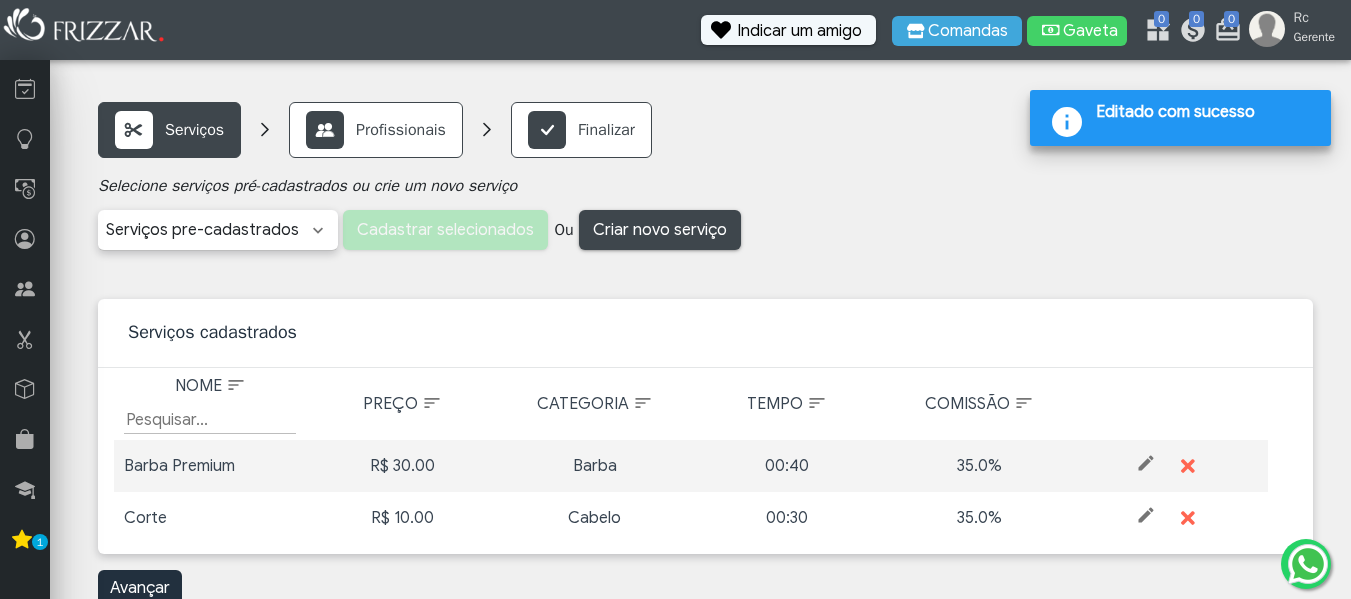 click on "R$ 10.00" at bounding box center (402, 518) 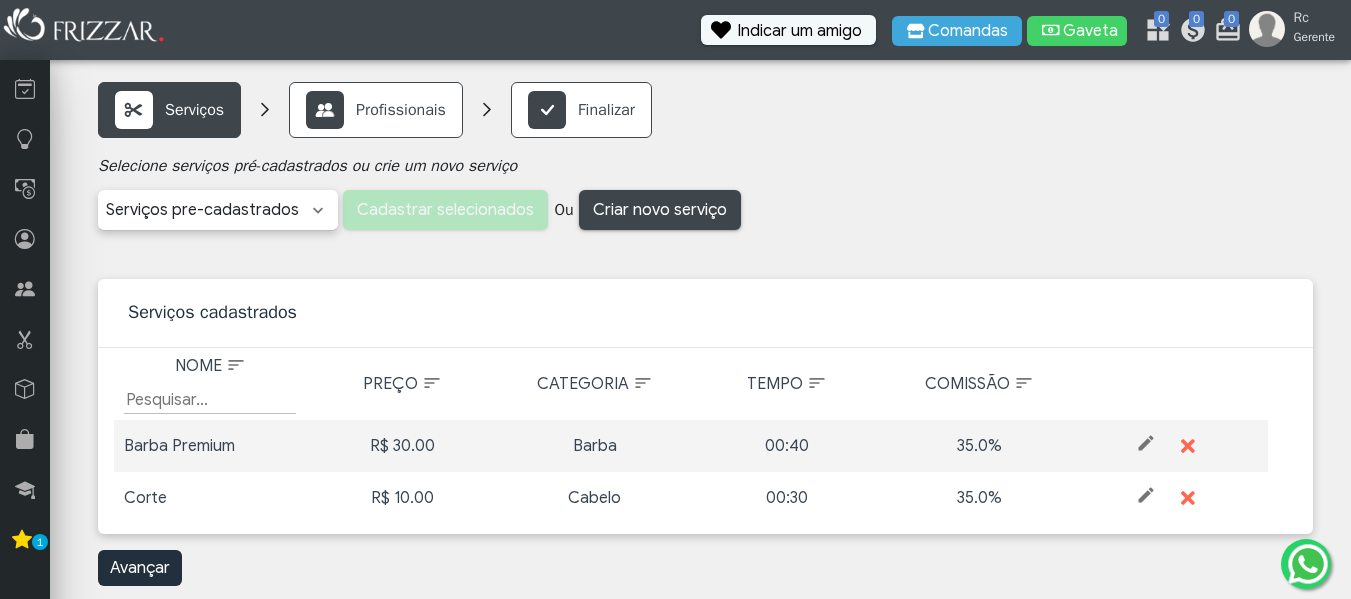 scroll, scrollTop: 39, scrollLeft: 0, axis: vertical 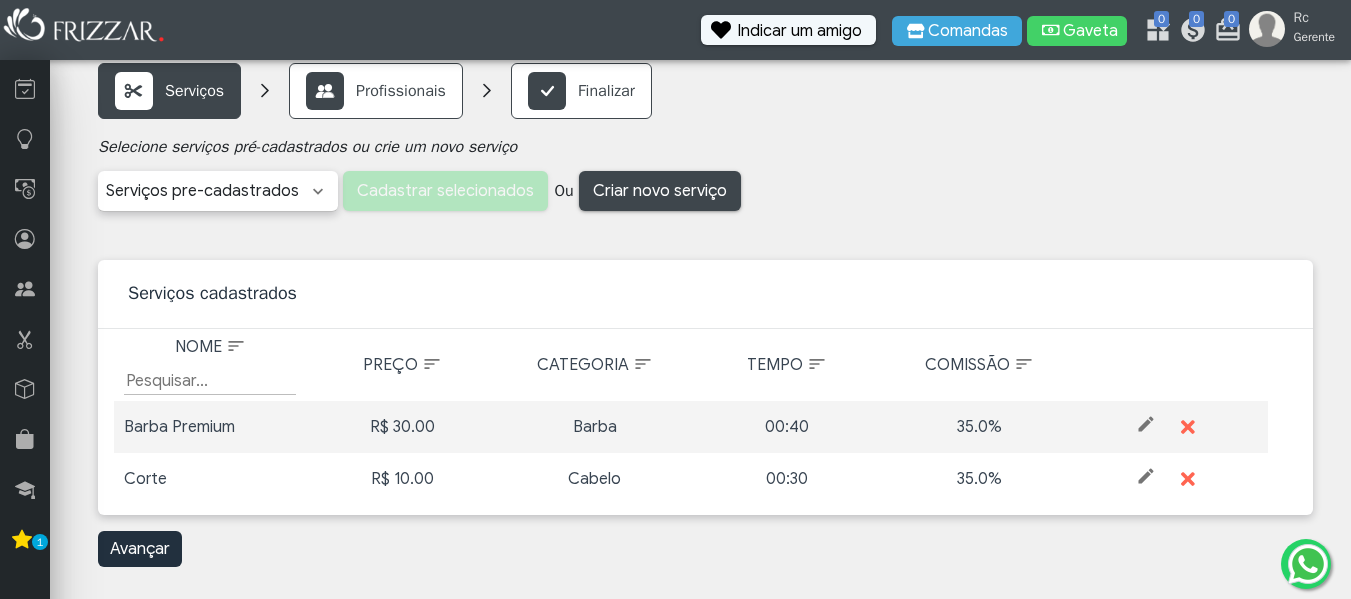 click at bounding box center (1146, 476) 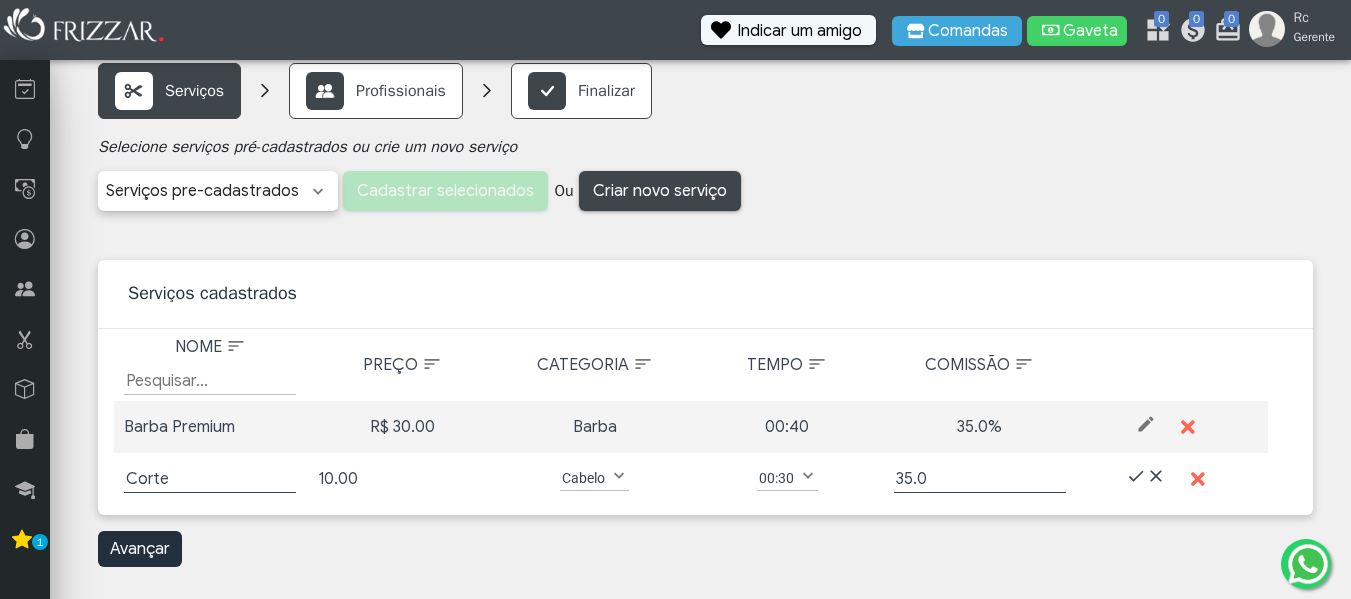 drag, startPoint x: 329, startPoint y: 477, endPoint x: 315, endPoint y: 481, distance: 14.56022 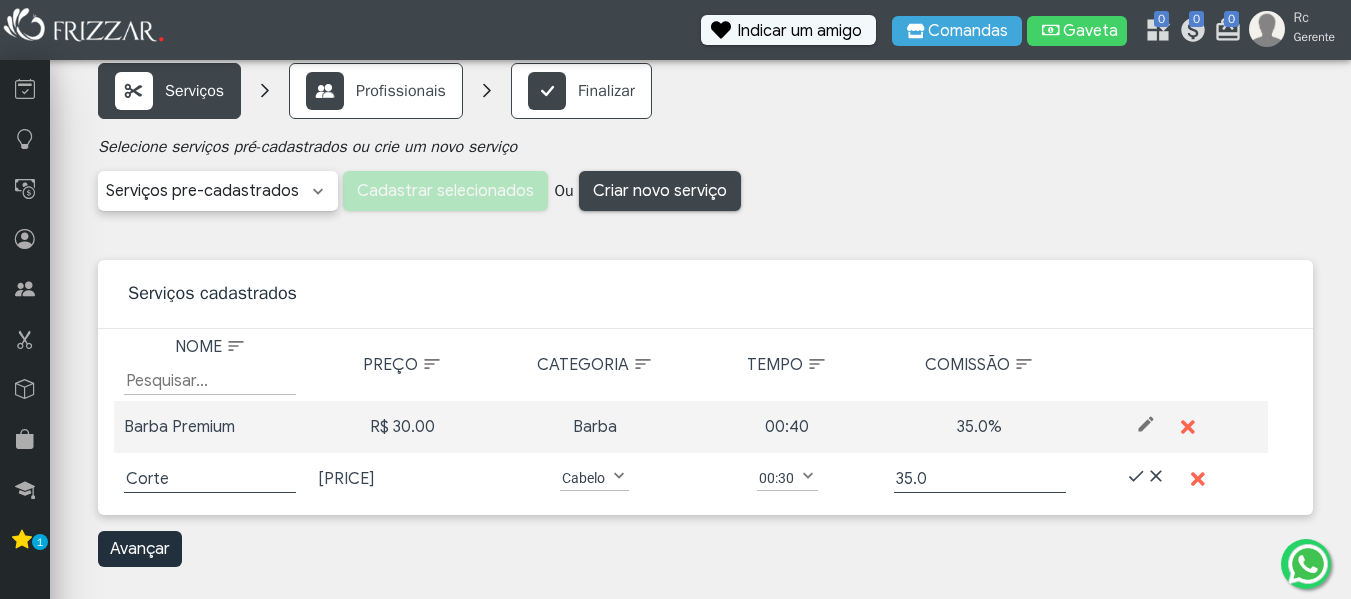 type on "[PRICE]" 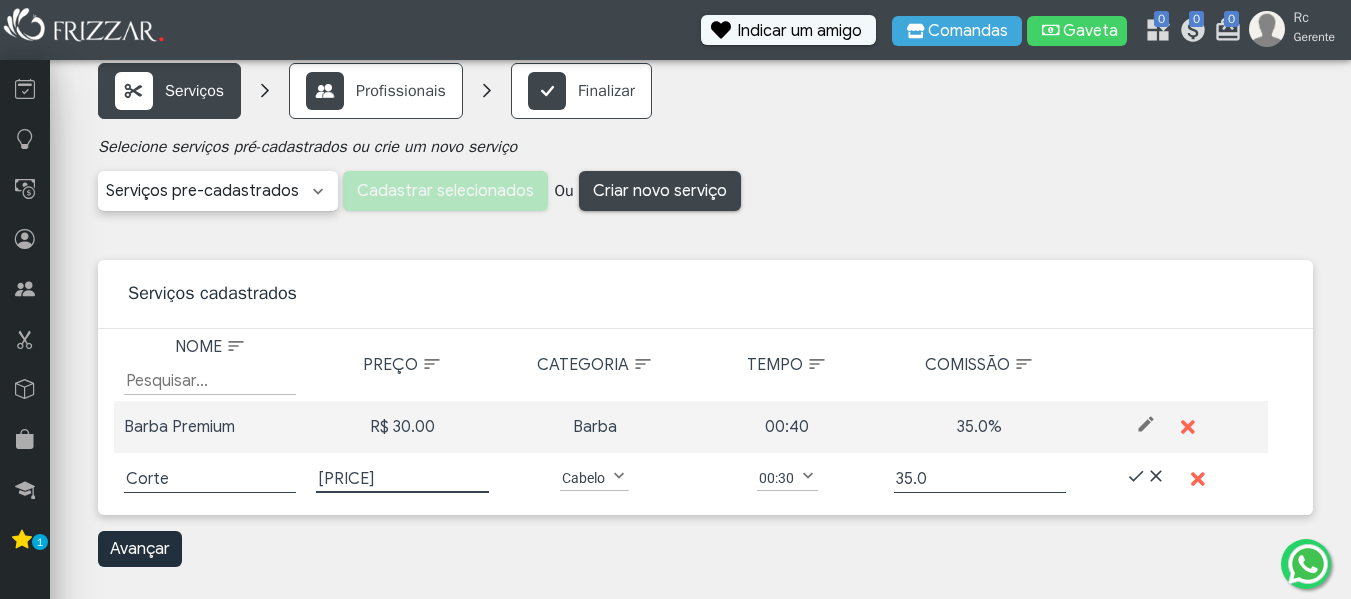 click on "00:30" at bounding box center [776, 478] 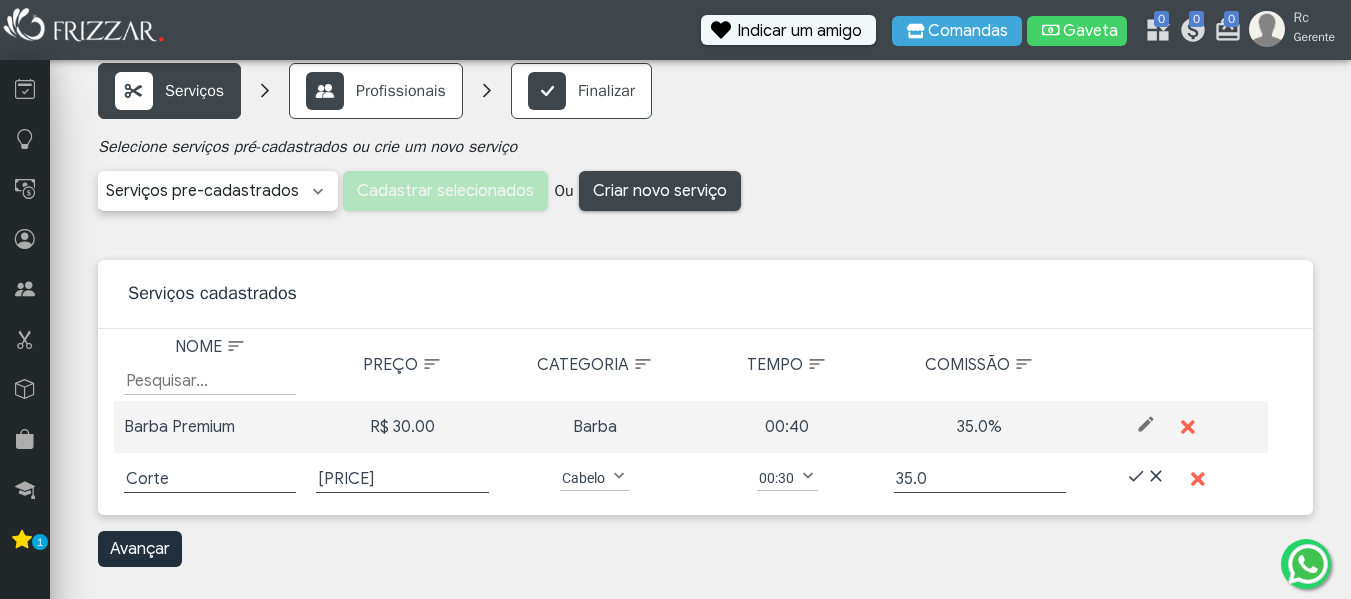 scroll, scrollTop: 14, scrollLeft: 93, axis: both 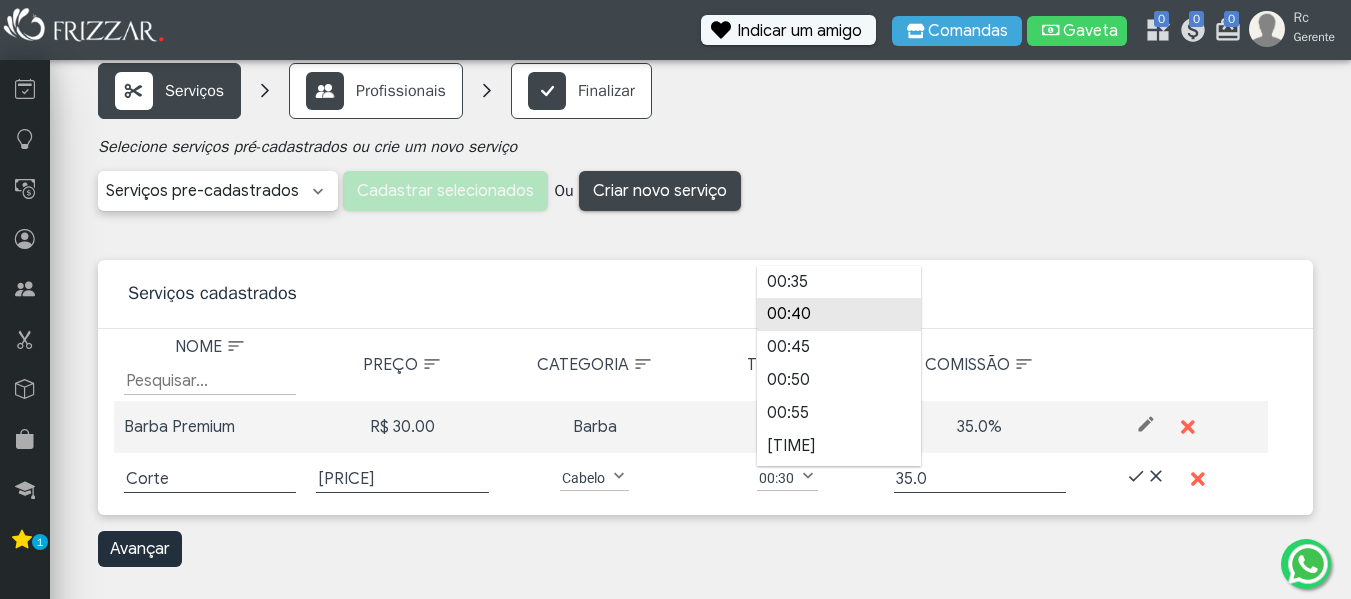 click on "00:40" at bounding box center [839, 314] 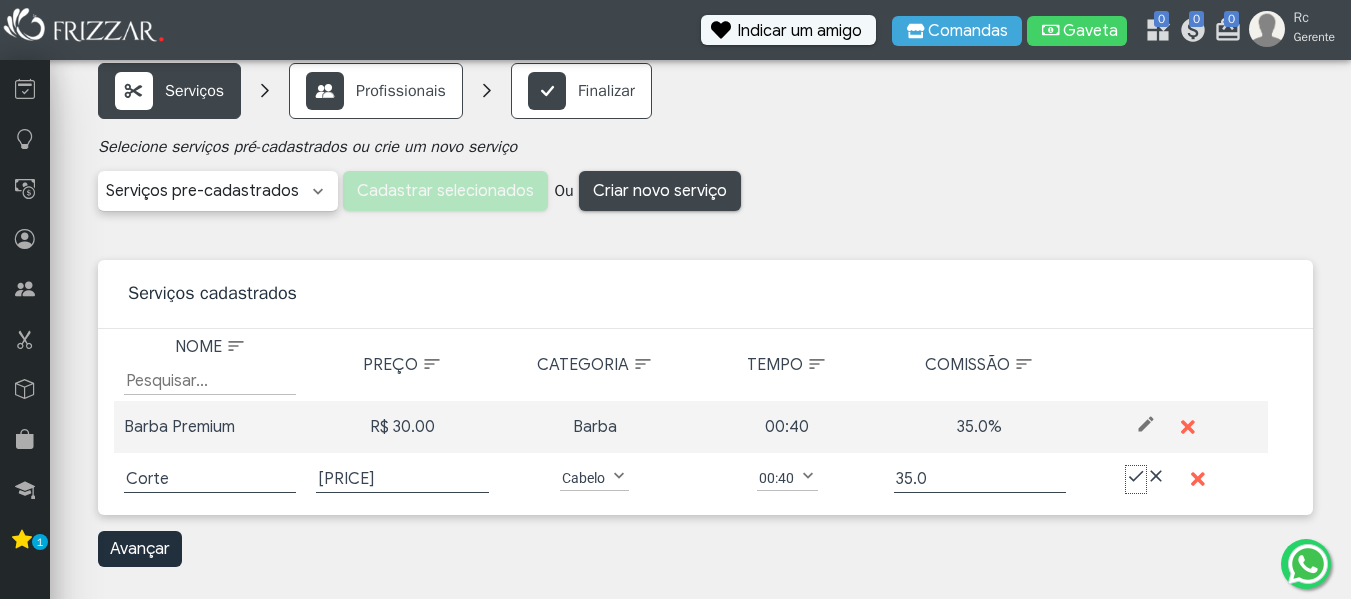 click at bounding box center [1136, 476] 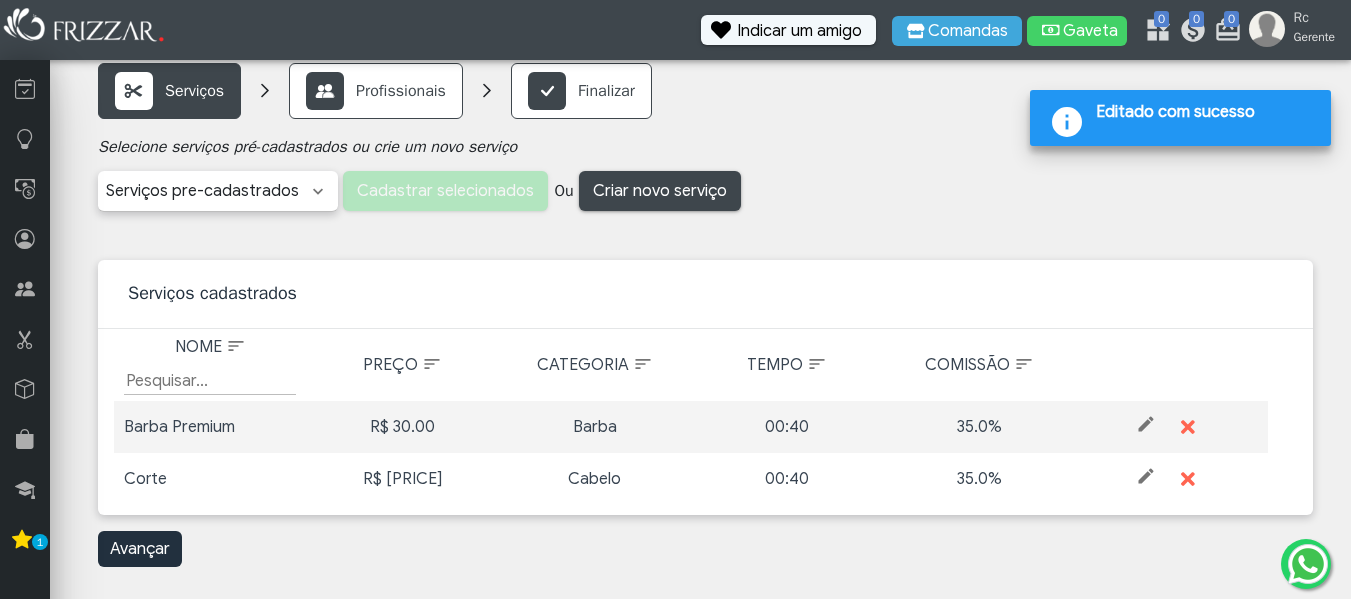 click at bounding box center (1146, 476) 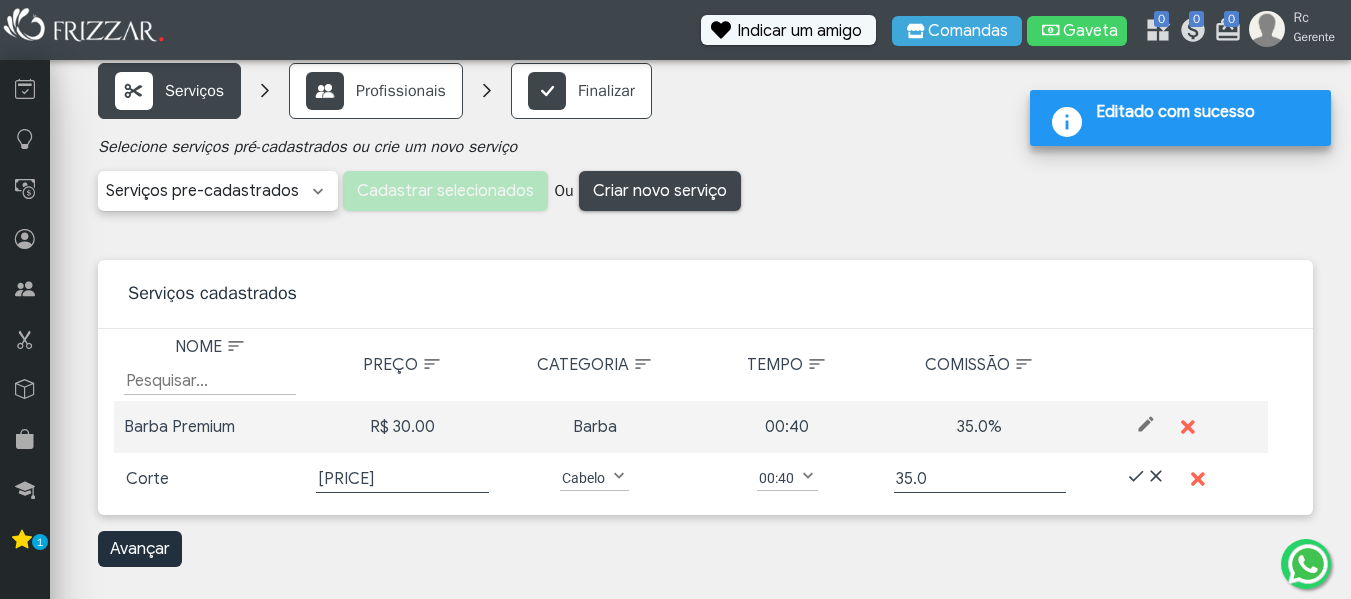 click on "Corte" at bounding box center (210, 479) 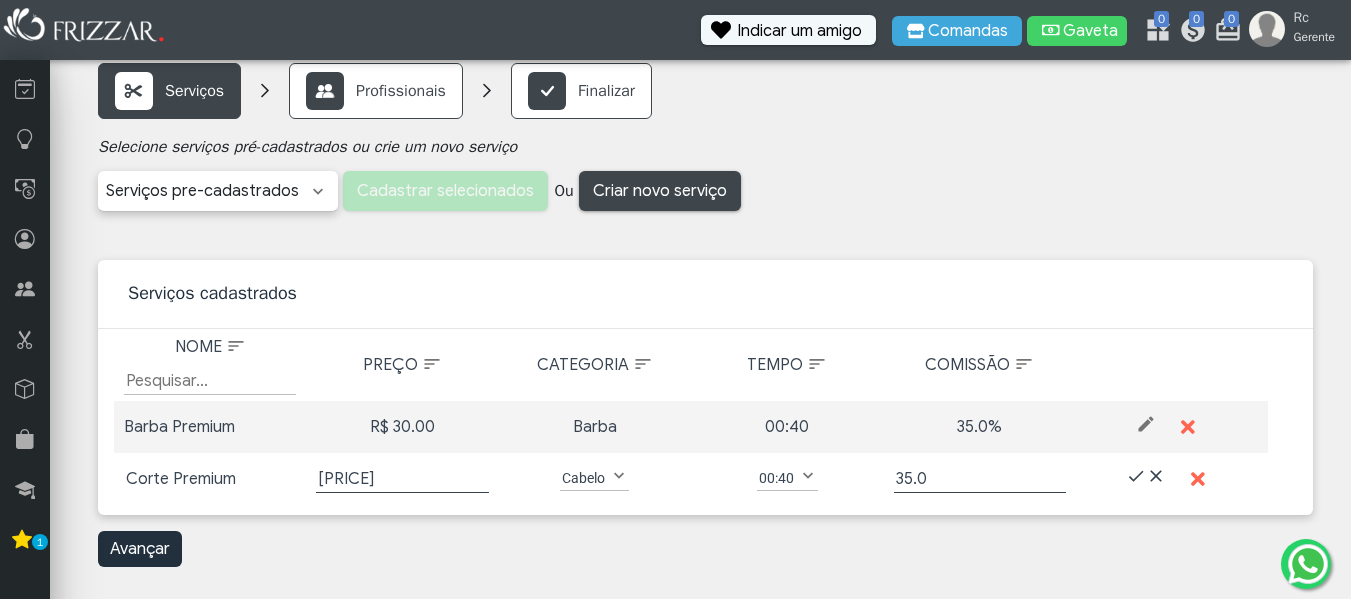 type on "Corte Premium" 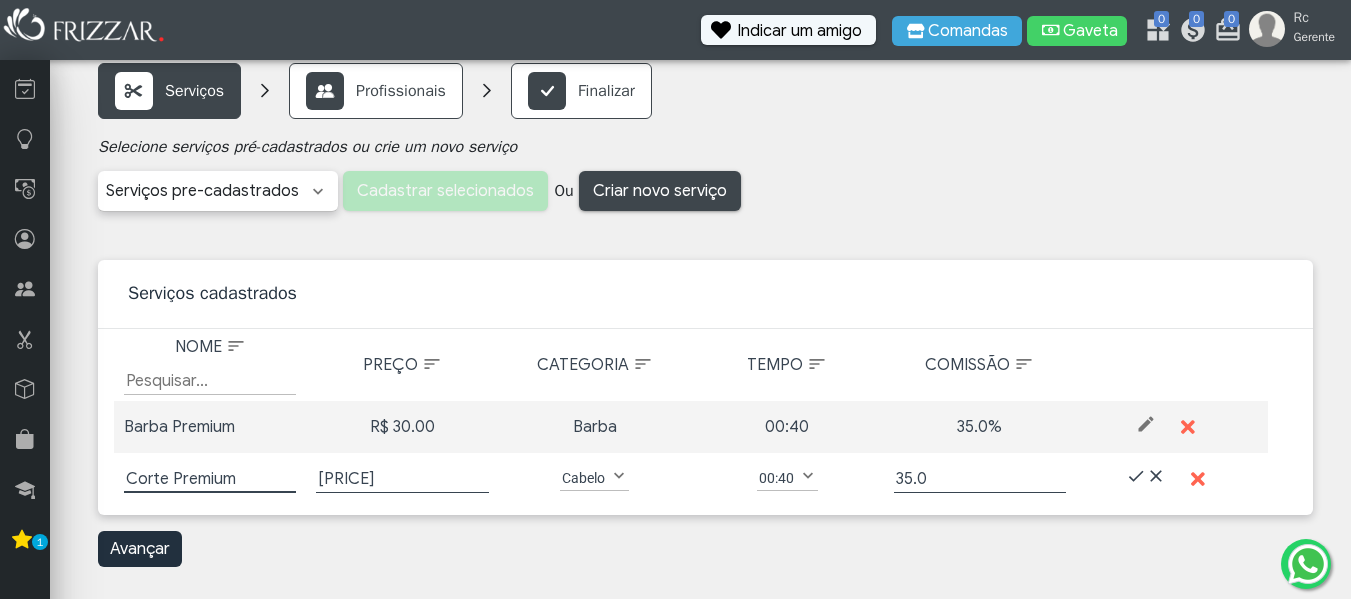 click at bounding box center (1136, 476) 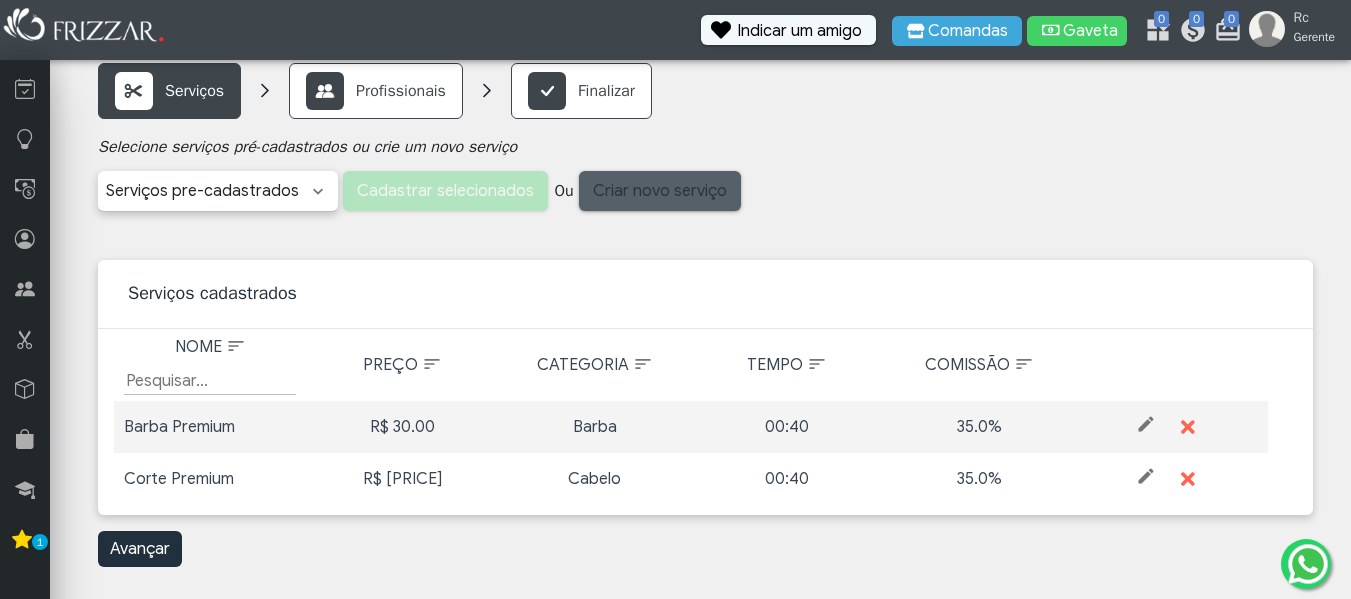 click on "Criar novo serviço" at bounding box center [660, 191] 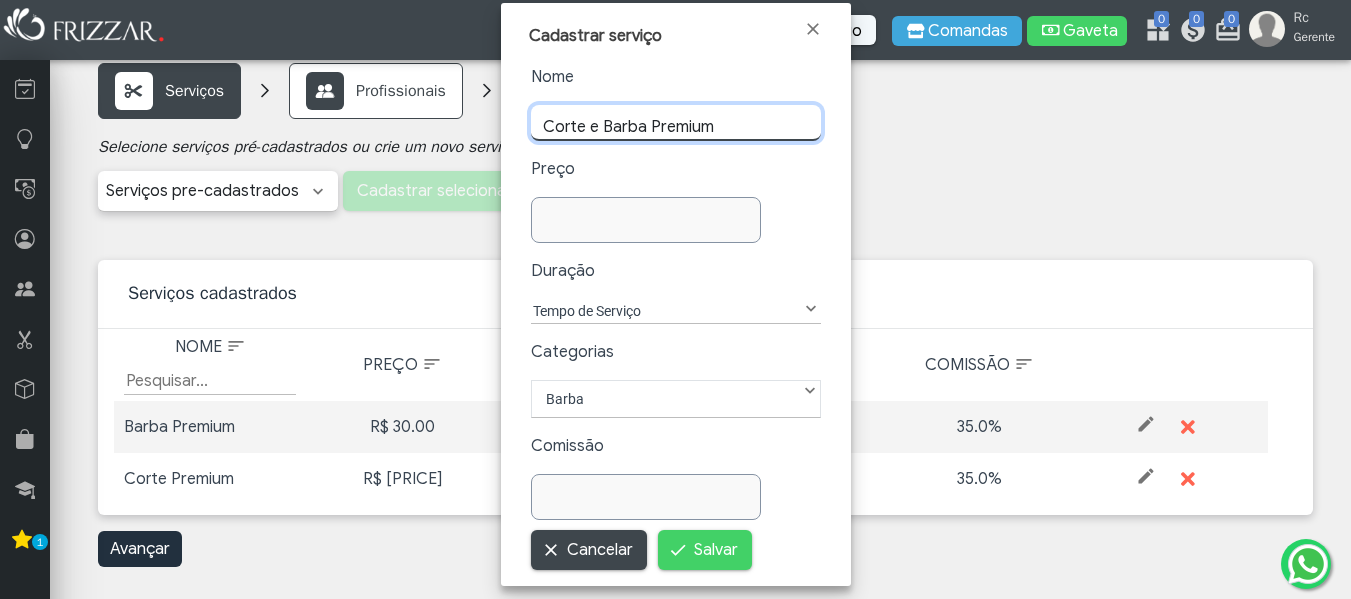 type on "Corte e Barba Premium" 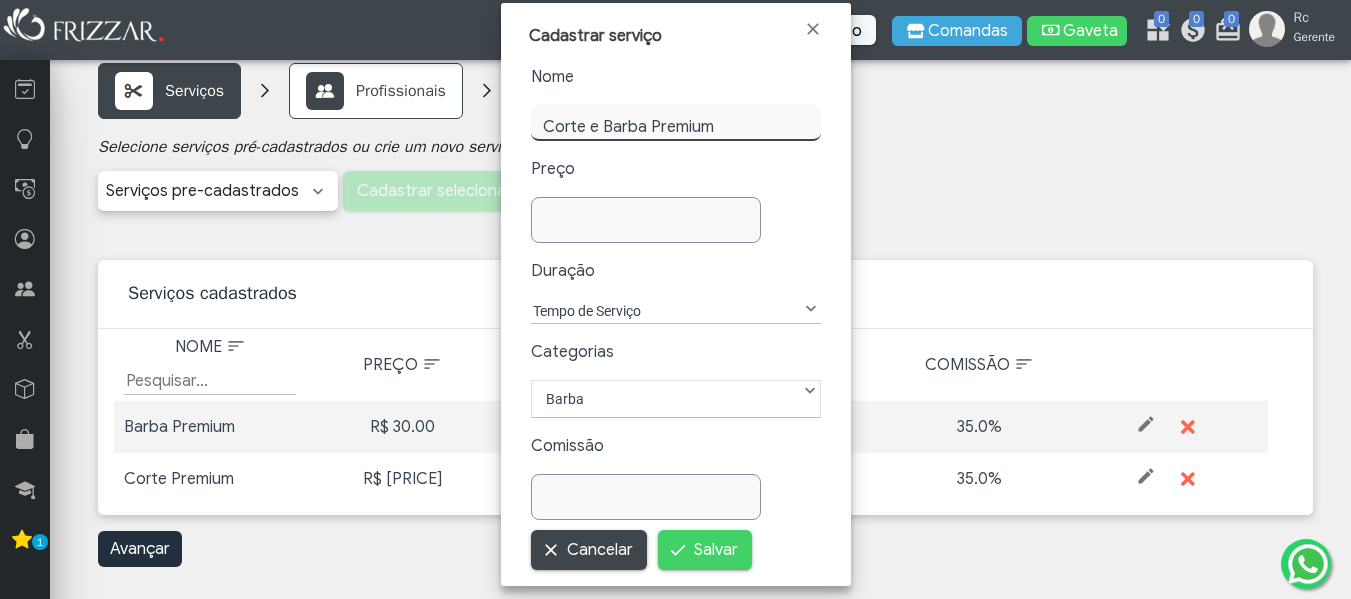 click at bounding box center [646, 220] 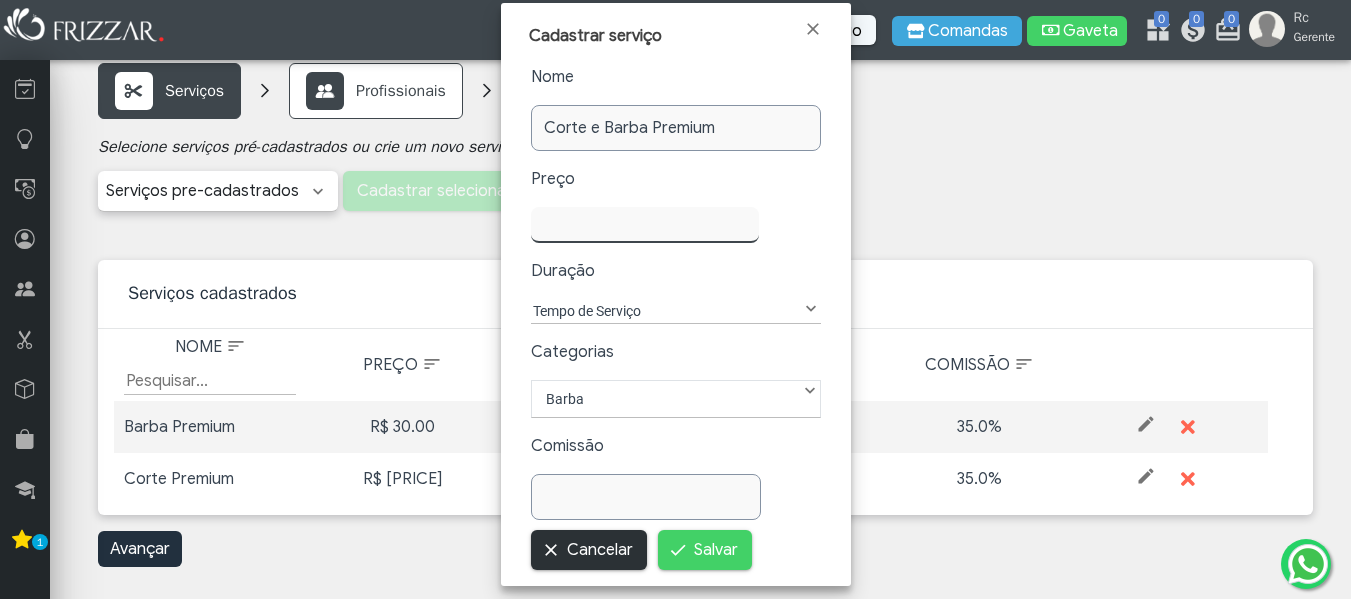click on "Cancelar" at bounding box center [589, 550] 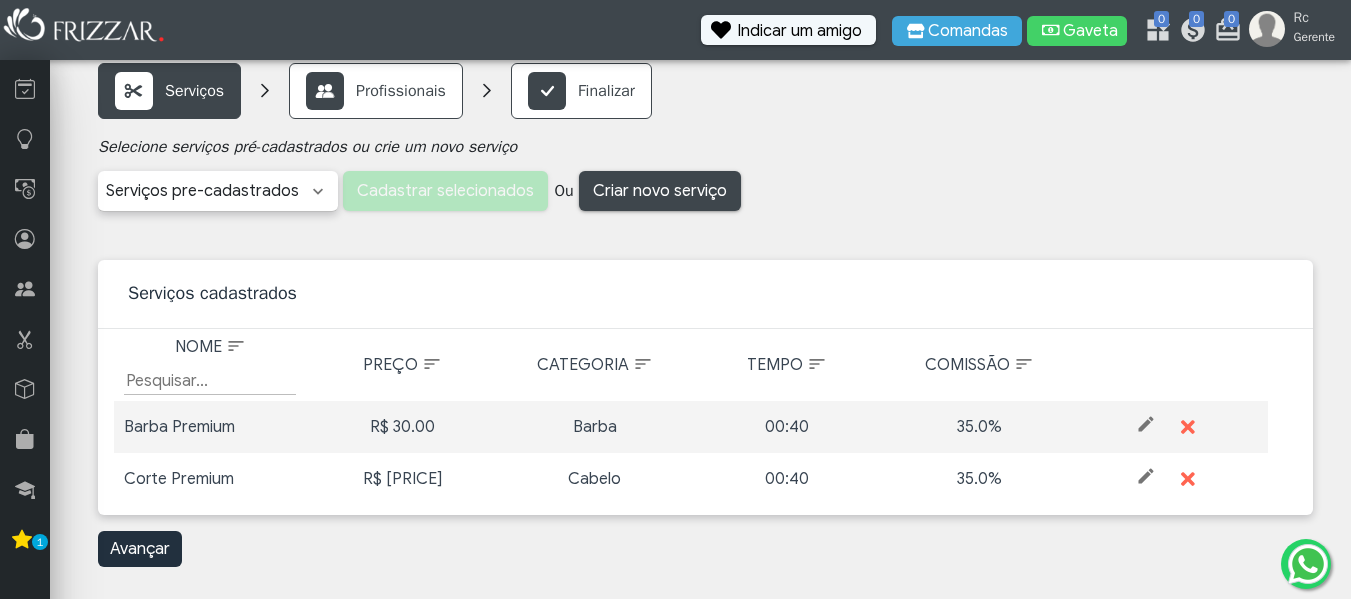 click at bounding box center (1146, 424) 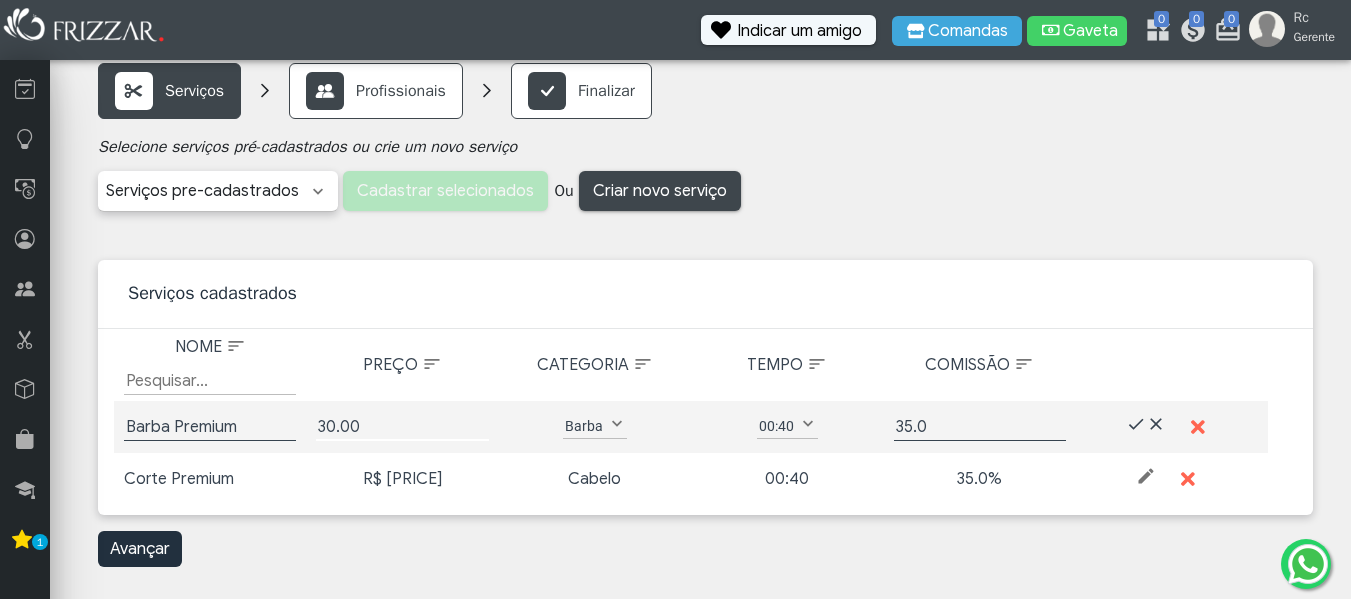 drag, startPoint x: 330, startPoint y: 427, endPoint x: 311, endPoint y: 428, distance: 19.026299 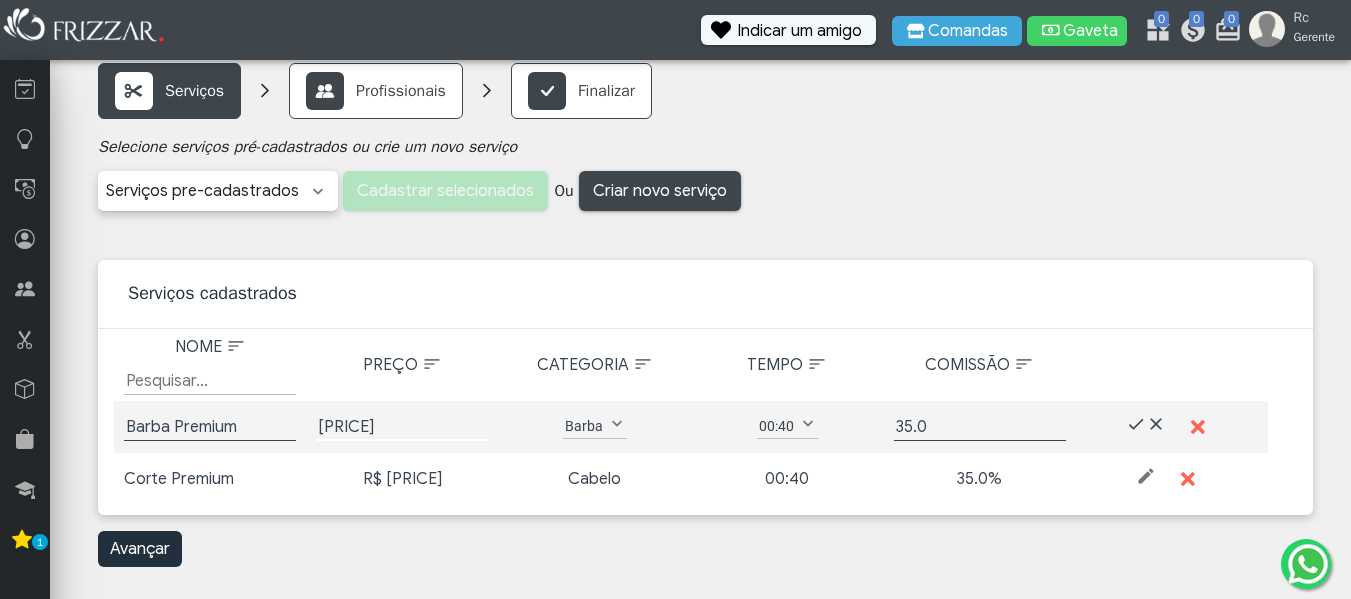 type on "[PRICE]" 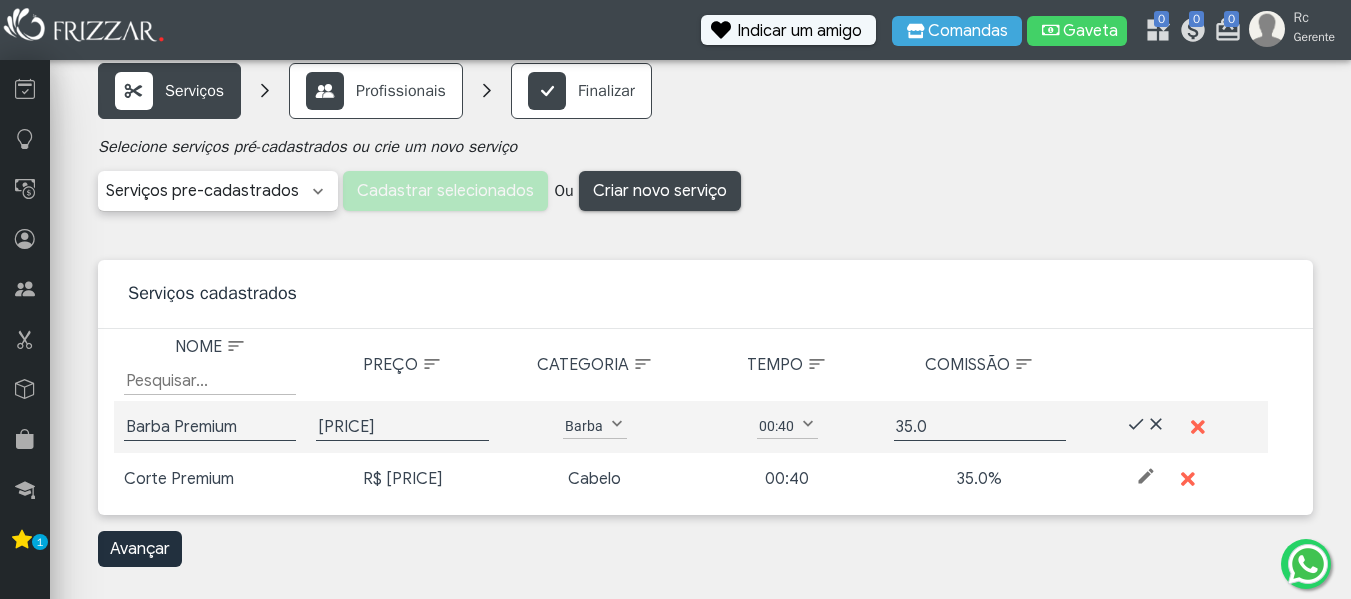 click on "Avançar" at bounding box center [705, 549] 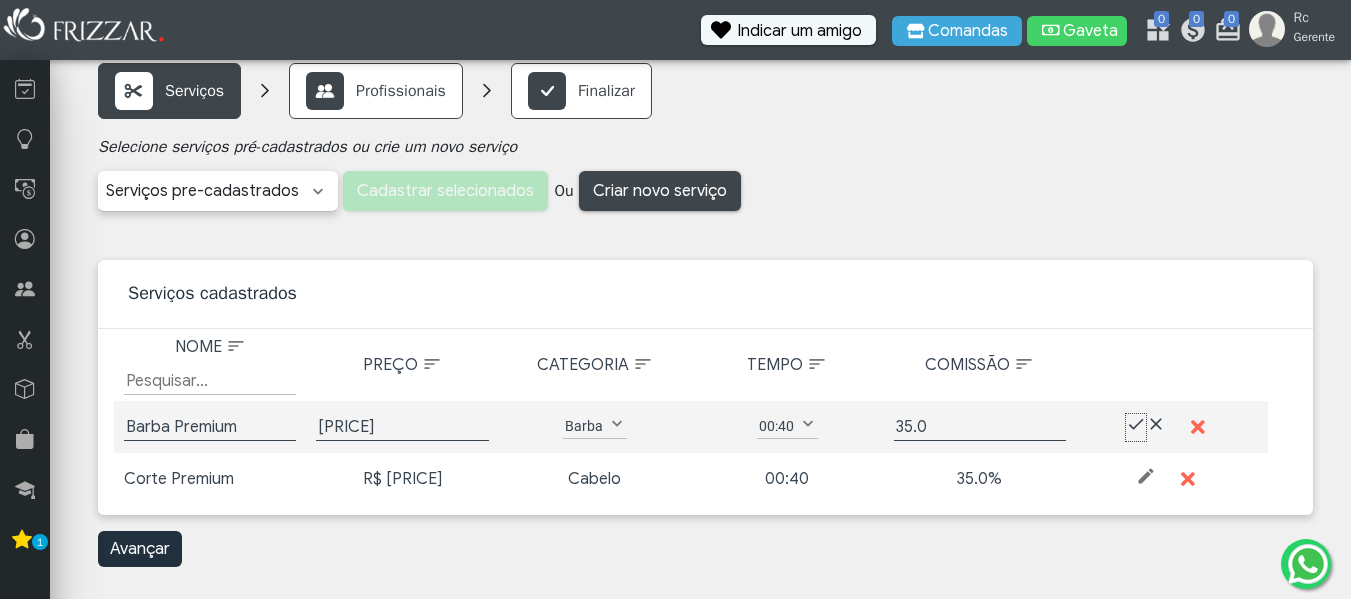 click at bounding box center [1136, 424] 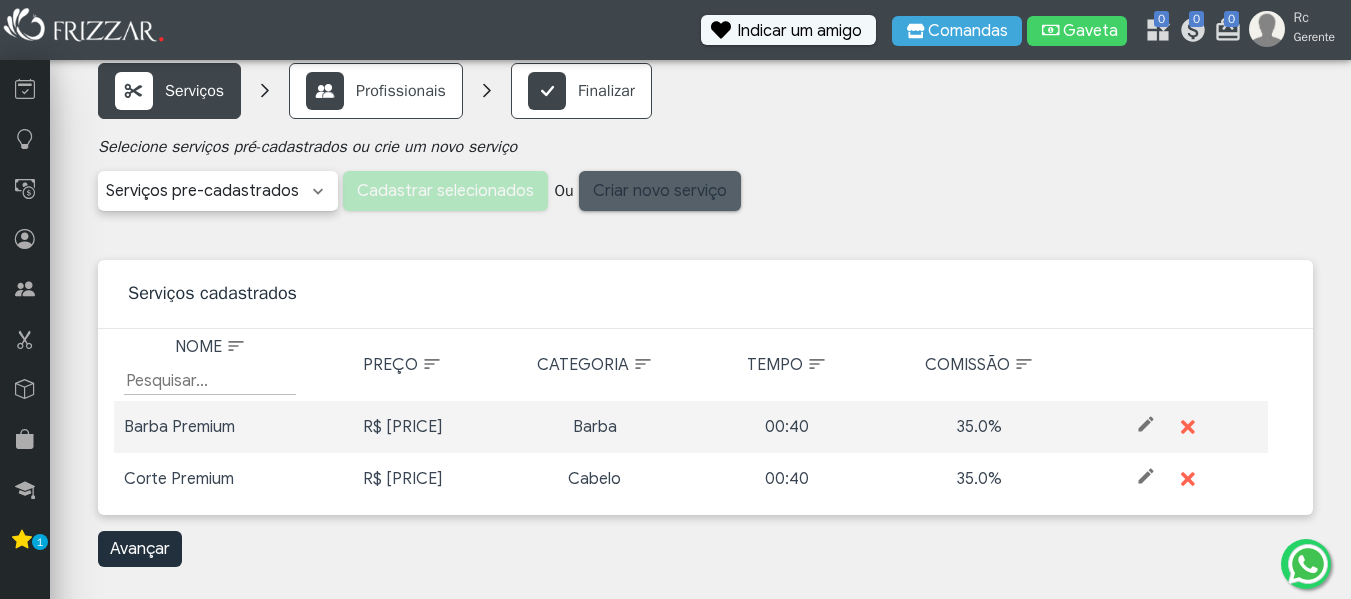 click on "Criar novo serviço" at bounding box center (660, 191) 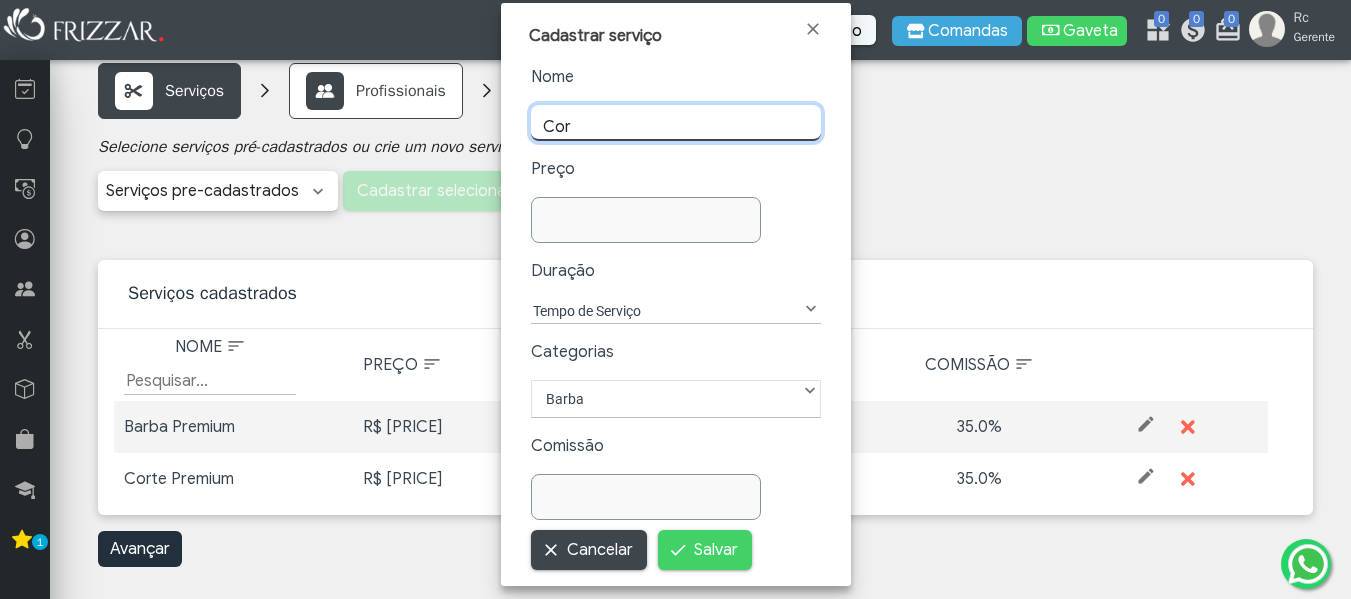 type on "Corte e Barba Premium" 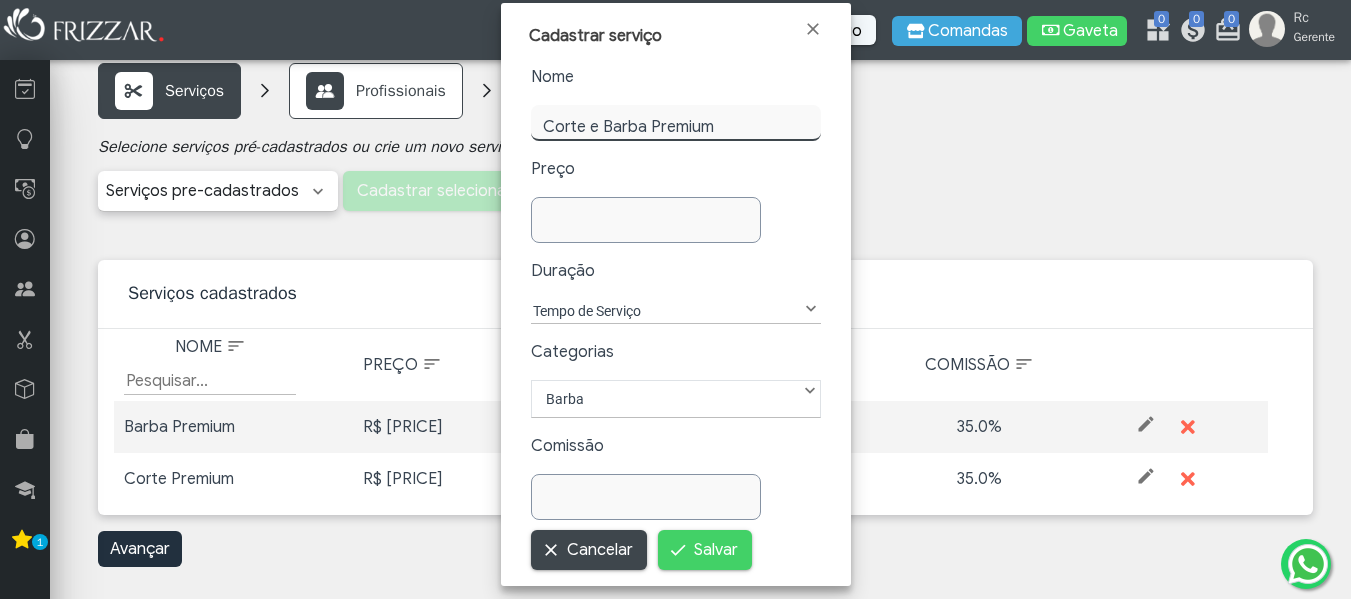 click at bounding box center [646, 220] 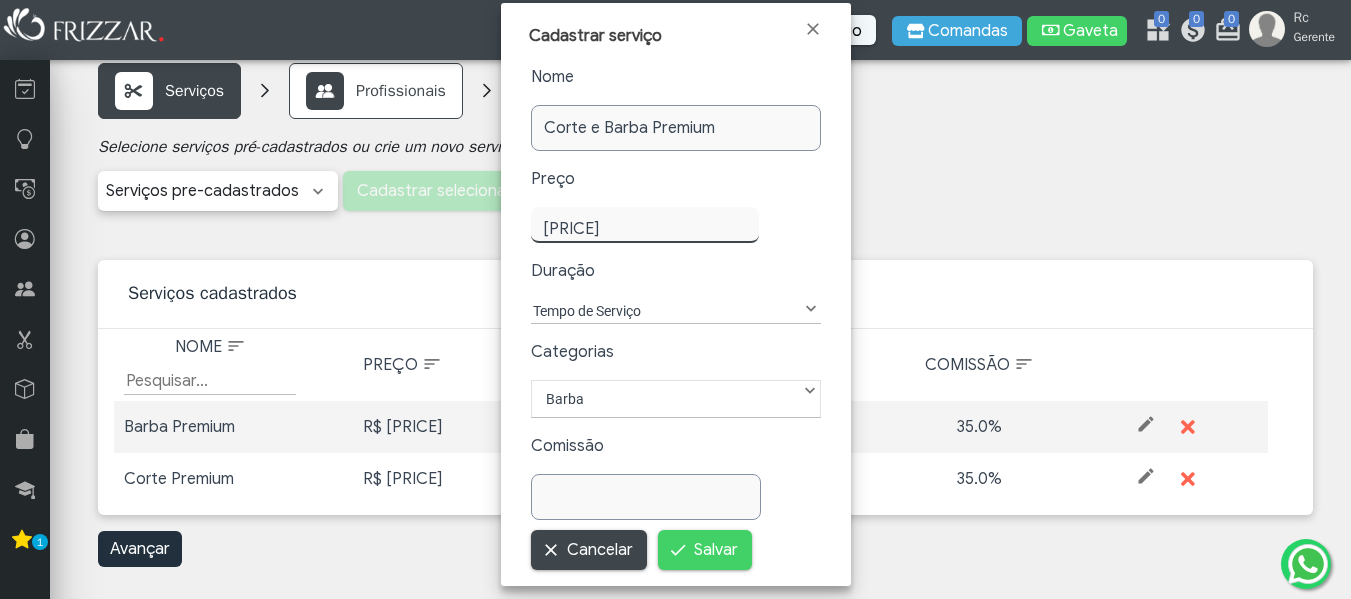 type on "70,00" 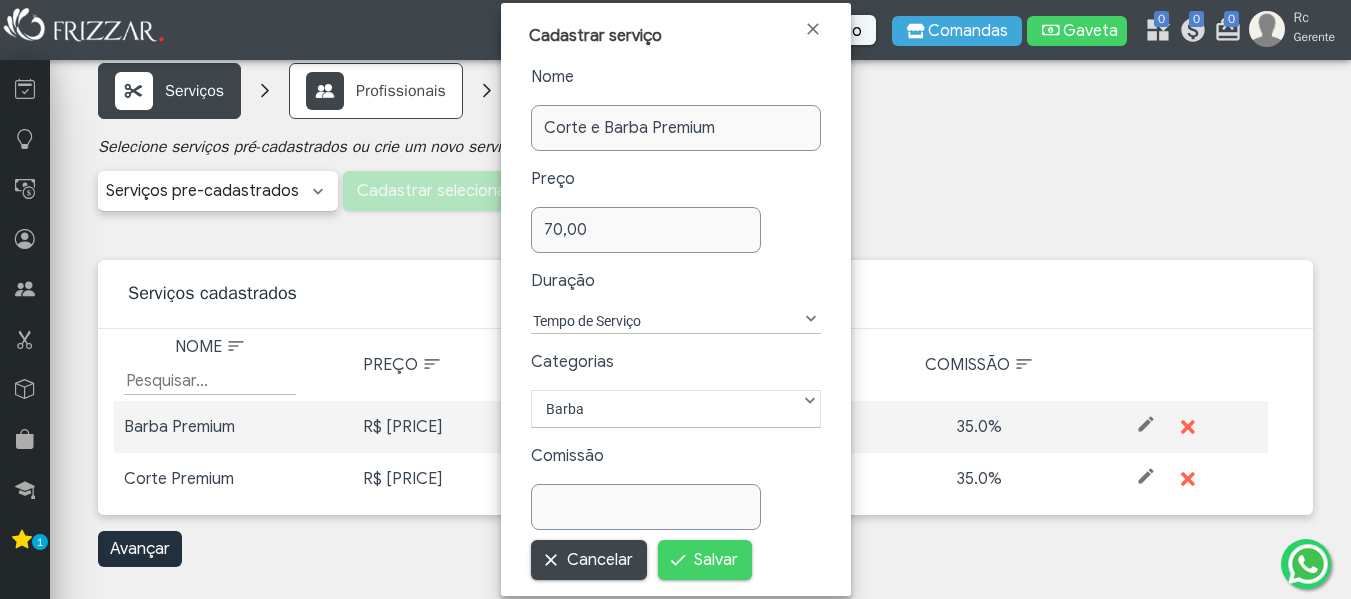 click on "70,00" at bounding box center (676, 230) 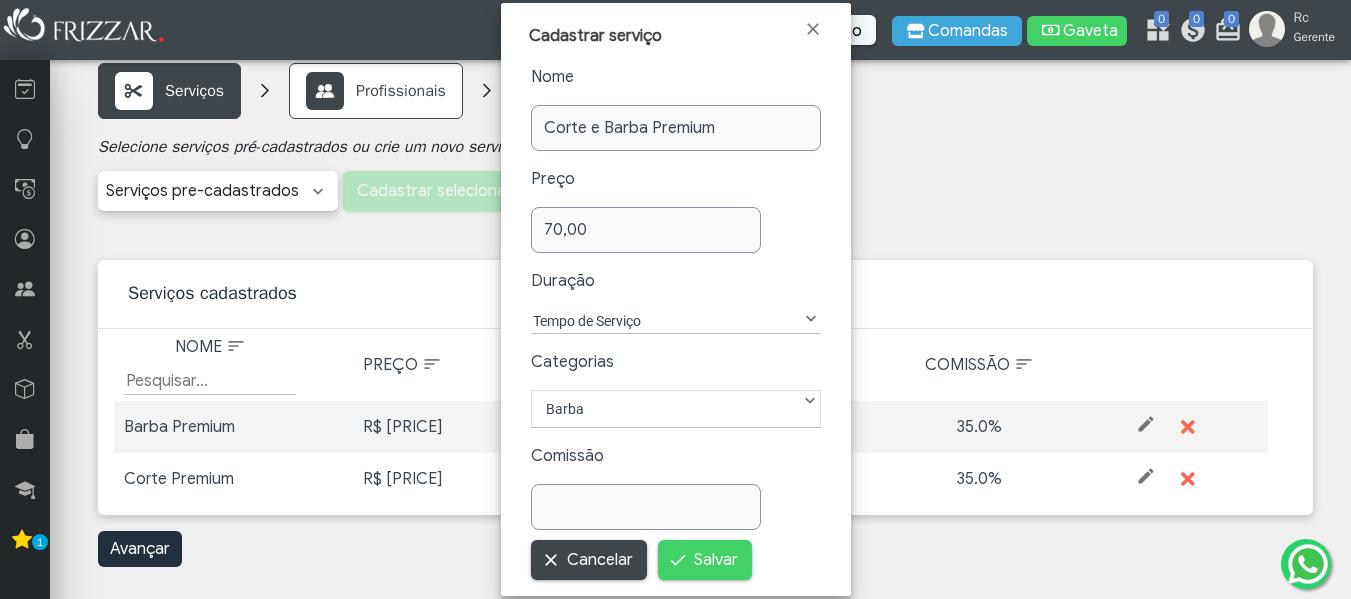click on "Tempo de Serviço" at bounding box center [665, 321] 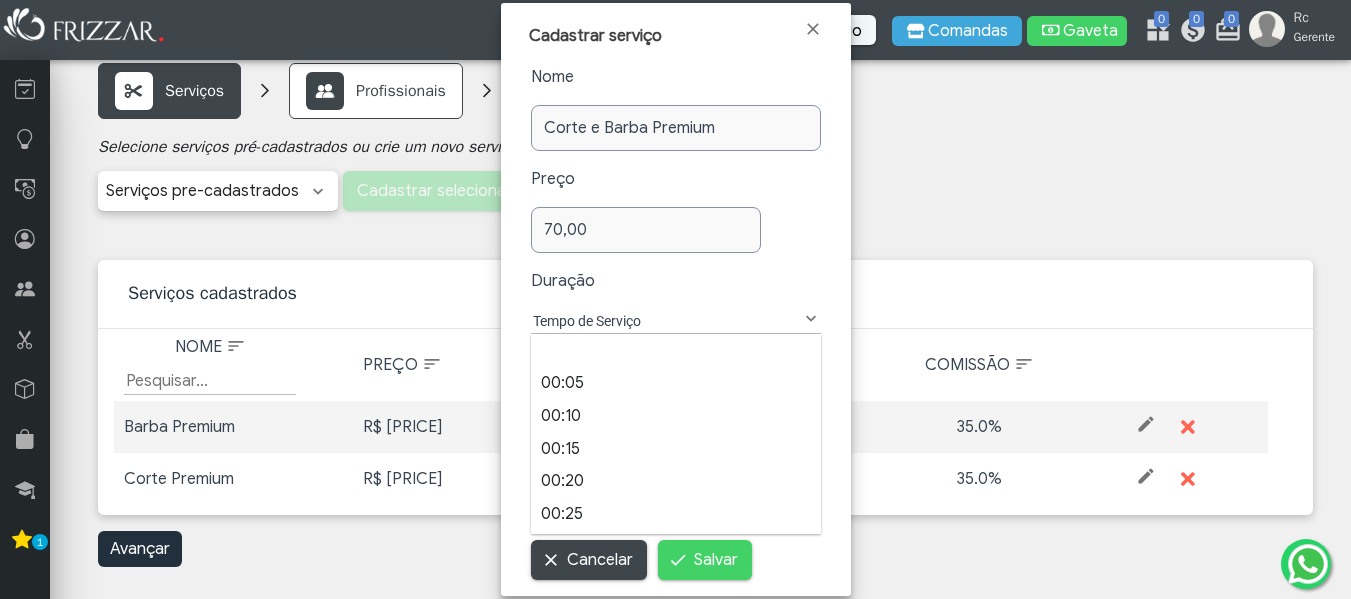 scroll, scrollTop: 22, scrollLeft: 93, axis: both 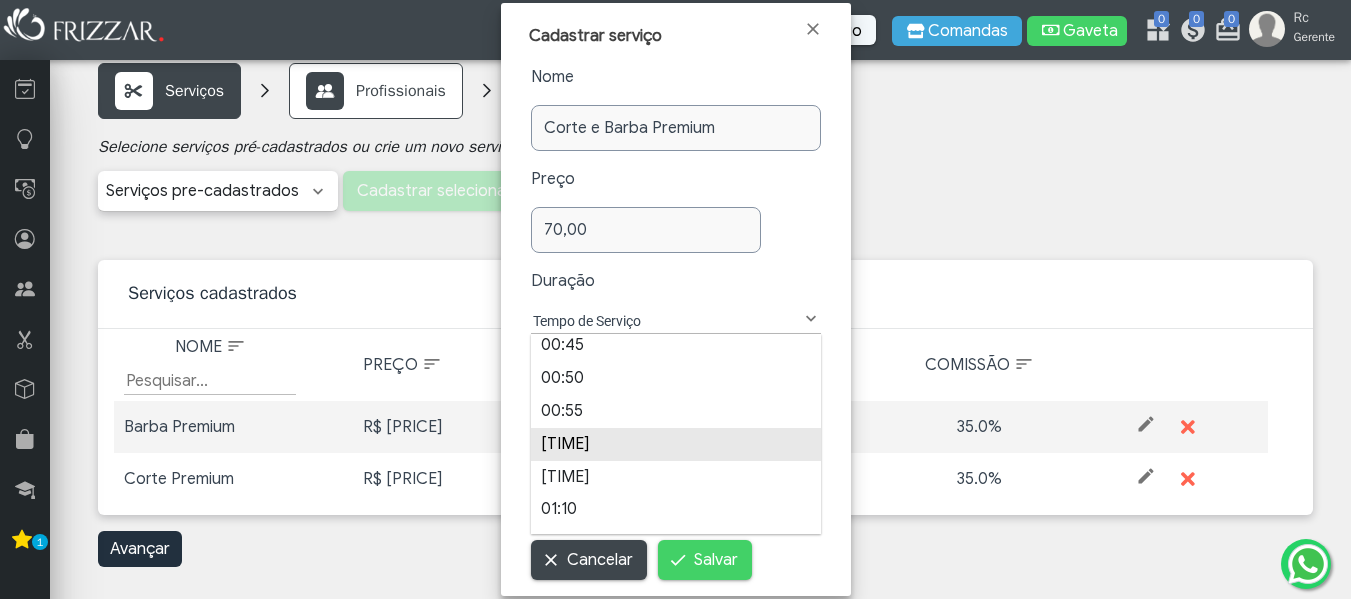 click on "[TIME]" at bounding box center (676, 444) 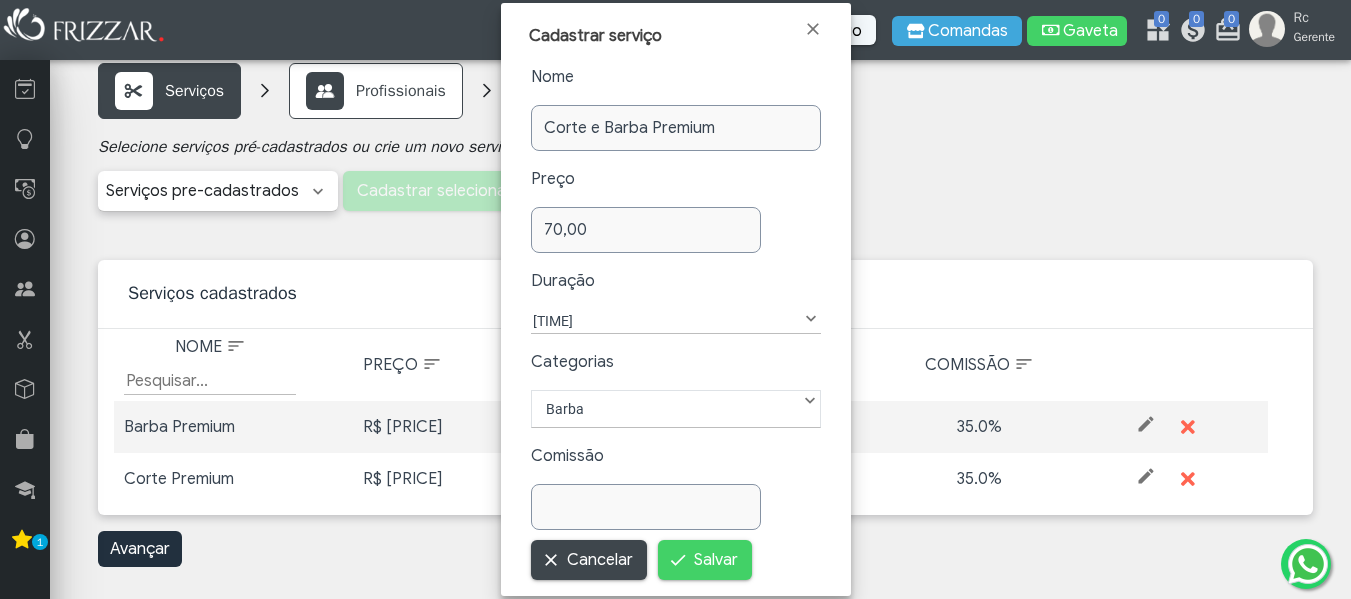 click on "Barba" at bounding box center [676, 409] 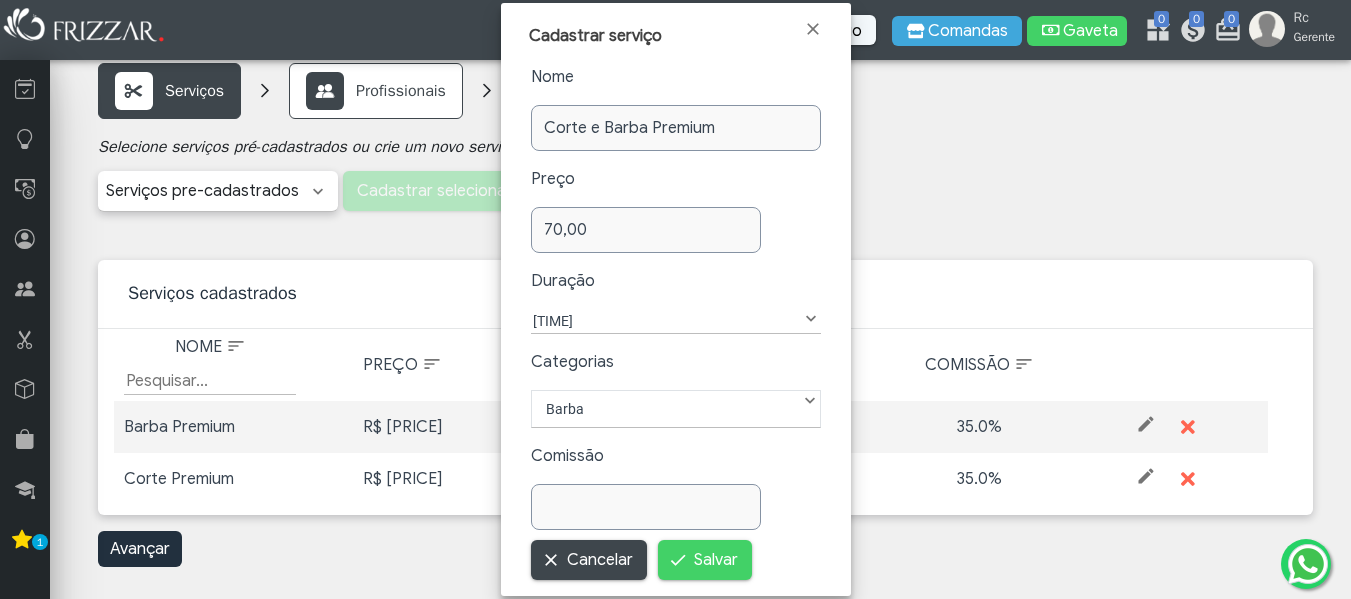 click on "Nome Corte e Barba Premium
Preço 70,00
Duração Tempo de Serviço 00:05 00:10 00:15 00:20 00:25 00:30 00:35 00:40 00:45 00:50 00:55 01:00 01:05 01:10 01:15 01:20 01:25 01:30 01:35 01:40 01:45 01:50 01:55 02:00 02:15 02:30 02:45 03:00 03:15 03:30 03:45 04:00 04:30 05:00 05:30 06:00 06:30 07:00 07:30 08:00 01:00
Categorias Barba Cabelo Depilação Estética Manicure/Pedicure Maquiagem Massagem Outros Química Tintura Barba
Comissão
Cancelar Salvar" at bounding box center [676, 322] 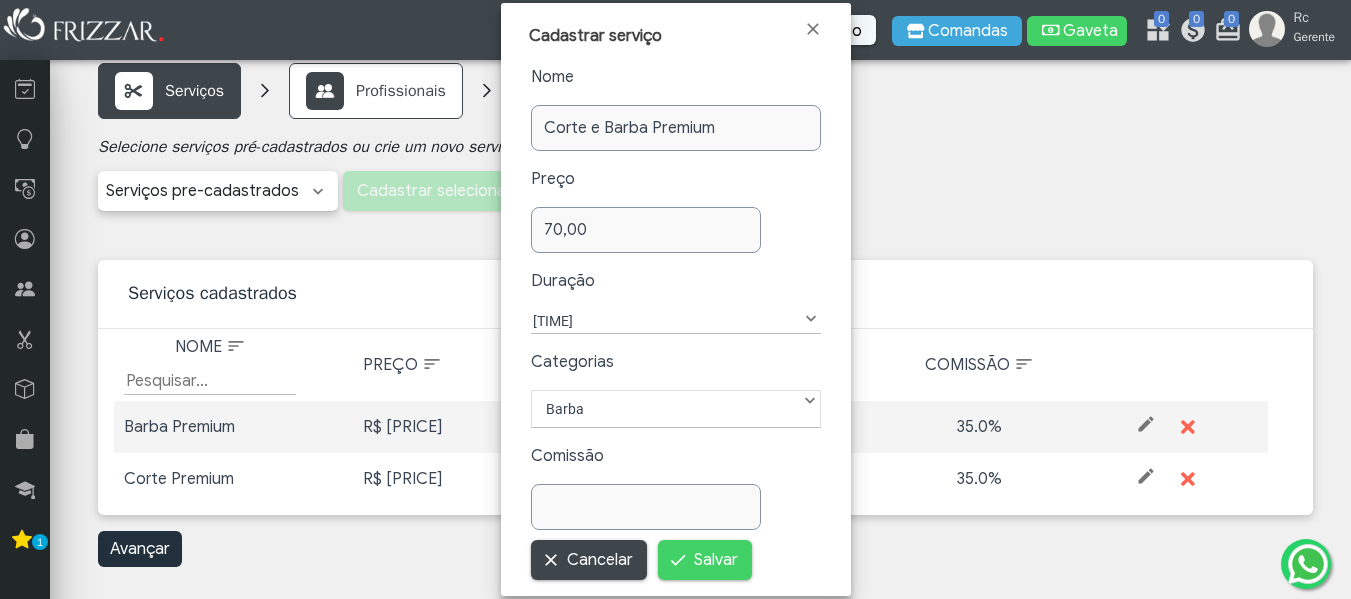 click on "Barba" at bounding box center [676, 409] 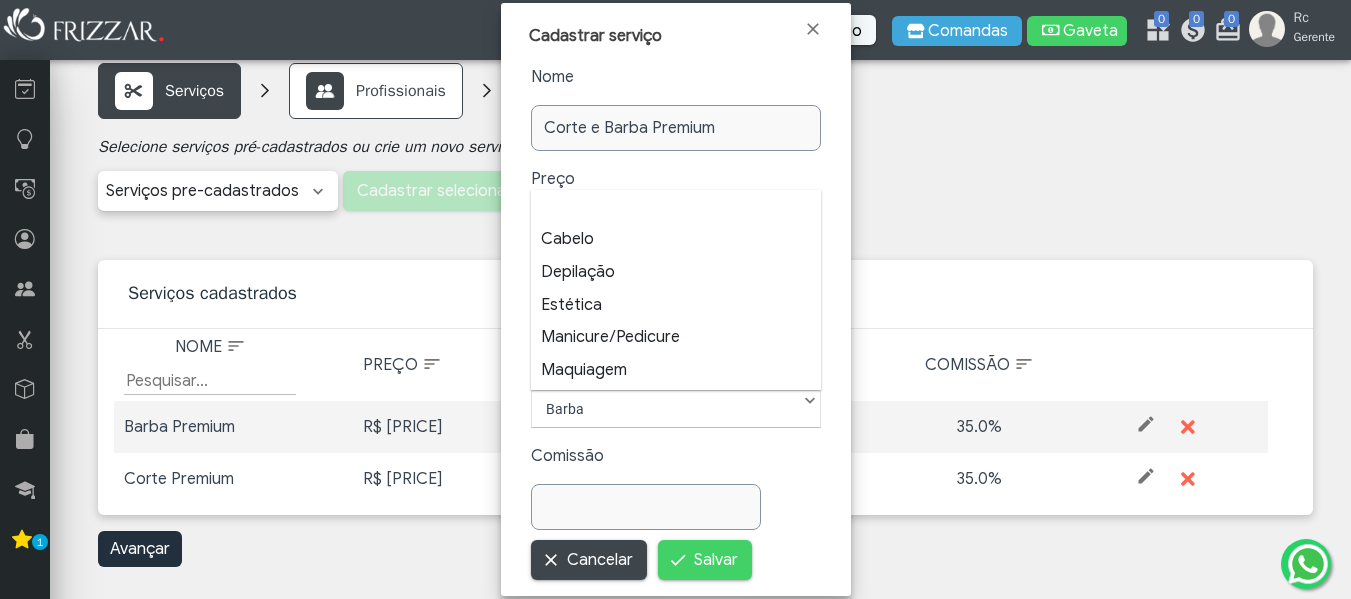 click on "Barba" at bounding box center [676, 206] 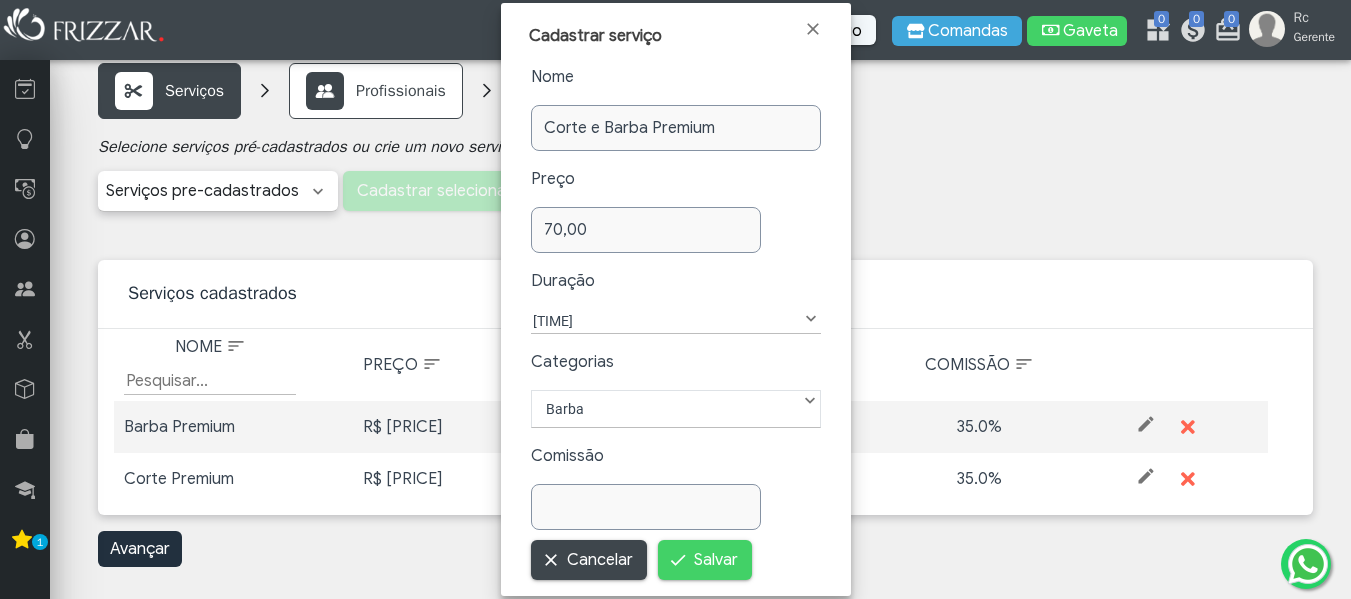 click on "Barba" at bounding box center [676, 409] 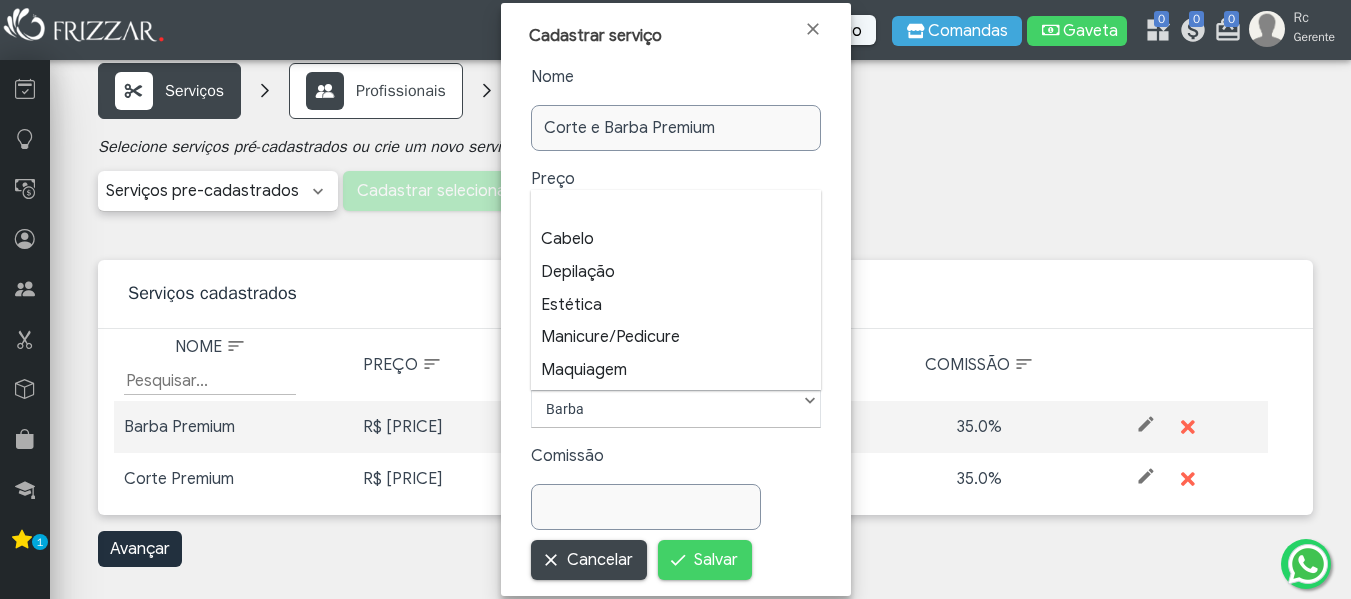 click on "Barba" at bounding box center (676, 206) 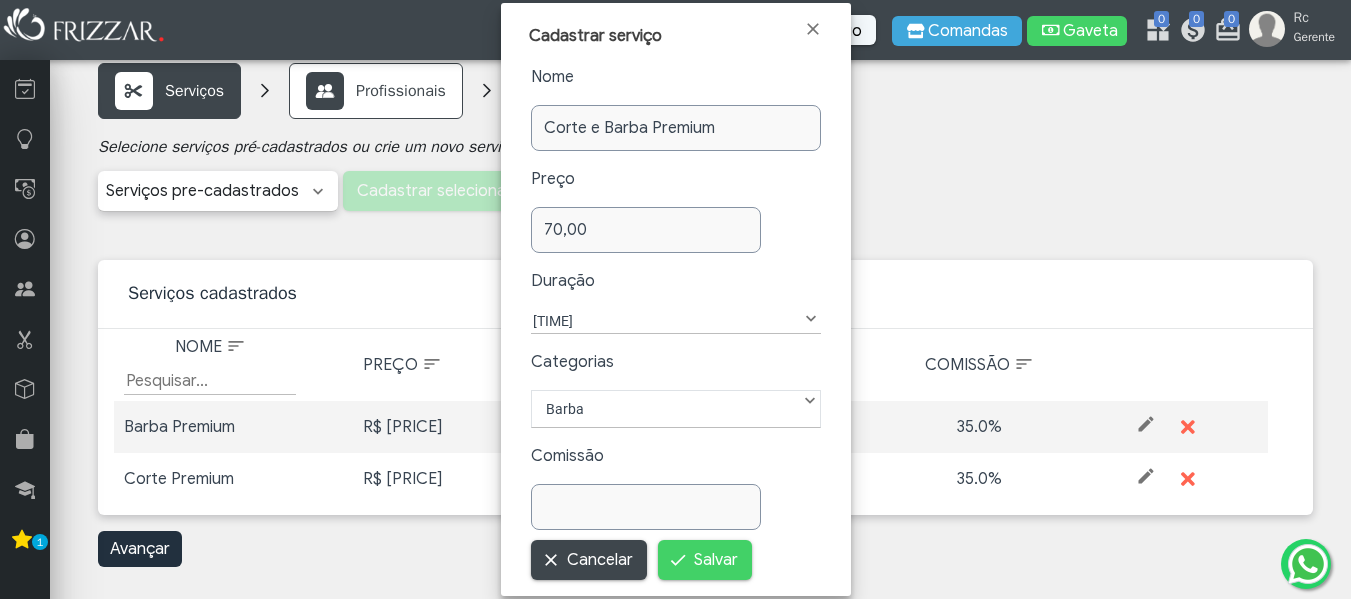 click on "70,00" at bounding box center [646, 230] 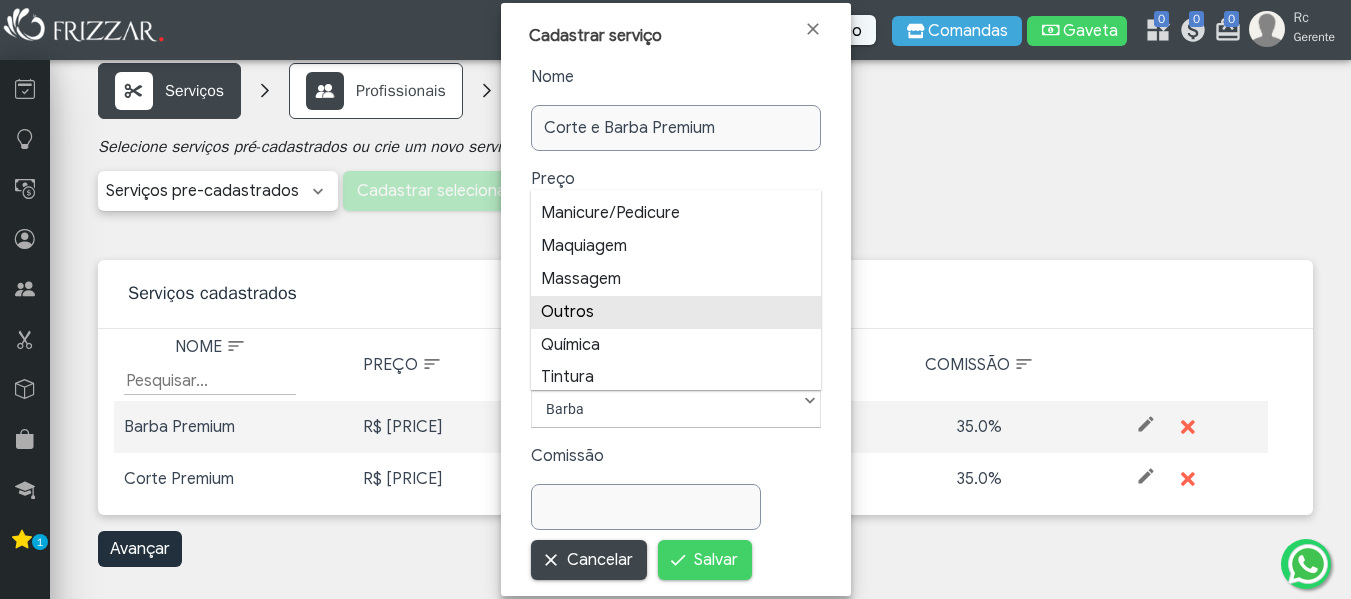 scroll, scrollTop: 128, scrollLeft: 0, axis: vertical 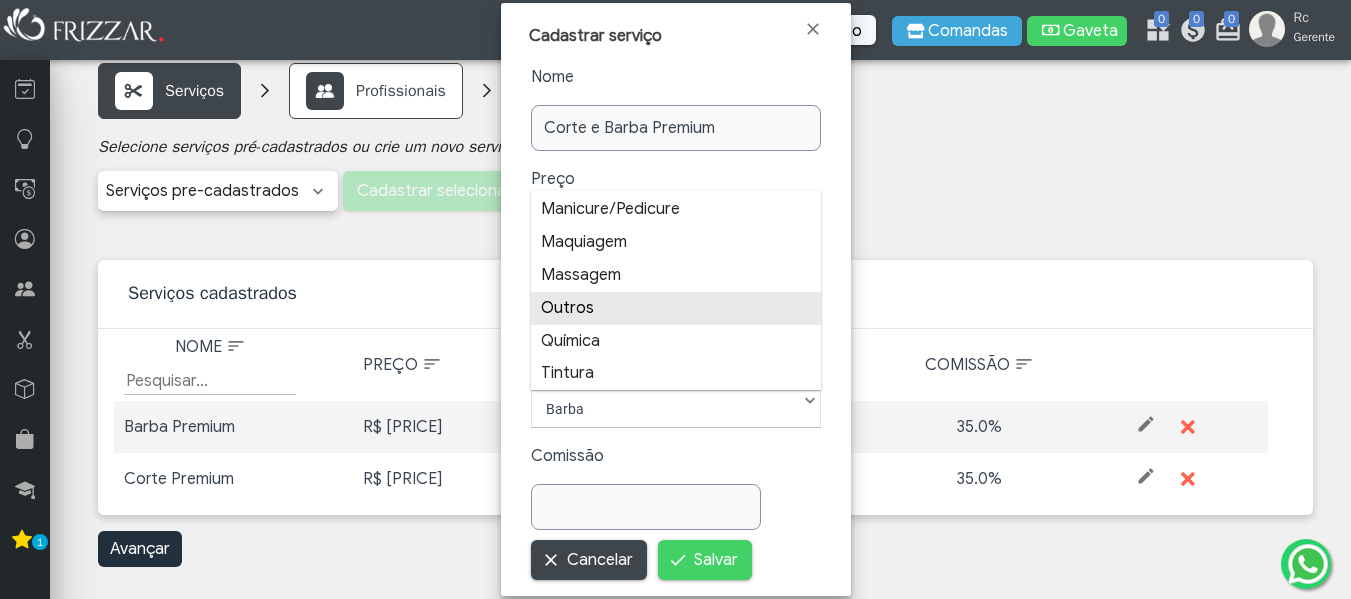 click on "Outros" at bounding box center (676, 308) 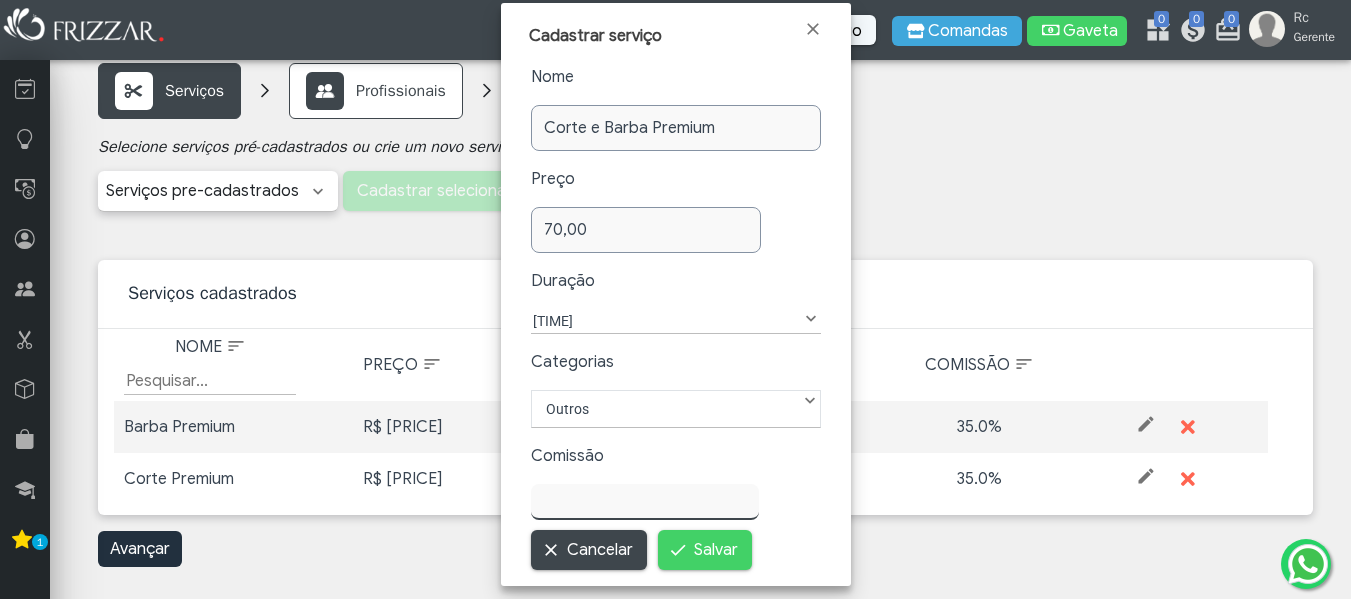 click at bounding box center [645, 502] 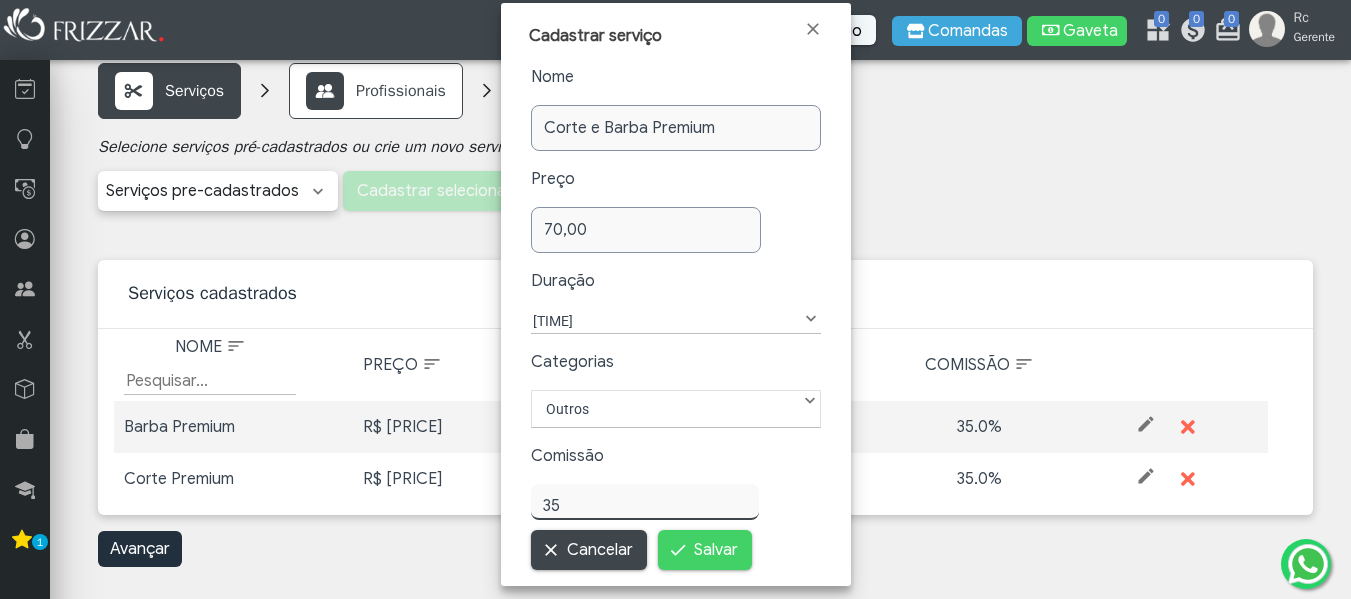 type on "[PRICE]" 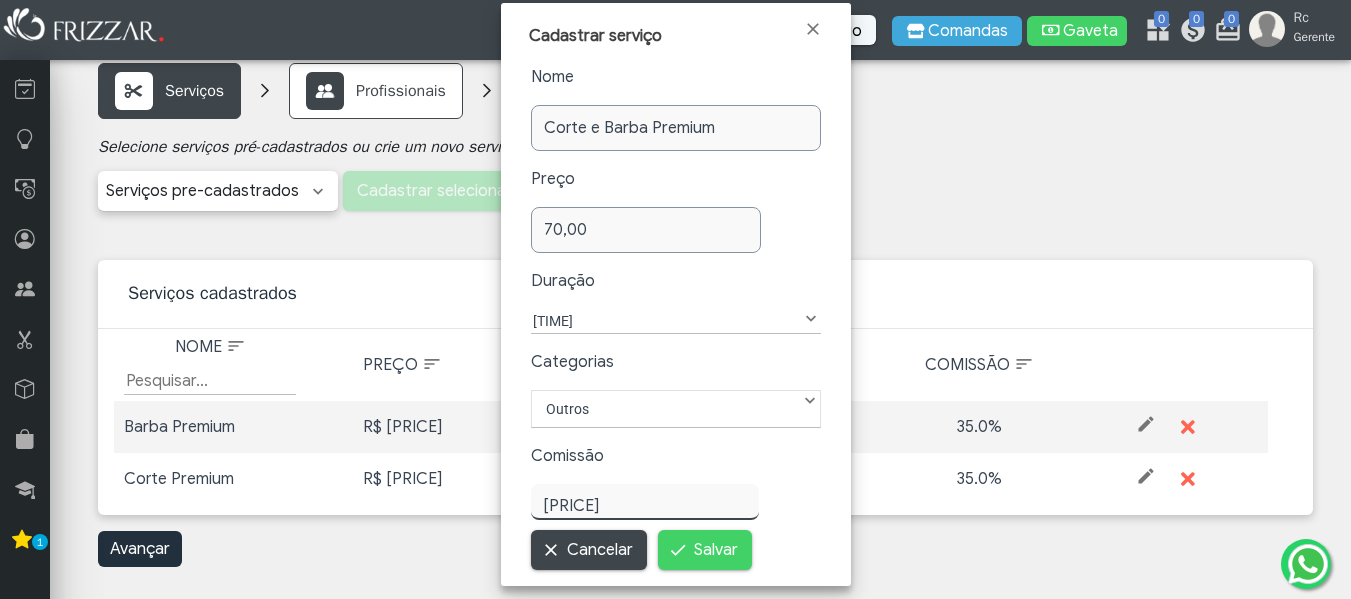 click on "Salvar" at bounding box center (716, 550) 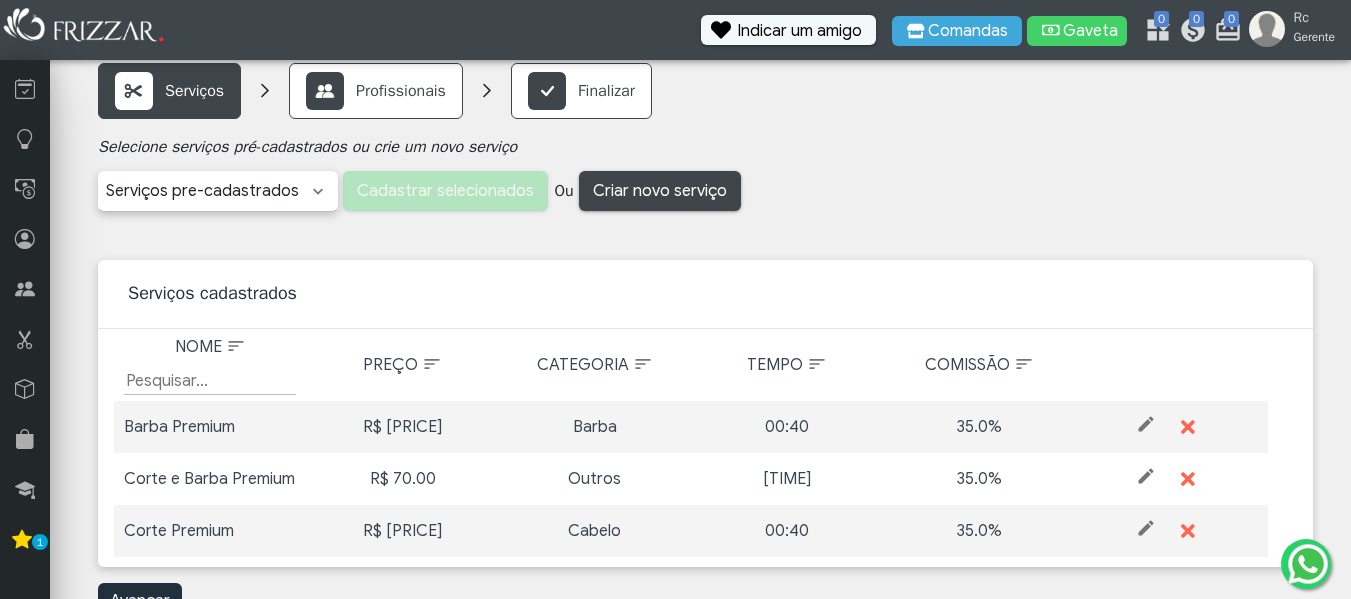 click on "ui-button" at bounding box center [1172, 531] 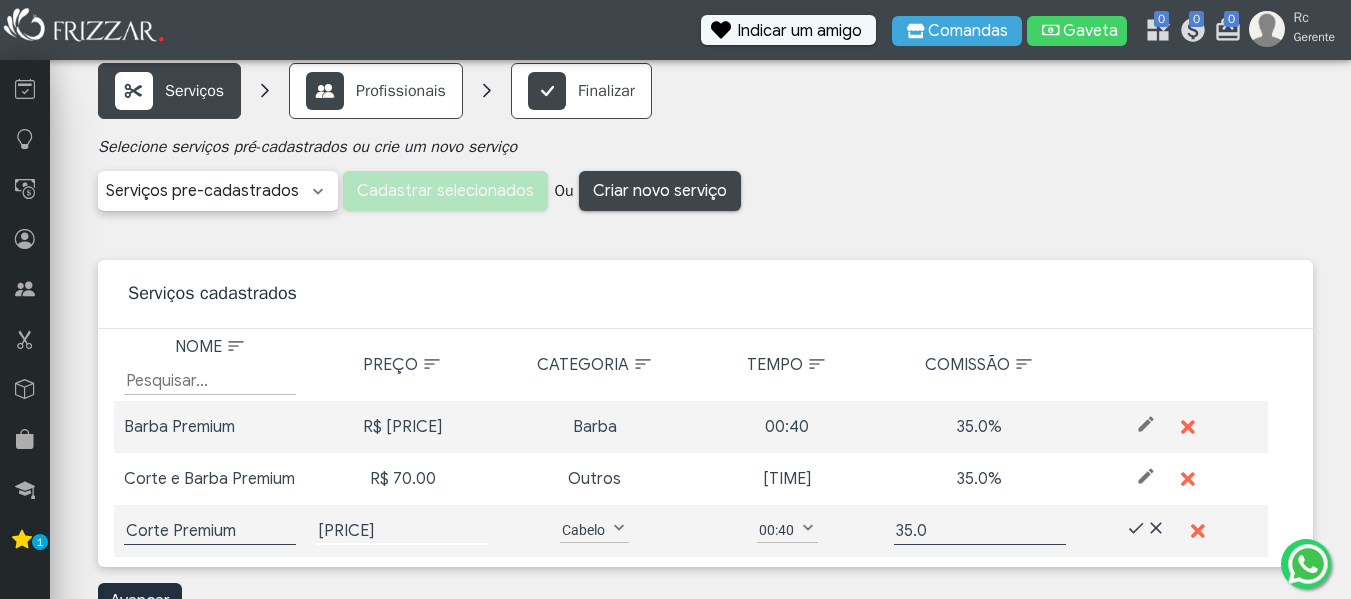 click on "[PRICE]" at bounding box center [402, 531] 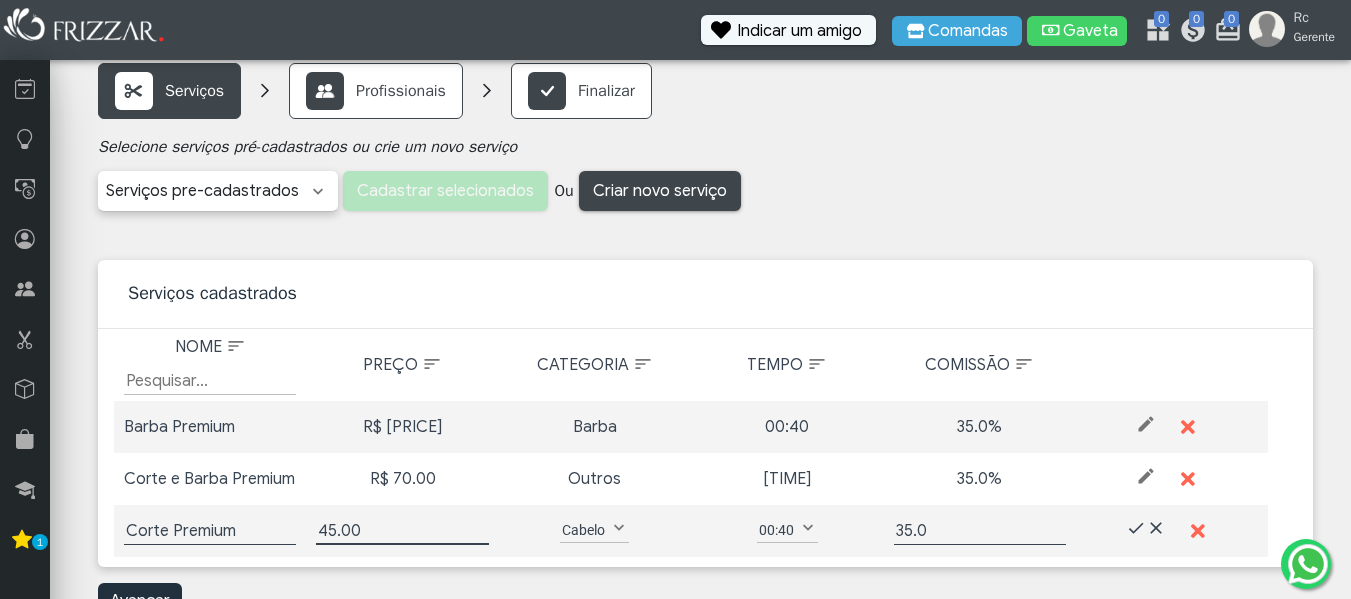click on "Preço R$ 40.00 45.00" at bounding box center (402, 531) 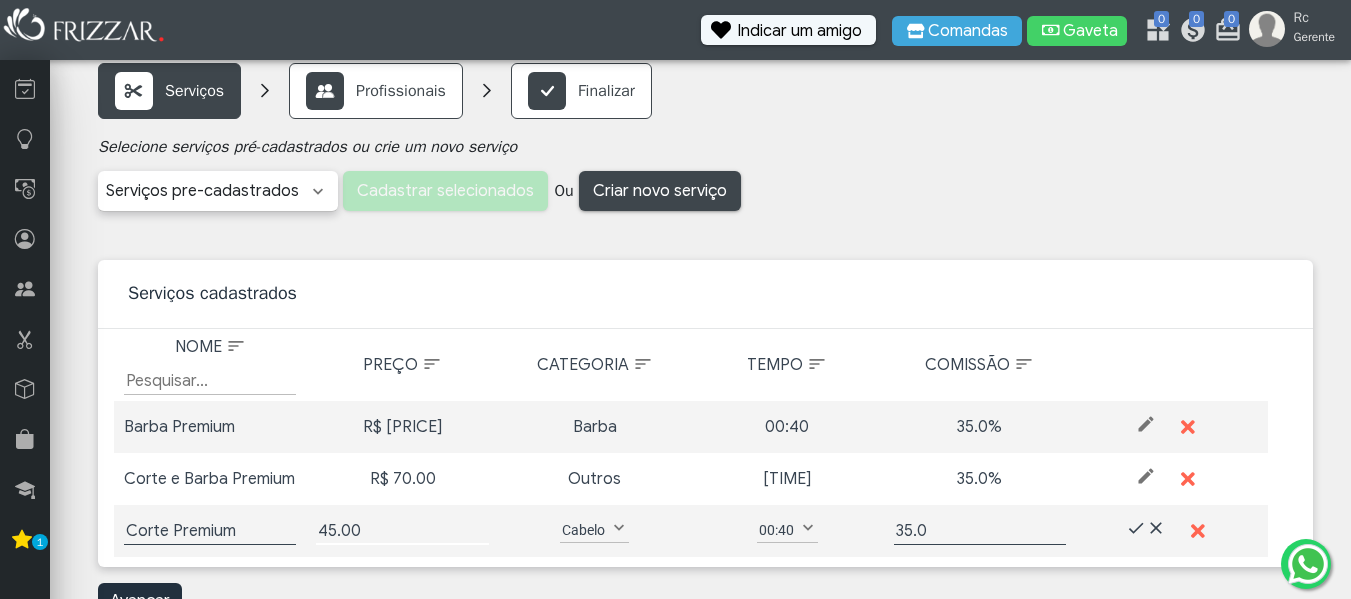 drag, startPoint x: 336, startPoint y: 529, endPoint x: 316, endPoint y: 533, distance: 20.396078 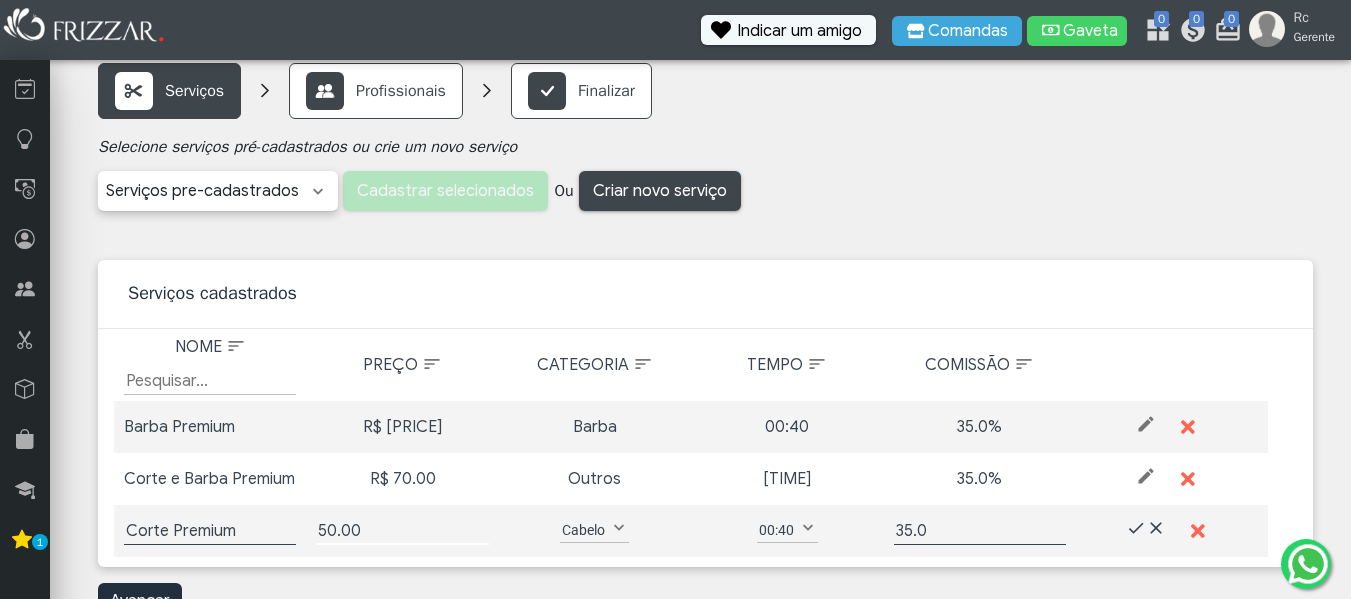 type on "50.00" 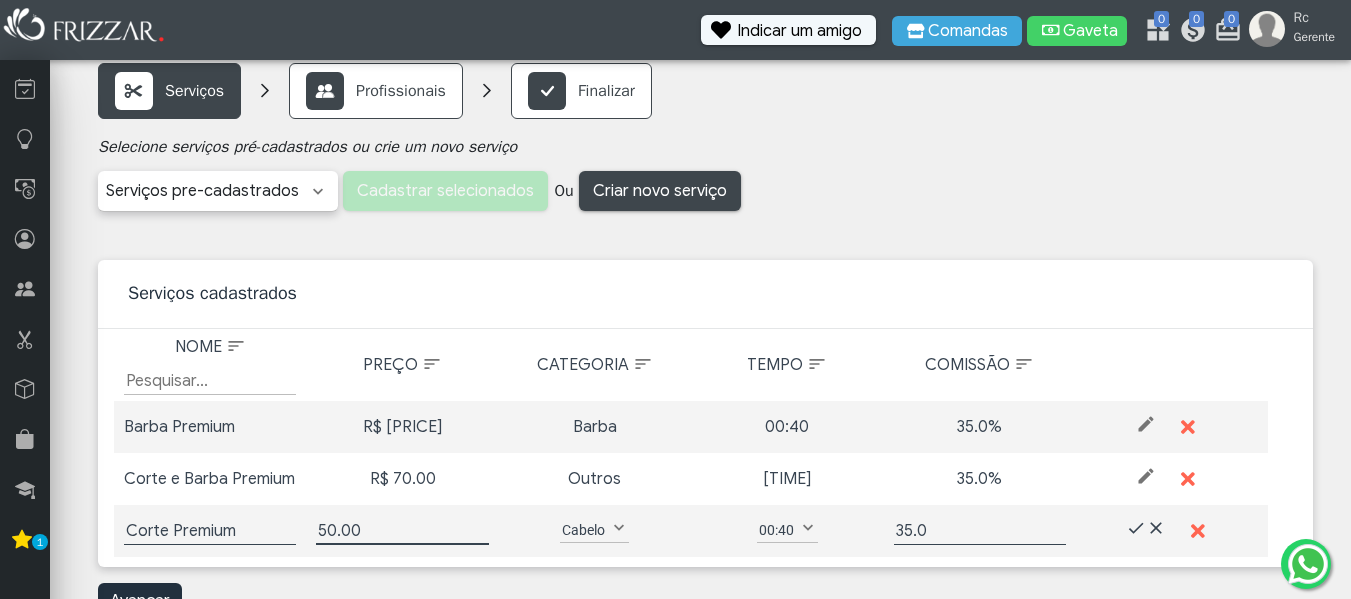 click on "Preço R$ 70.00 70.00" at bounding box center (402, 479) 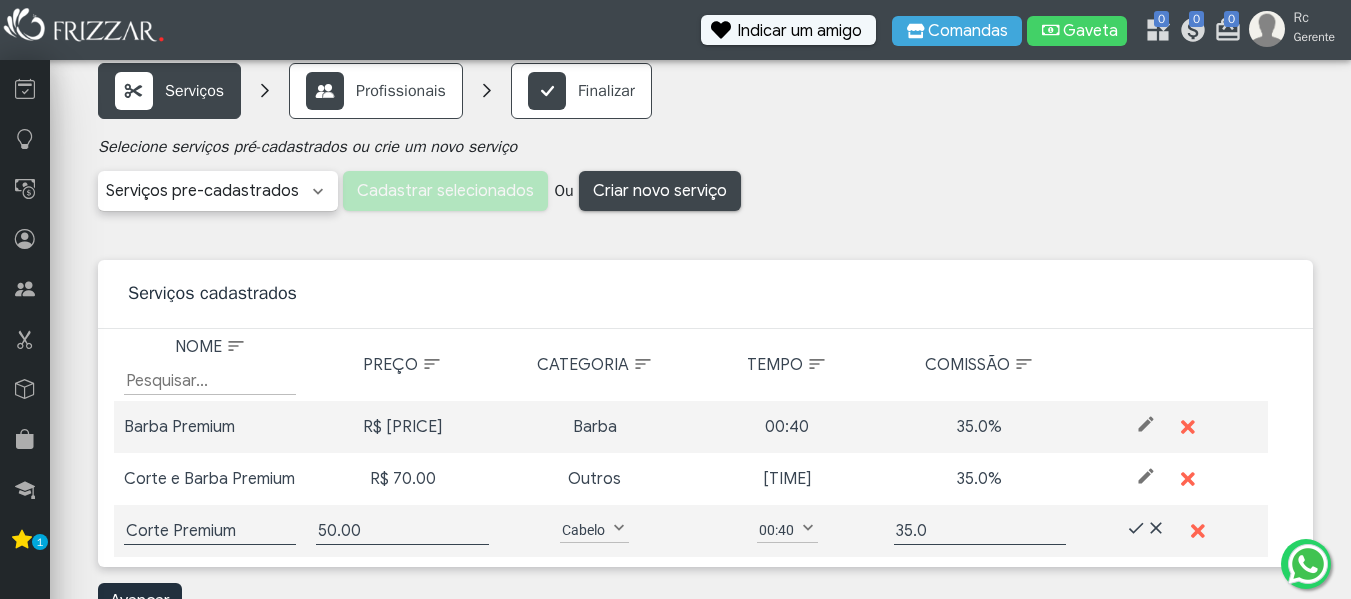 click on "Selecionar categorias Barba Cabelo Depilação Estética Manicure/Pedicure Maquiagem Massagem Outros Química Tintura Categorias
Selecione serviços pré-cadastrados ou crie um novo serviço
Barba Barba + Sobrancelha Barboterapia Bigode Pigmentação Barba Pigmentação de Barba Acabamento Alisamento Botox Botox Capilar Cauterização Coloração Corte Cronograma Capilar Escova Escova Curto Freestyle Hidratação Lavagem Luzes Matização Mechas Morena Iluminada Corte Navalhado Nutrição Penteado Pezinho Pigmentação Pigmentação Cabelo Progressiva Pézinho Reconstrução Relaxamento Selagem Tintura Tonalização Terapia capilar Axila Buço Depilação Nariz Depilação Nasal Depilação Orelha Depilação axila Depilação meia perna Meia Perna Brow Lamination Design de Sobrancelha Drenagem Linfática Lash Lifting Limpeza de Pele Sobrancelha Navalha Sobrancelha na Pinça Pé" at bounding box center (705, 377) 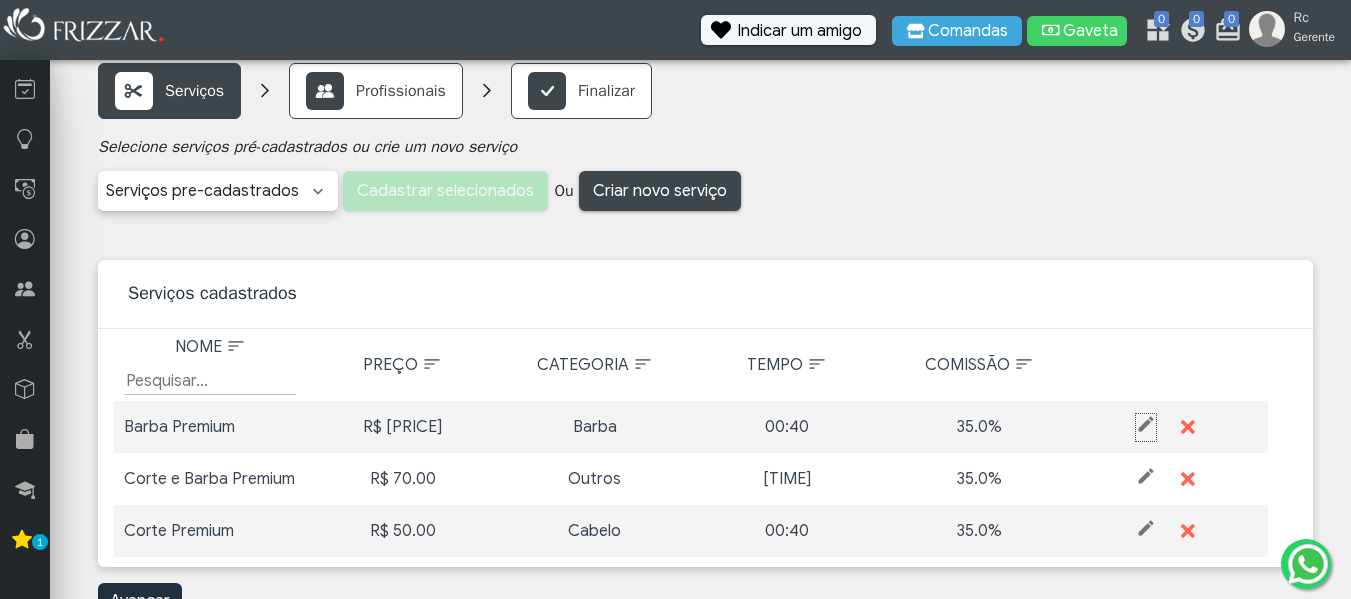 click at bounding box center (1146, 424) 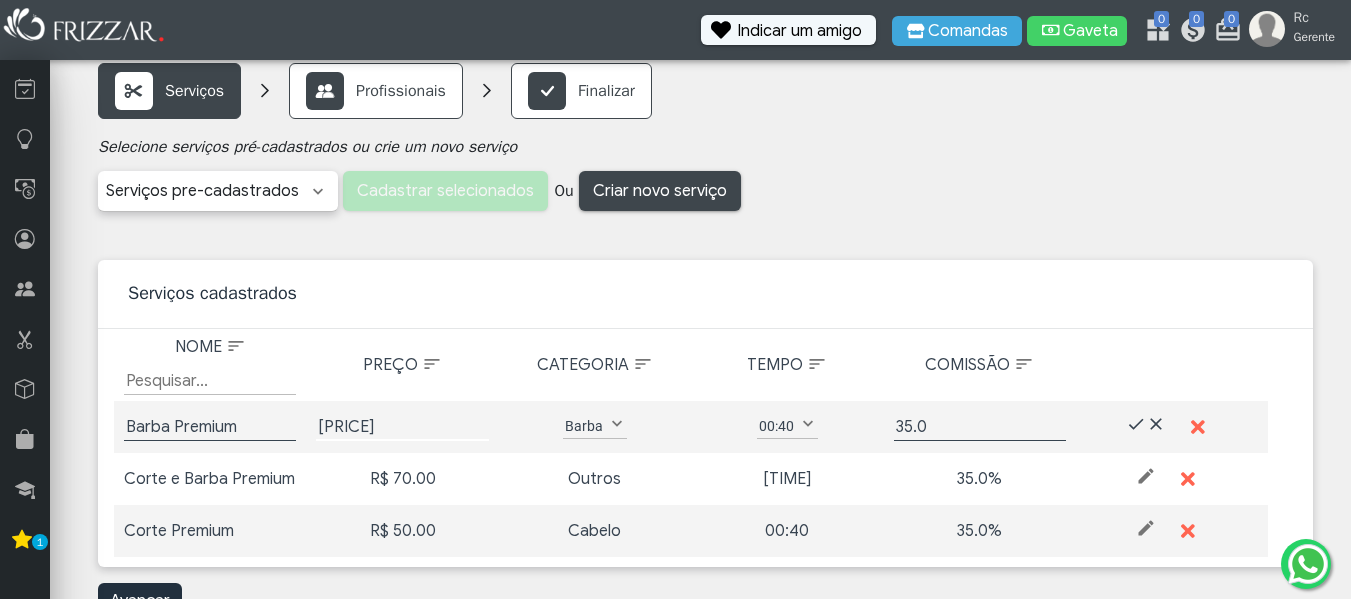 drag, startPoint x: 329, startPoint y: 425, endPoint x: 319, endPoint y: 428, distance: 10.440307 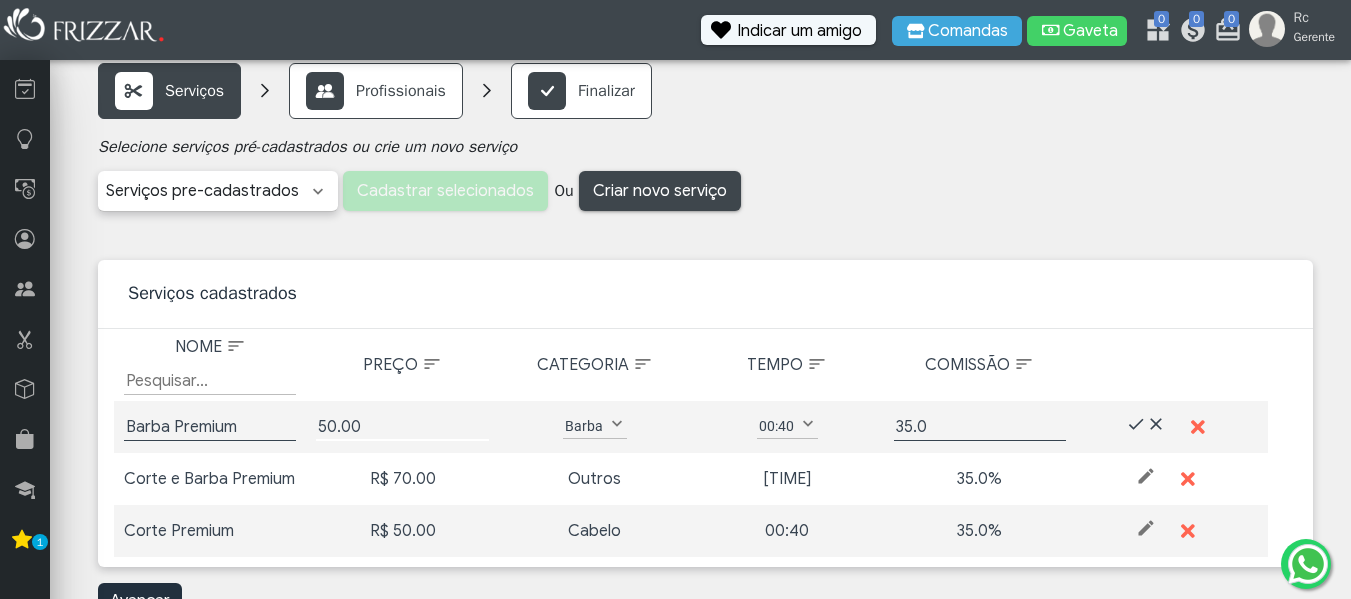 type on "50.00" 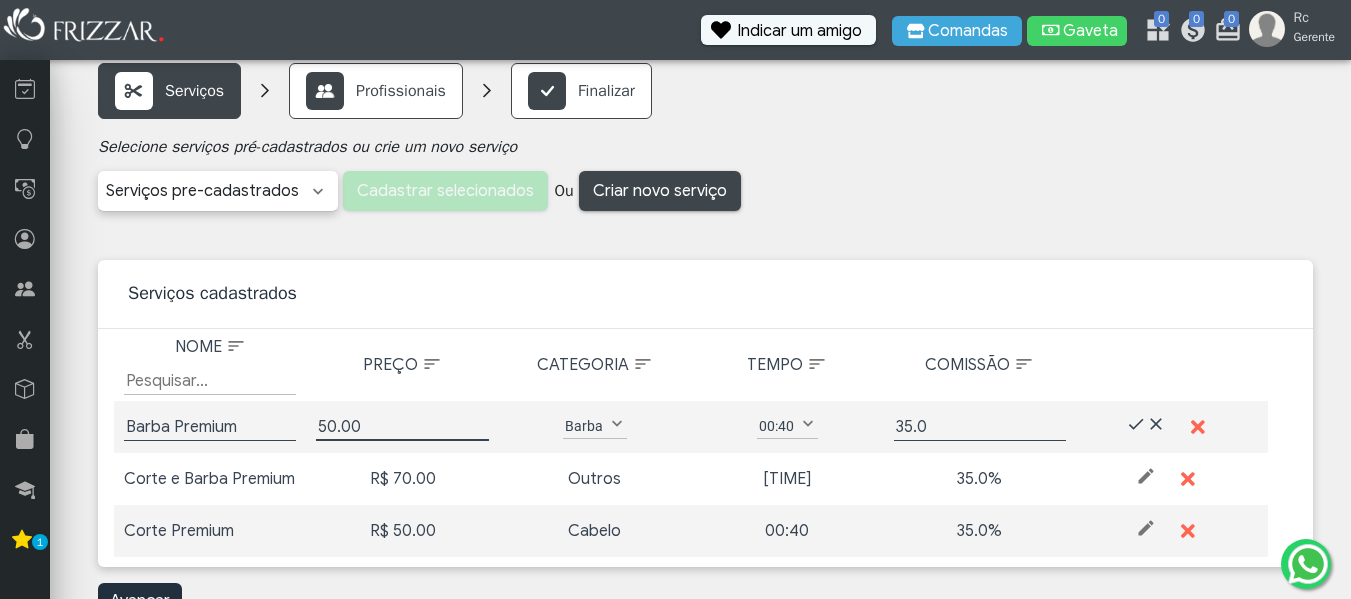 click on "Preço Preço R$ 70.00 70.00" at bounding box center (402, 479) 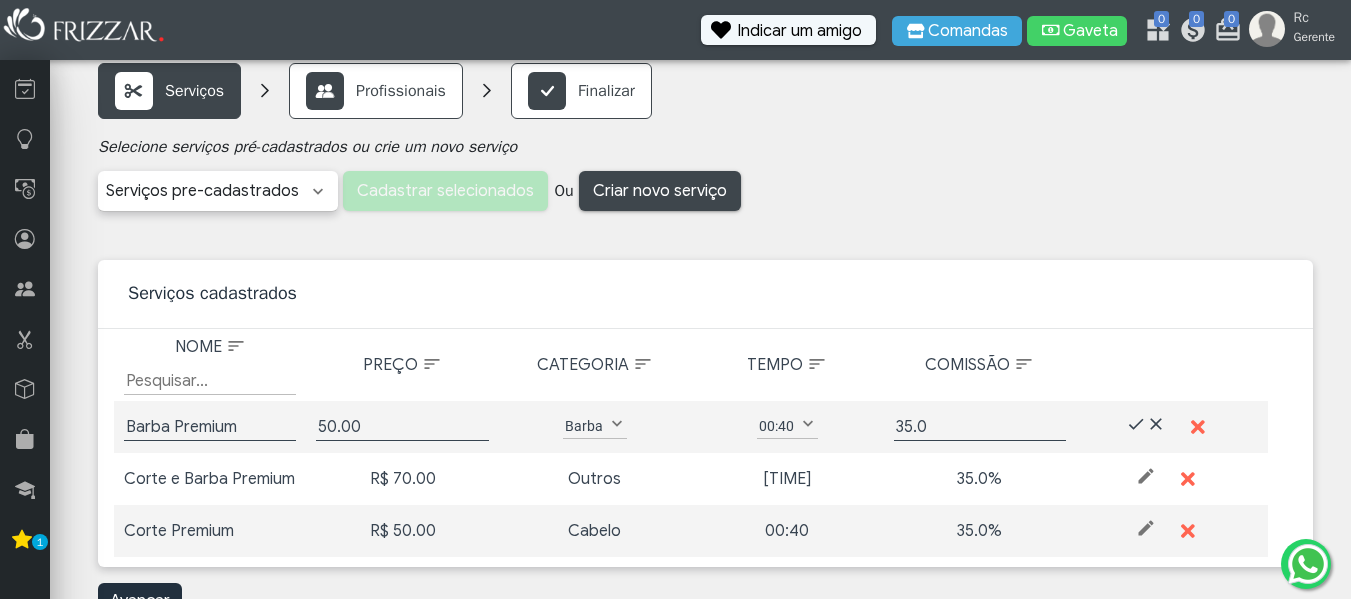 click on "R$ 70.00" at bounding box center (402, 479) 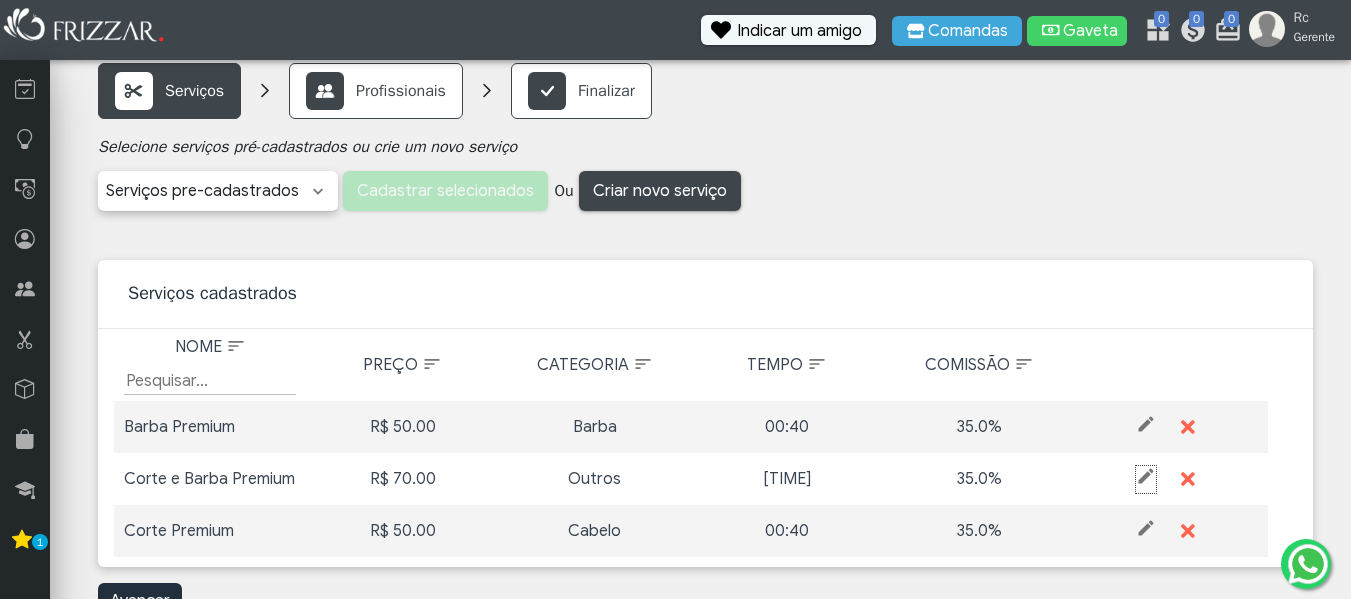 click at bounding box center [1146, 476] 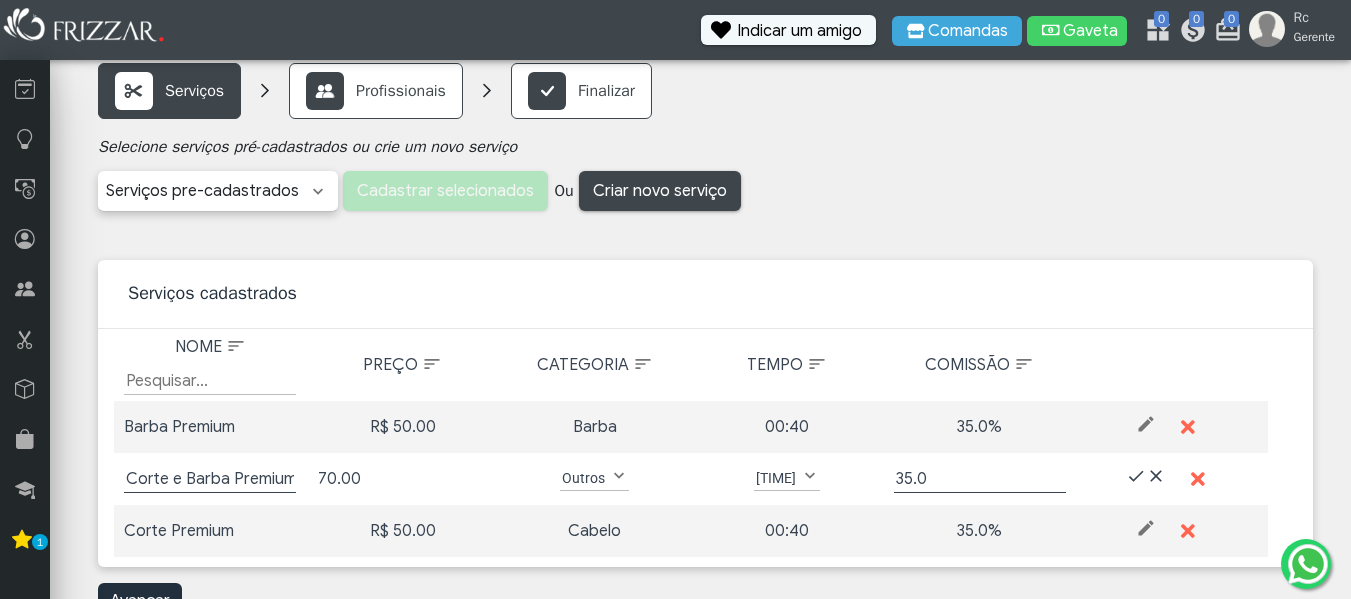 drag, startPoint x: 326, startPoint y: 483, endPoint x: 307, endPoint y: 482, distance: 19.026299 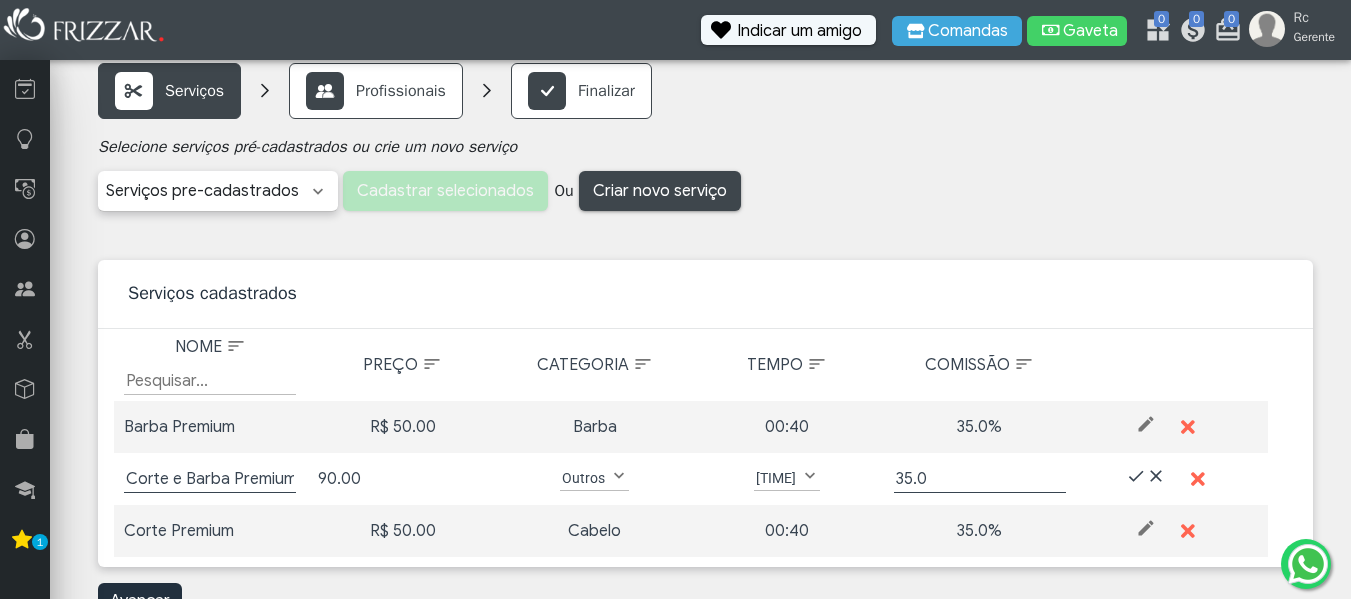 type on "90.00" 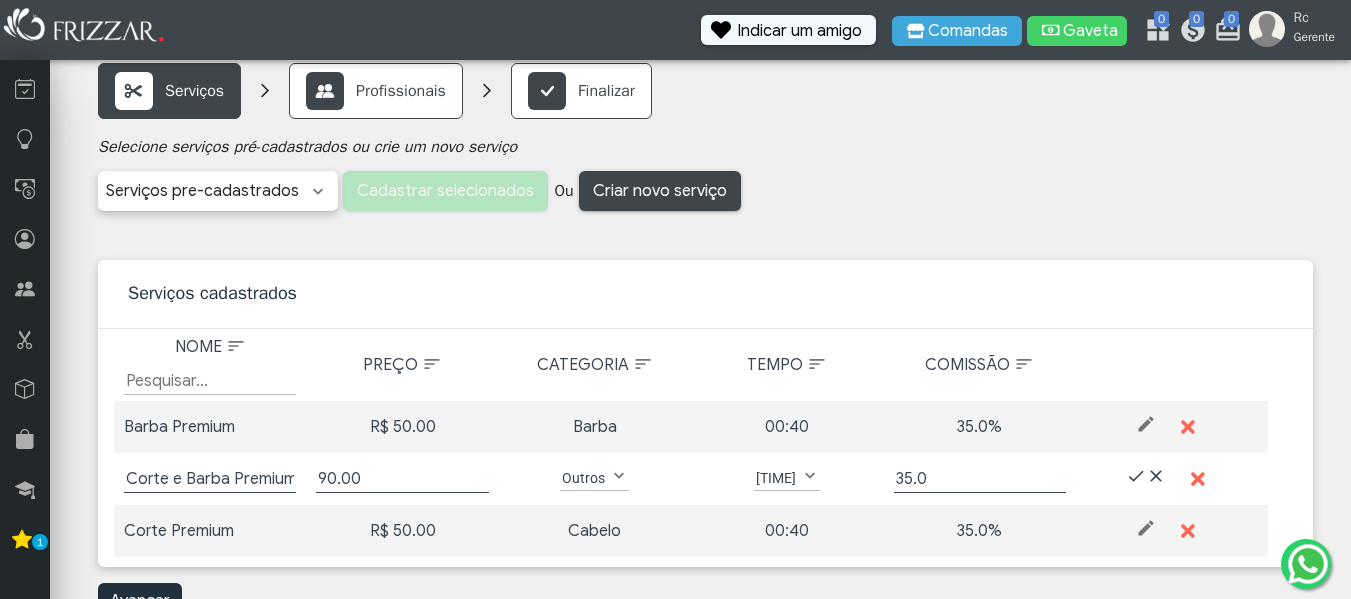 click on "Selecionar categorias Barba Cabelo Depilação Estética Manicure/Pedicure Maquiagem Massagem Outros Química Tintura Categorias
Selecione serviços pré-cadastrados ou crie um novo serviço
Barba Barba + Sobrancelha Barboterapia Bigode Pigmentação Barba Pigmentação de Barba Acabamento Alisamento Botox Botox Capilar Cauterização Coloração Corte Cronograma Capilar Escova Escova Curto Freestyle Hidratação Lavagem Luzes Matização Mechas Morena Iluminada Corte Navalhado Nutrição Penteado Pezinho Pigmentação Pigmentação Cabelo Progressiva Pézinho Reconstrução Relaxamento Selagem Tintura Tonalização Terapia capilar Axila Buço Depilação Nariz Depilação Nasal Depilação Orelha Depilação axila Depilação meia perna Meia Perna Brow Lamination Design de Sobrancelha Drenagem Linfática Lash Lifting Limpeza de Pele Sobrancelha Navalha Sobrancelha na Pinça Pé" at bounding box center [705, 377] 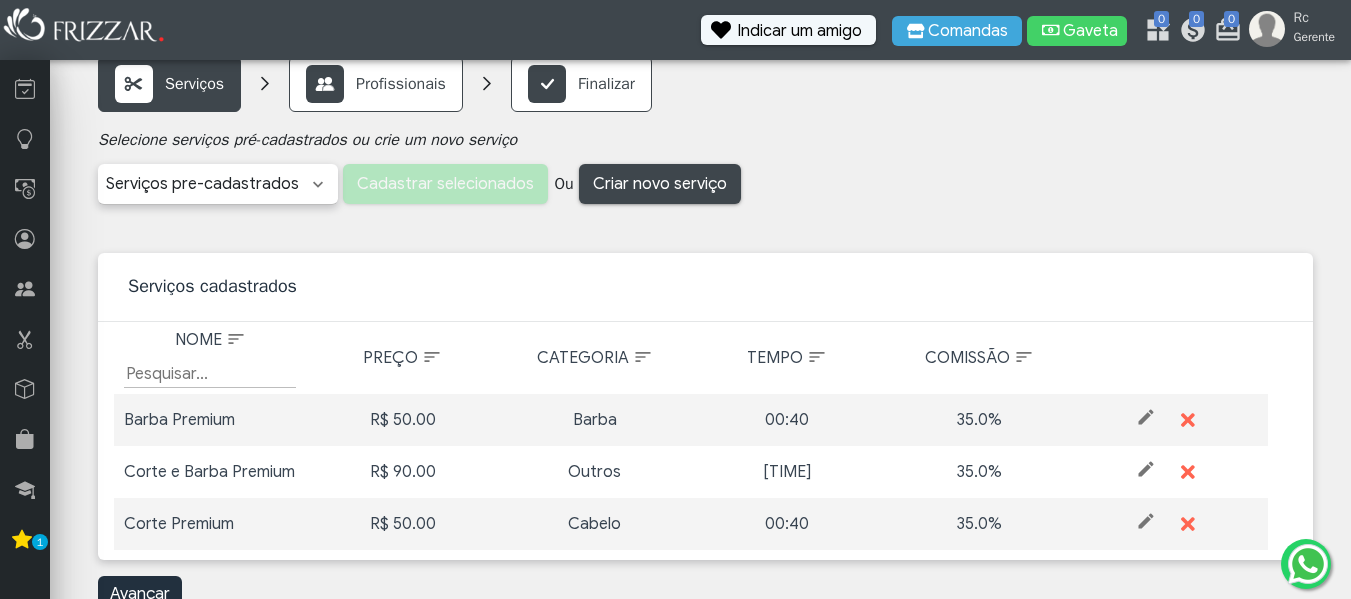 scroll, scrollTop: 91, scrollLeft: 0, axis: vertical 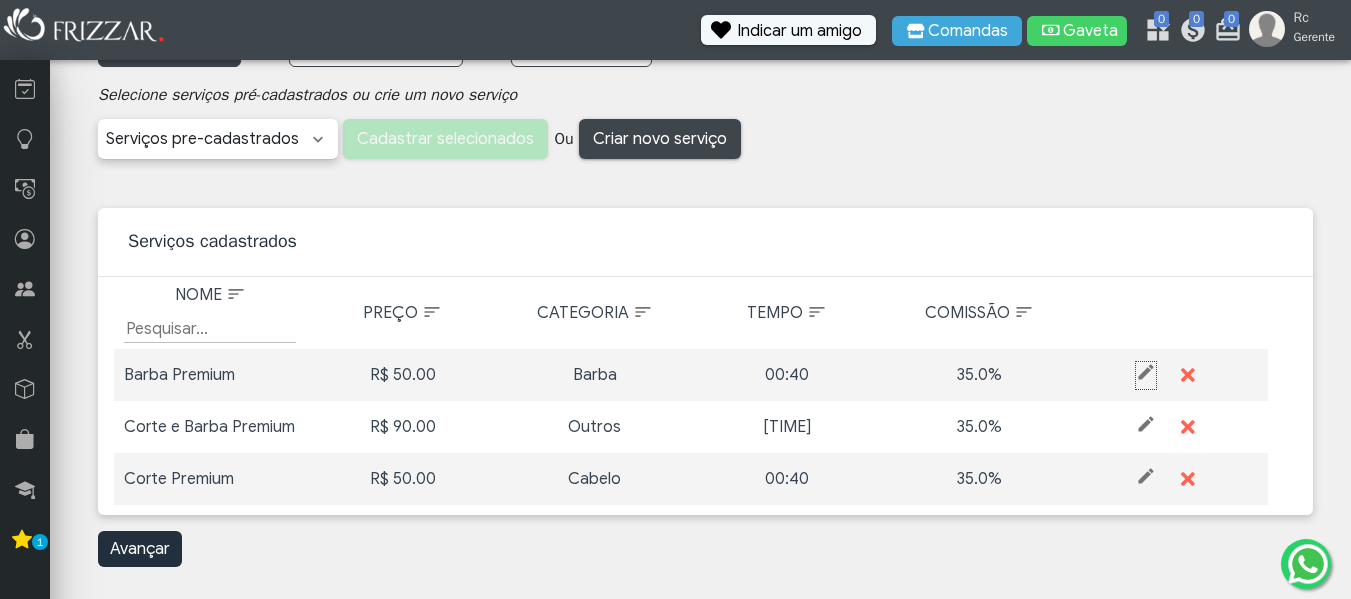click at bounding box center [1146, 372] 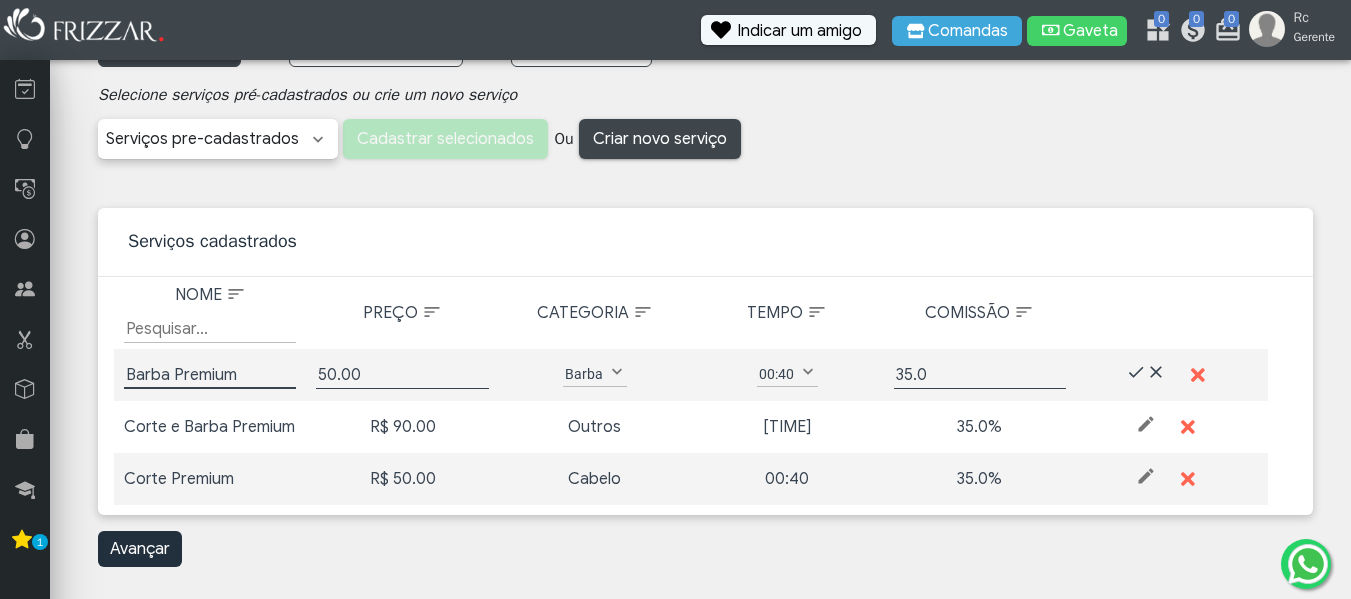 click on "Selecionar categorias Barba Cabelo Depilação Estética Manicure/Pedicure Maquiagem Massagem Outros Química Tintura Categorias
Selecione serviços pré-cadastrados ou crie um novo serviço
Barba Barba + Sobrancelha Barboterapia Bigode Pigmentação Barba Pigmentação de Barba Acabamento Alisamento Botox Botox Capilar Cauterização Coloração Corte Cronograma Capilar Escova Escova Curto Freestyle Hidratação Lavagem Luzes Matização Mechas Morena Iluminada Corte Navalhado Nutrição Penteado Pezinho Pigmentação Pigmentação Cabelo Progressiva Pézinho Reconstrução Relaxamento Selagem Tintura Tonalização Terapia capilar Axila Buço Depilação Nariz Depilação Nasal Depilação Orelha Depilação axila Depilação meia perna Meia Perna Brow Lamination Design de Sobrancelha Drenagem Linfática Lash Lifting Limpeza de Pele Sobrancelha Navalha Sobrancelha na Pinça Pé" at bounding box center (705, 325) 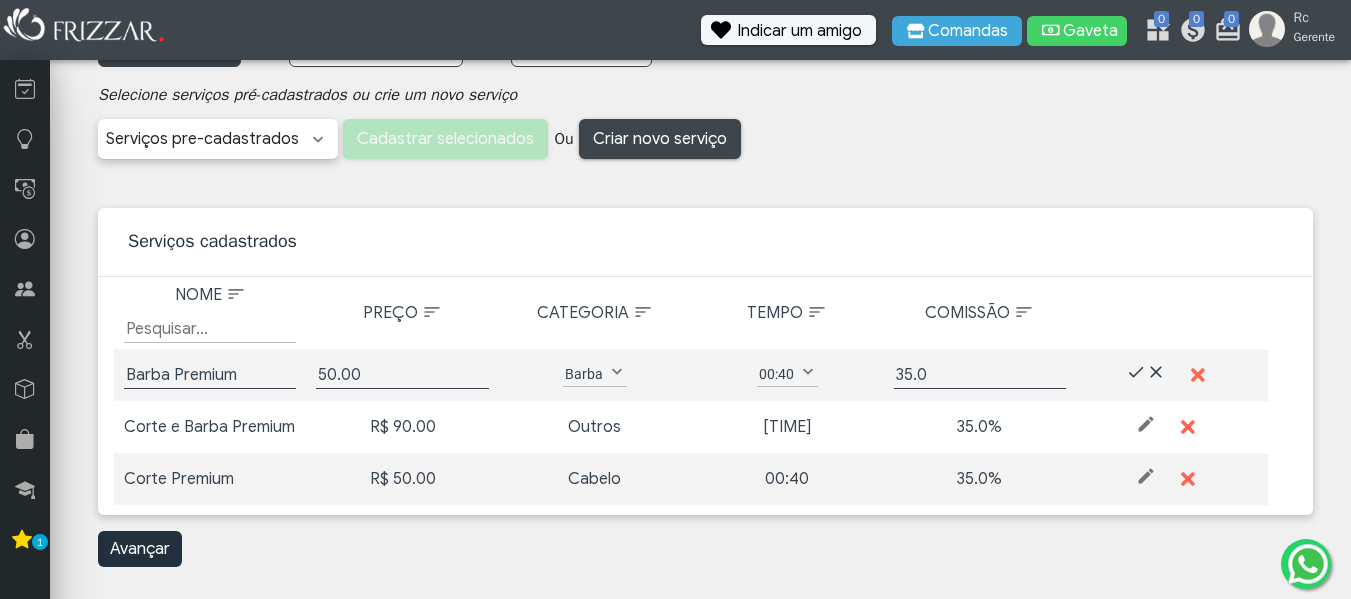 click on "Barba Barba + Sobrancelha Barboterapia Bigode Pigmentação Barba Pigmentação de Barba Acabamento Alisamento Botox Botox Capilar Cauterização Coloração Corte Cronograma Capilar Escova Escova Curto Freestyle Hidratação Lavagem Luzes Matização Mechas Morena Iluminada Corte Navalhado Nutrição Penteado Pezinho Pigmentação Pigmentação Cabelo Progressiva Pézinho Reconstrução Relaxamento Selagem Tintura Tonalização Terapia capilar Axila Buço Depilação Nariz Depilação Nasal Depilação Orelha Depilação axila Depilação meia perna Meia Perna Brow Lamination Design de Sobrancelha Drenagem Linfática Lash Lifting Limpeza de Pele Sobrancelha Navalha Sobrancelha na Pinça Sobrancelha na navalha Sobrancelhas Alongamento Fibra de Vidro Banho de gel Blindagem Esmaltação Esmaltação em Gel Manicure Manicure e Pedicure Mão Pedicure Pé Pé e mão Spa dos pés Maquiagem Massagem Relaxante Alisamento Americano Platinado Serviços pre-cadastrados Cadastrar selecionados
Ou" at bounding box center [705, 137] 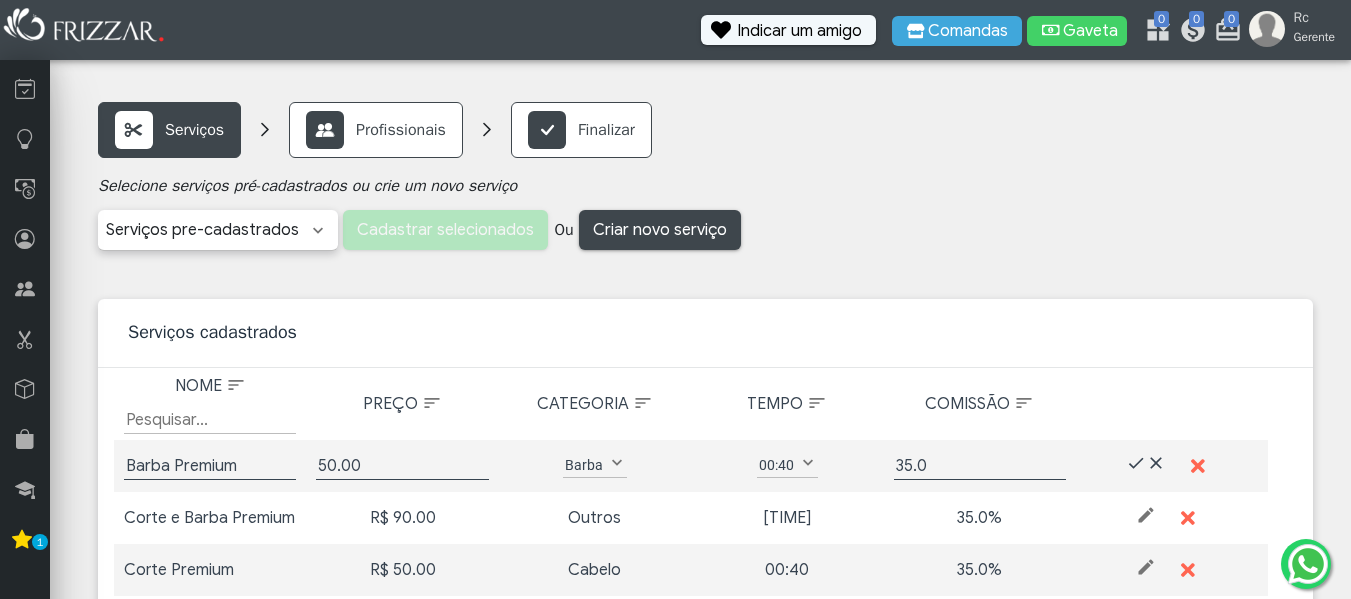click at bounding box center (318, 231) 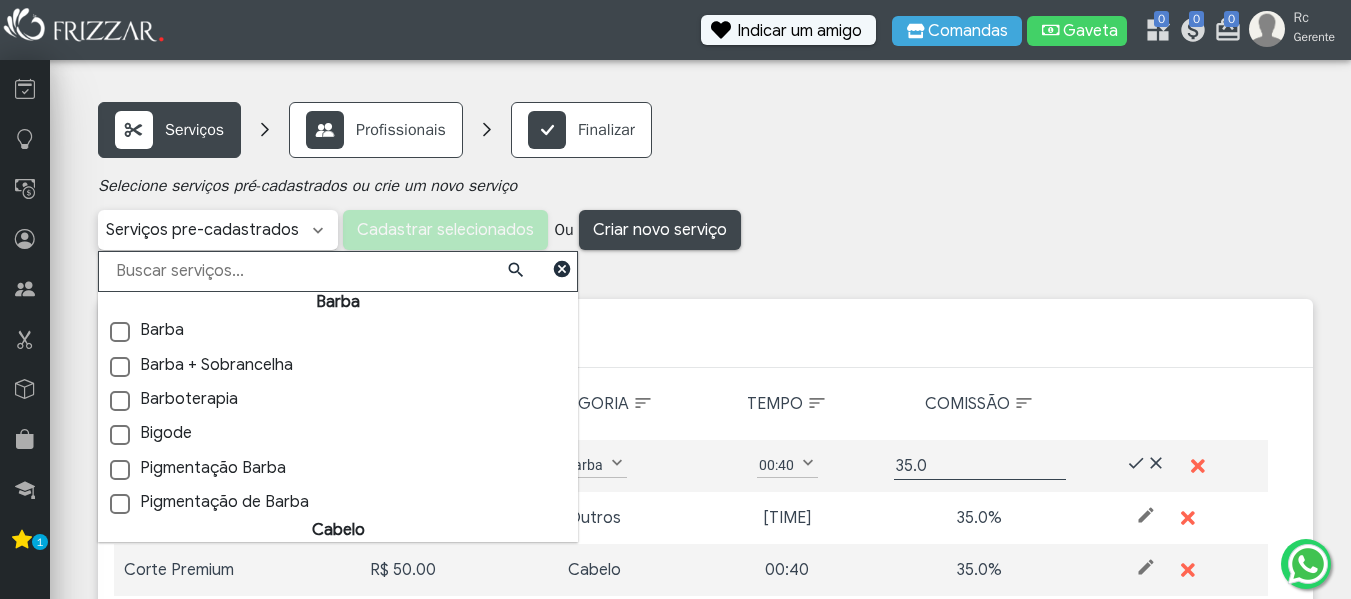 scroll, scrollTop: 14, scrollLeft: 93, axis: both 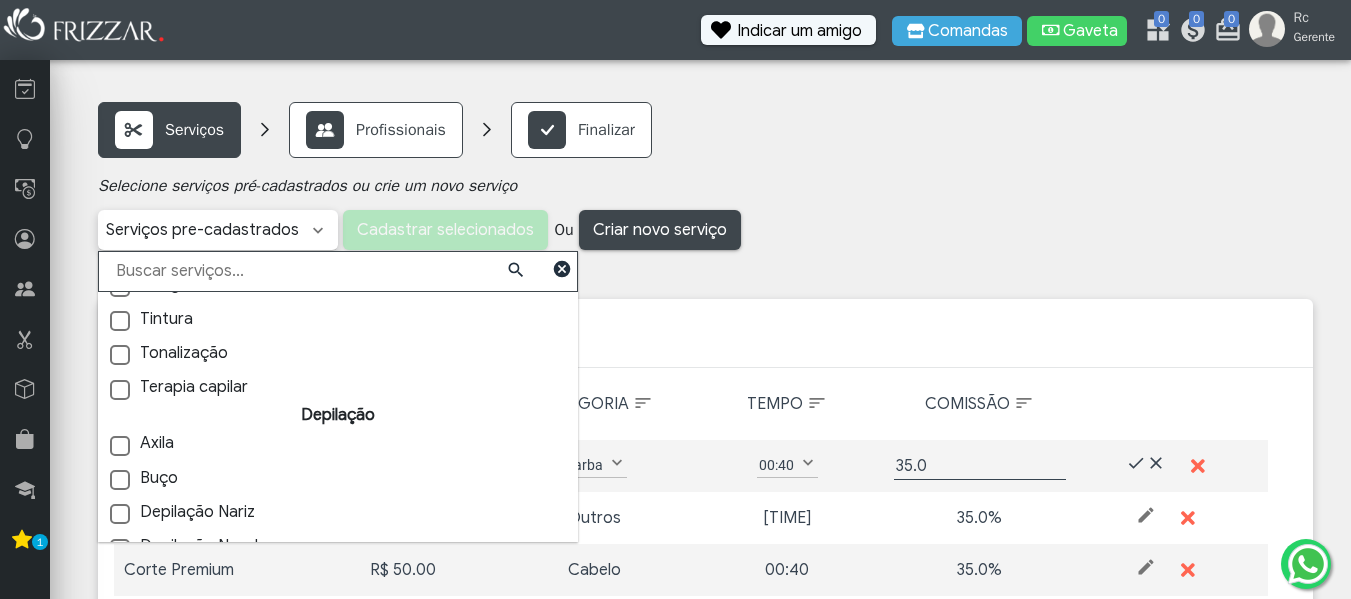 click on "Serviços
Profissionais
Finalizar" at bounding box center [705, 130] 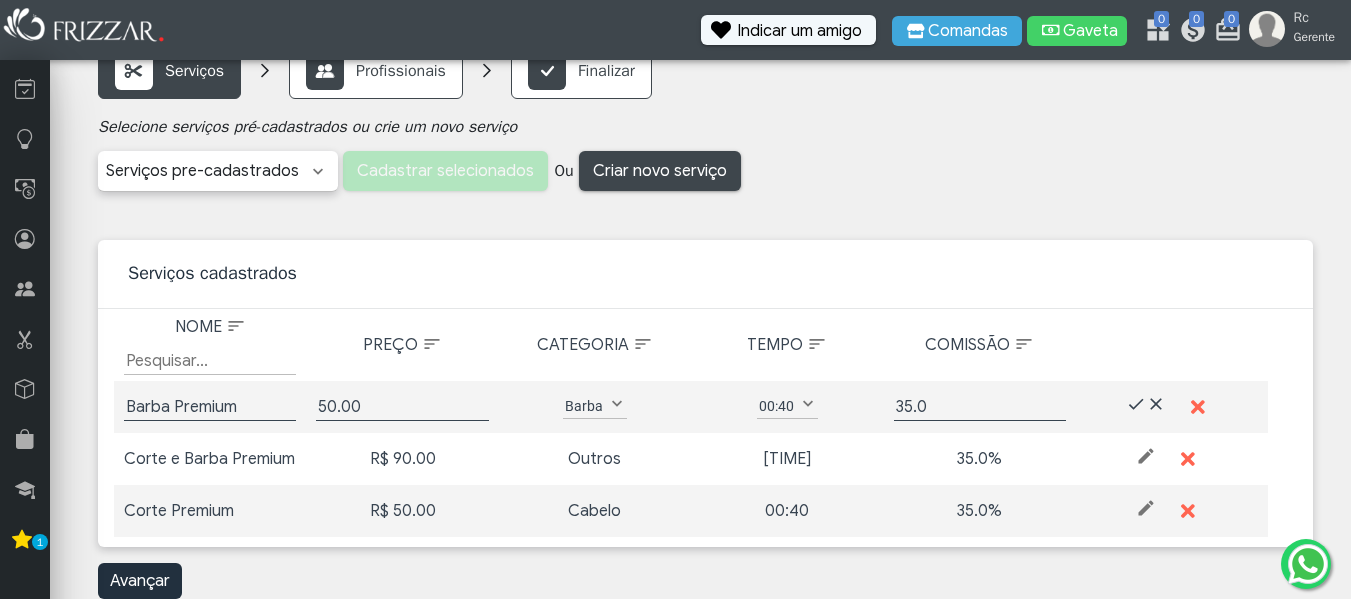 scroll, scrollTop: 91, scrollLeft: 0, axis: vertical 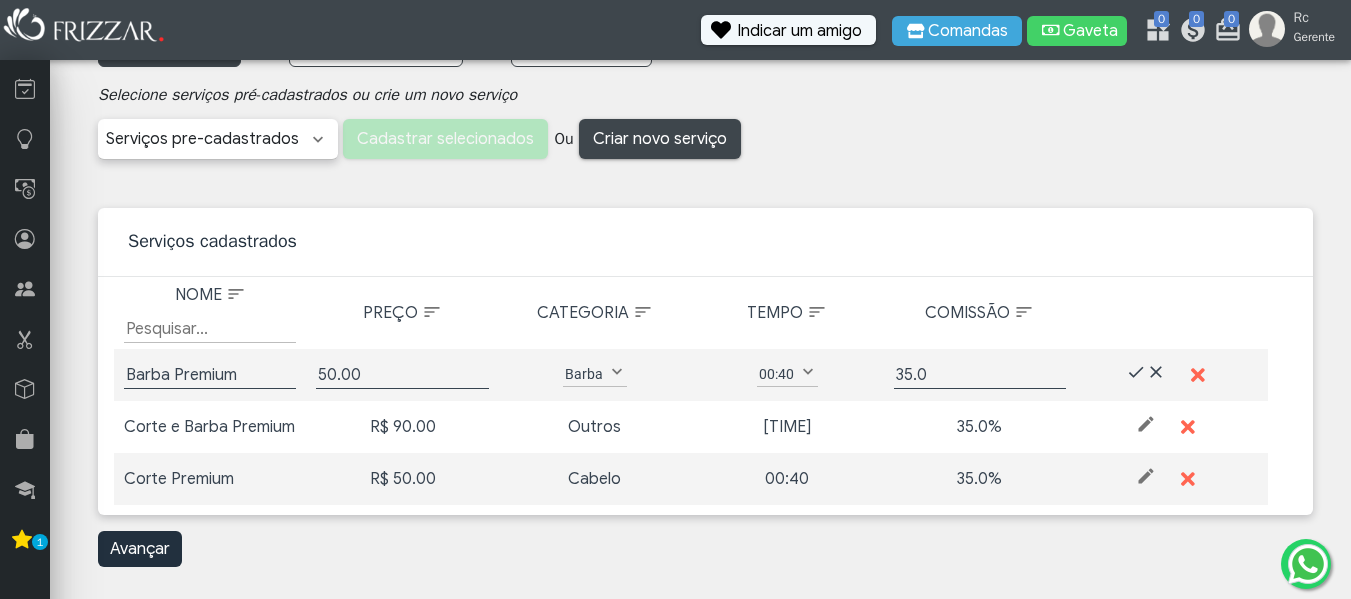 click on "Selecionar categorias Barba Cabelo Depilação Estética Manicure/Pedicure Maquiagem Massagem Outros Química Tintura Categorias
Selecione serviços pré-cadastrados ou crie um novo serviço
Barba Barba + Sobrancelha Barboterapia Bigode Pigmentação Barba Pigmentação de Barba Acabamento Alisamento Botox Botox Capilar Cauterização Coloração Corte Cronograma Capilar Escova Escova Curto Freestyle Hidratação Lavagem Luzes Matização Mechas Morena Iluminada Corte Navalhado Nutrição Penteado Pezinho Pigmentação Pigmentação Cabelo Progressiva Pézinho Reconstrução Relaxamento Selagem Tintura Tonalização Terapia capilar Axila Buço Depilação Nariz Depilação Nasal Depilação Orelha Depilação axila Depilação meia perna Meia Perna Brow Lamination Design de Sobrancelha Drenagem Linfática Lash Lifting Limpeza de Pele Sobrancelha Navalha Sobrancelha na Pinça Pé" at bounding box center (705, 325) 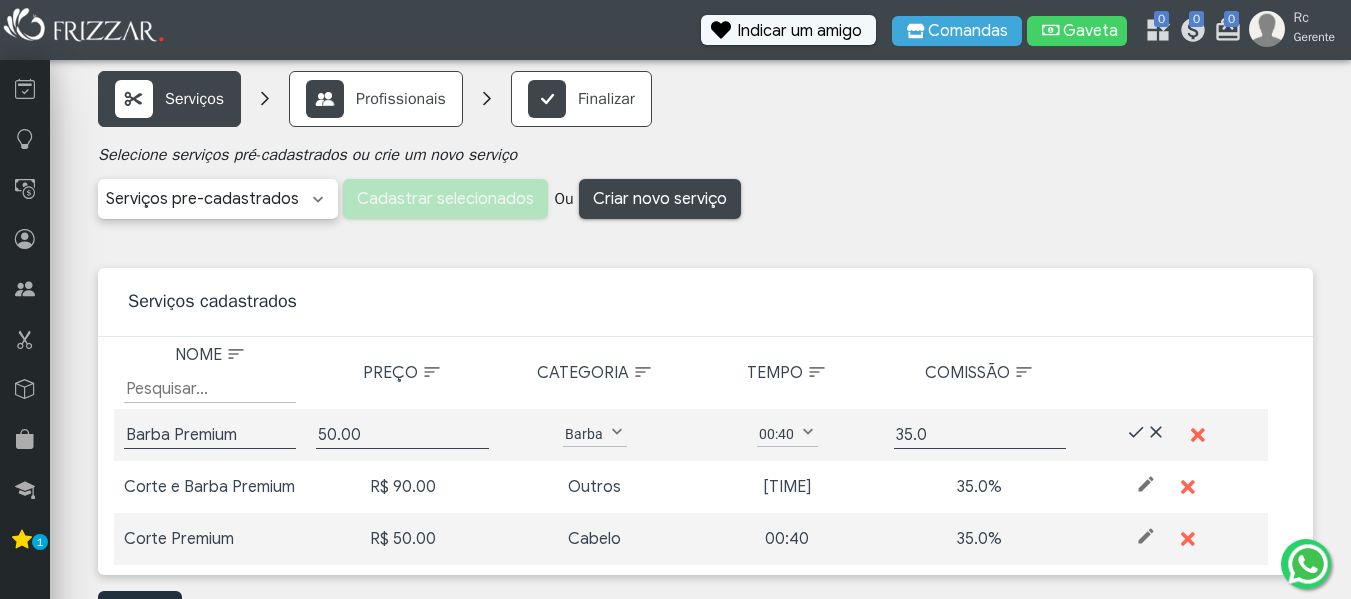 scroll, scrollTop: 0, scrollLeft: 0, axis: both 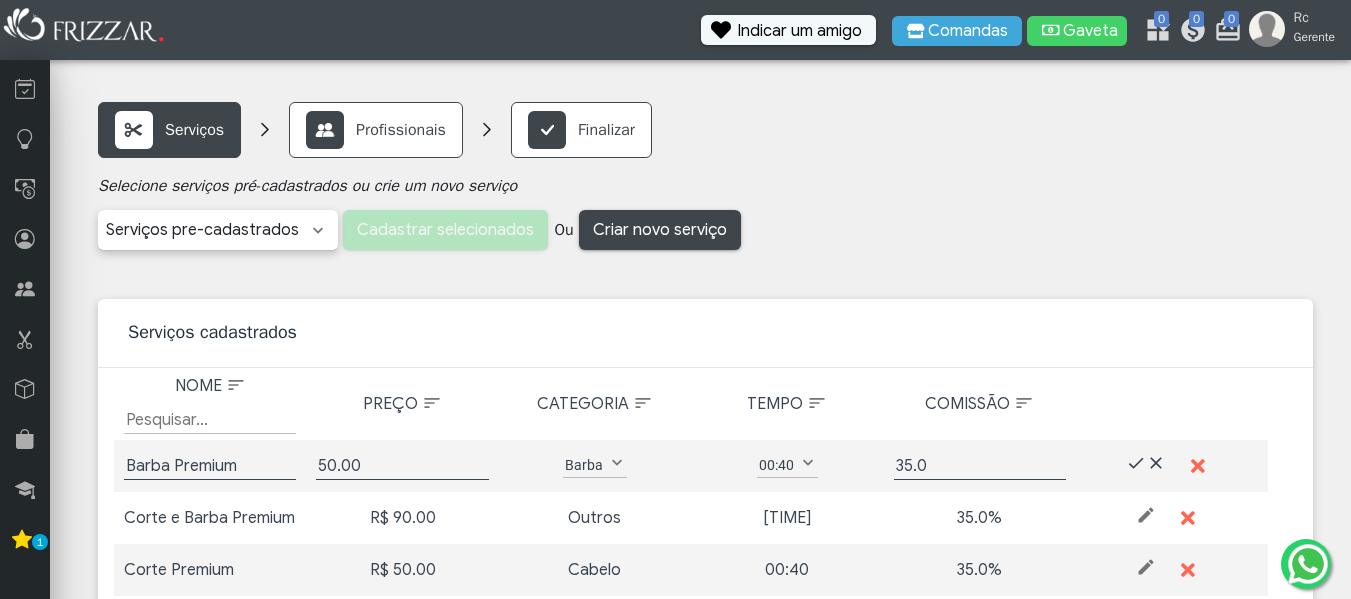 click on "Barba Barba + Sobrancelha Barboterapia Bigode Pigmentação Barba Pigmentação de Barba Acabamento Alisamento Botox Botox Capilar Cauterização Coloração Corte Cronograma Capilar Escova Escova Curto Freestyle Hidratação Lavagem Luzes Matização Mechas Morena Iluminada Corte Navalhado Nutrição Penteado Pezinho Pigmentação Pigmentação Cabelo Progressiva Pézinho Reconstrução Relaxamento Selagem Tintura Tonalização Terapia capilar Axila Buço Depilação Nariz Depilação Nasal Depilação Orelha Depilação axila Depilação meia perna Meia Perna Brow Lamination Design de Sobrancelha Drenagem Linfática Lash Lifting Limpeza de Pele Sobrancelha Navalha Sobrancelha na Pinça Sobrancelha na navalha Sobrancelhas Alongamento Fibra de Vidro Banho de gel Blindagem Esmaltação Esmaltação em Gel Manicure Manicure e Pedicure Mão Pedicure Pé Pé e mão Spa dos pés Maquiagem Massagem Relaxante Alisamento Americano Platinado Serviços pre-cadastrados Cadastrar selecionados
Ou" at bounding box center [705, 228] 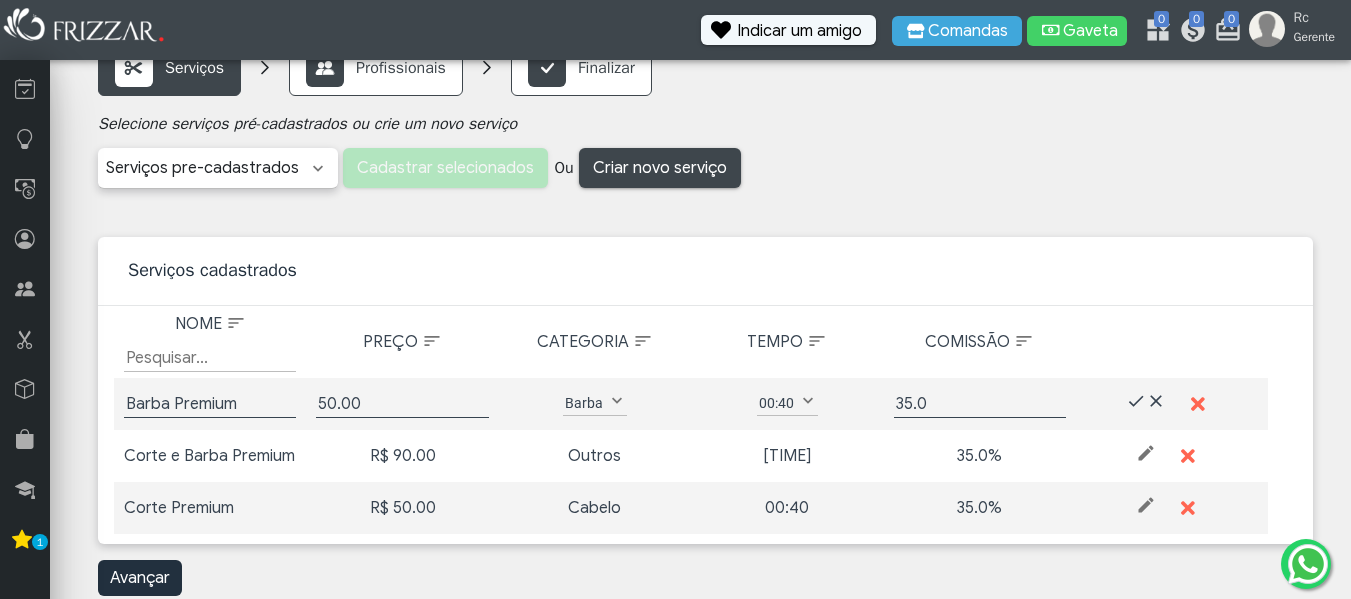 scroll, scrollTop: 91, scrollLeft: 0, axis: vertical 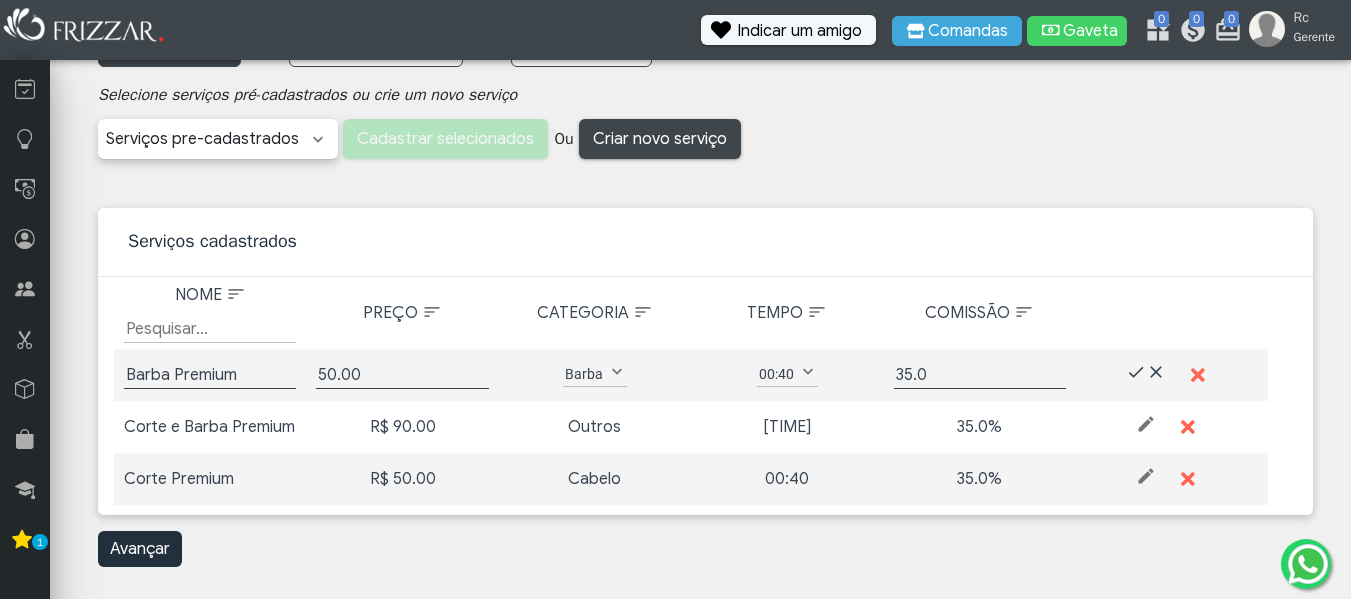 click on "Serviços cadastrados" at bounding box center (705, 242) 